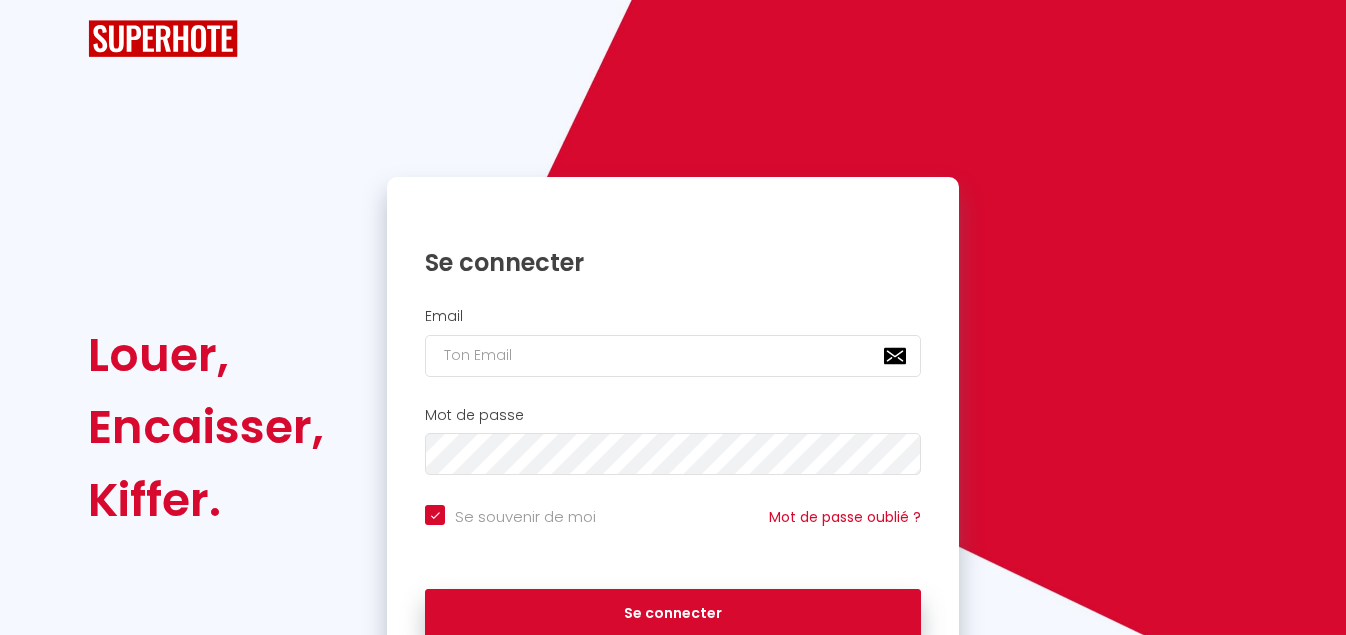 scroll, scrollTop: 0, scrollLeft: 0, axis: both 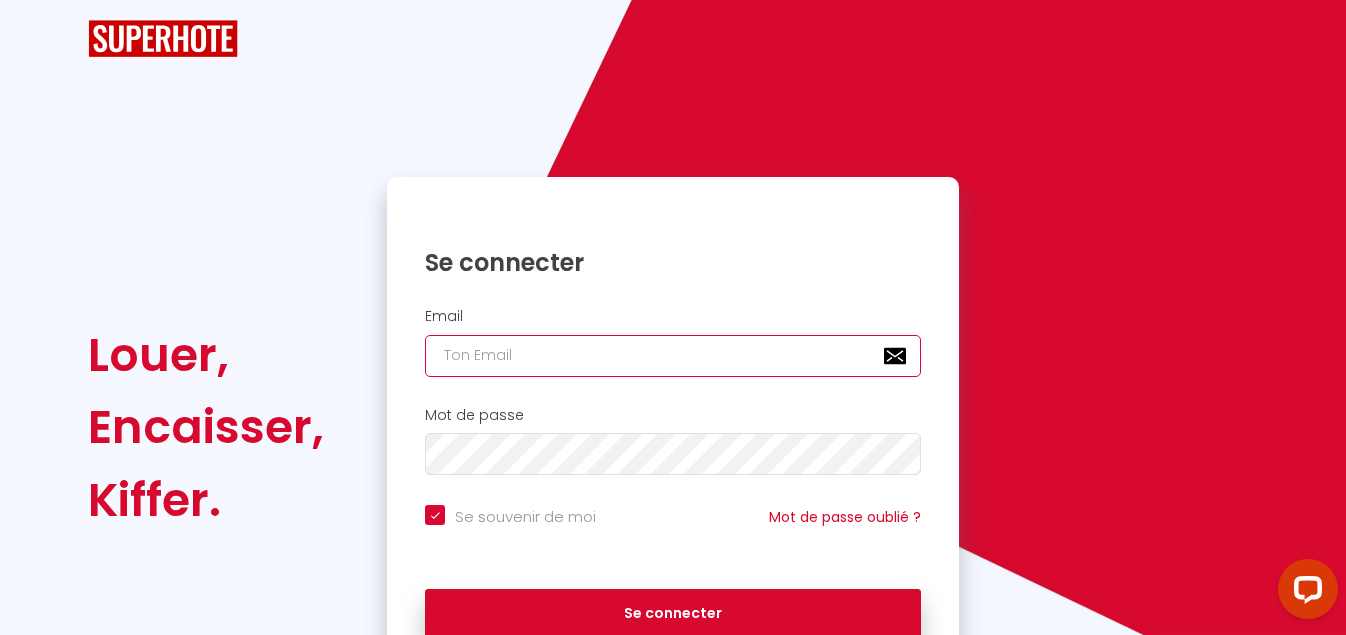 click at bounding box center [673, 356] 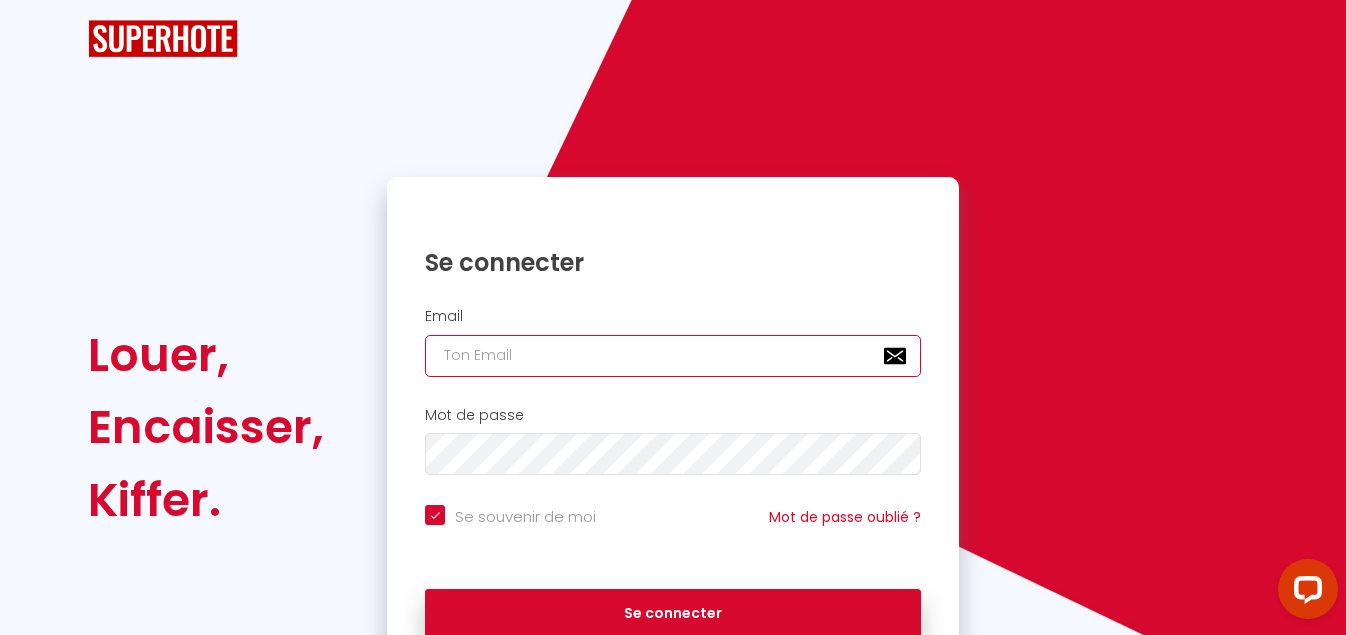 type on "m" 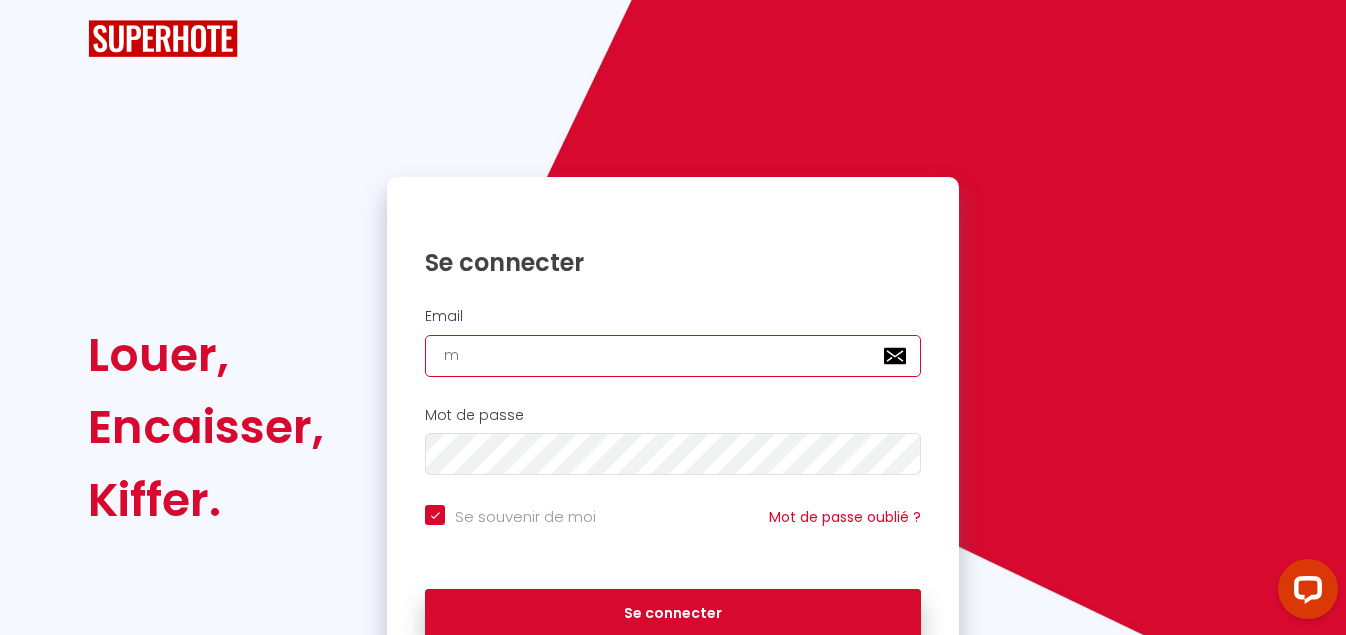 checkbox on "true" 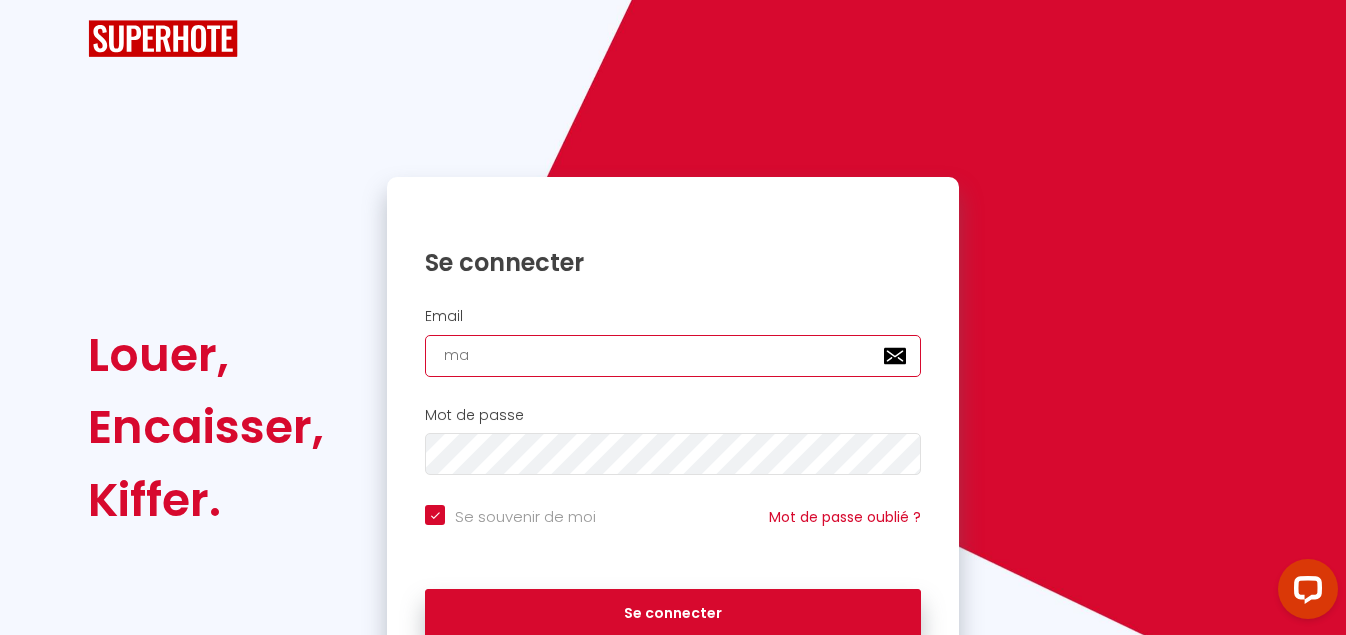 checkbox on "true" 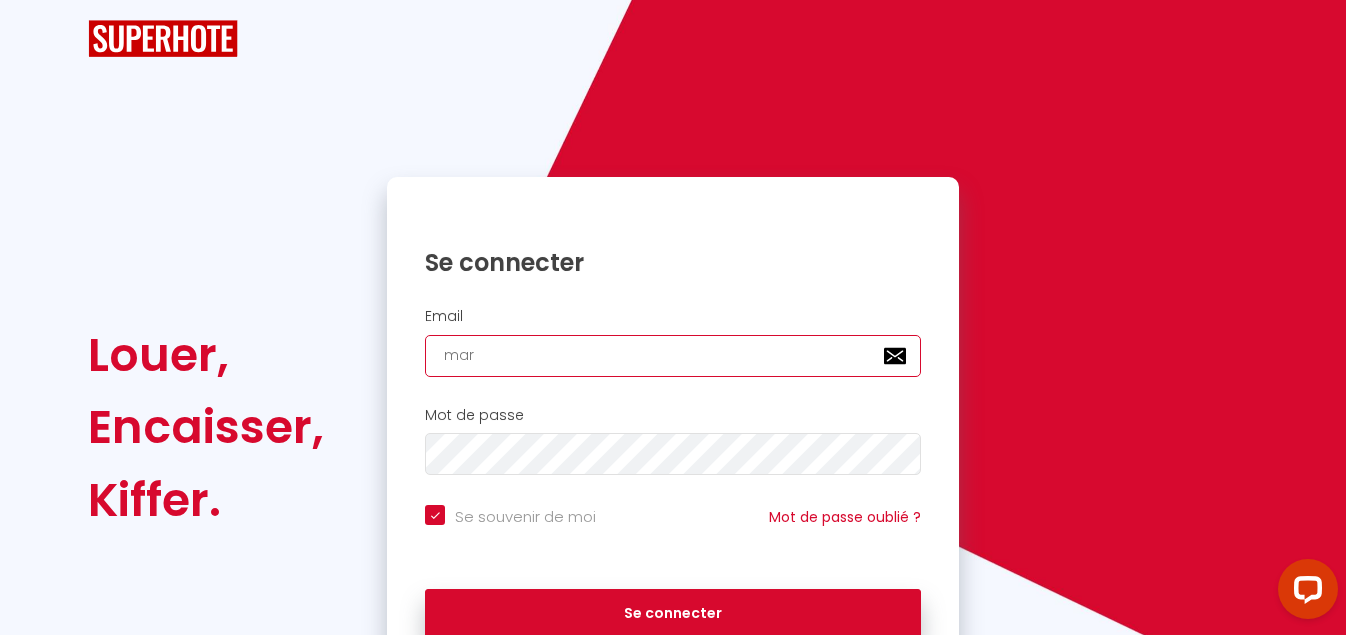 checkbox on "true" 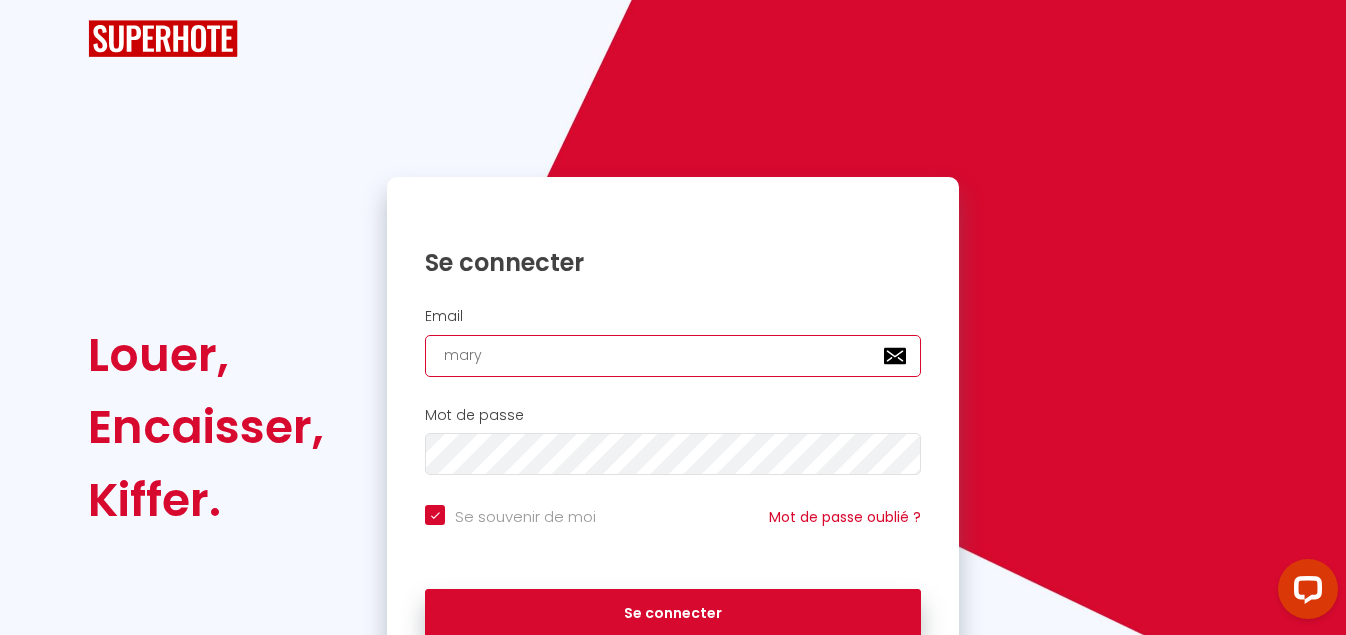 checkbox on "true" 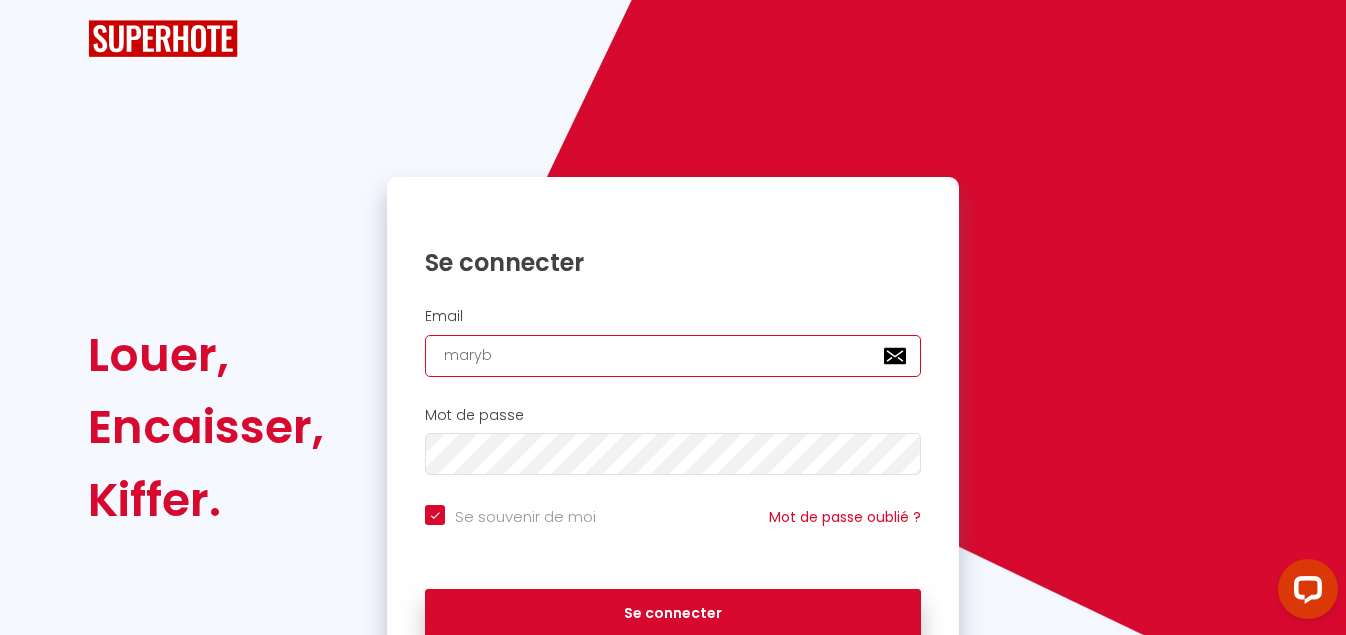 checkbox on "true" 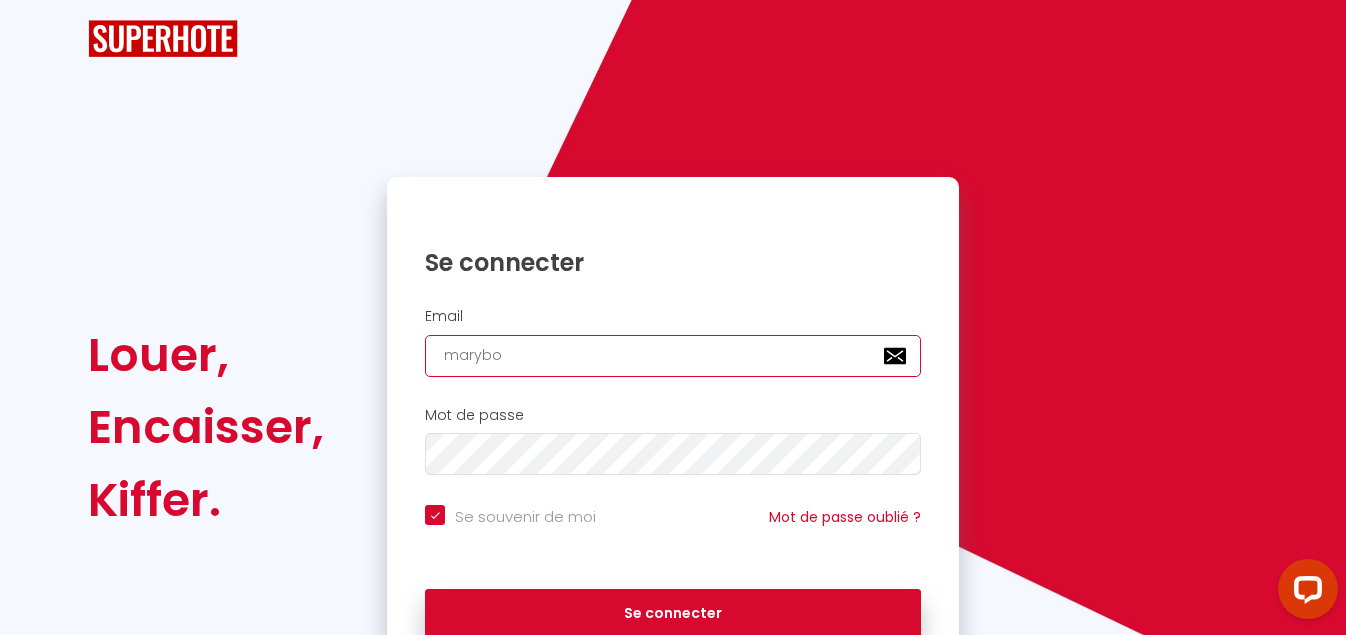 checkbox on "true" 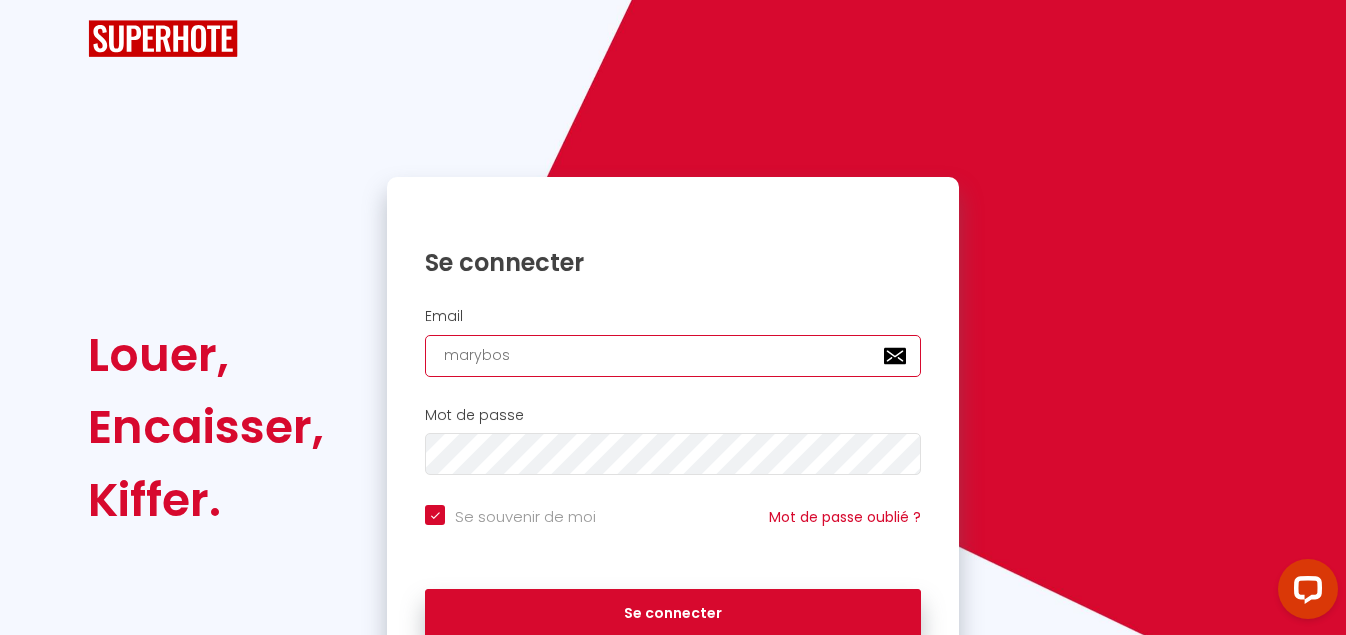 checkbox on "true" 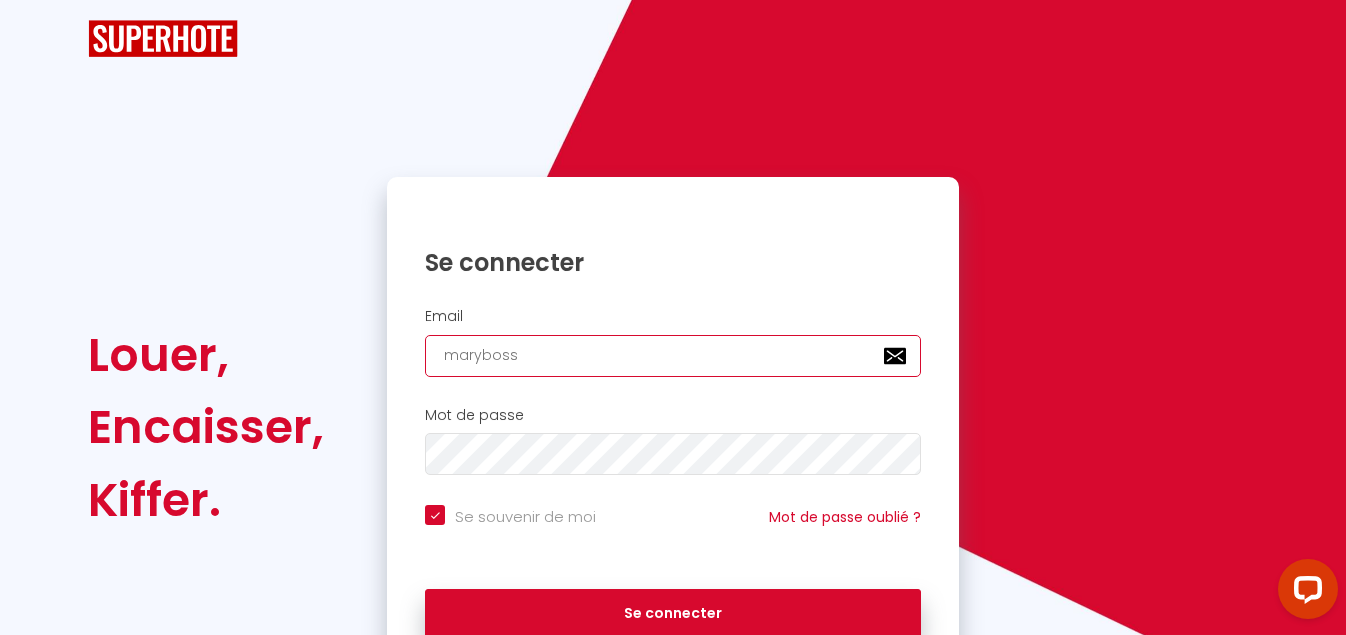 checkbox on "true" 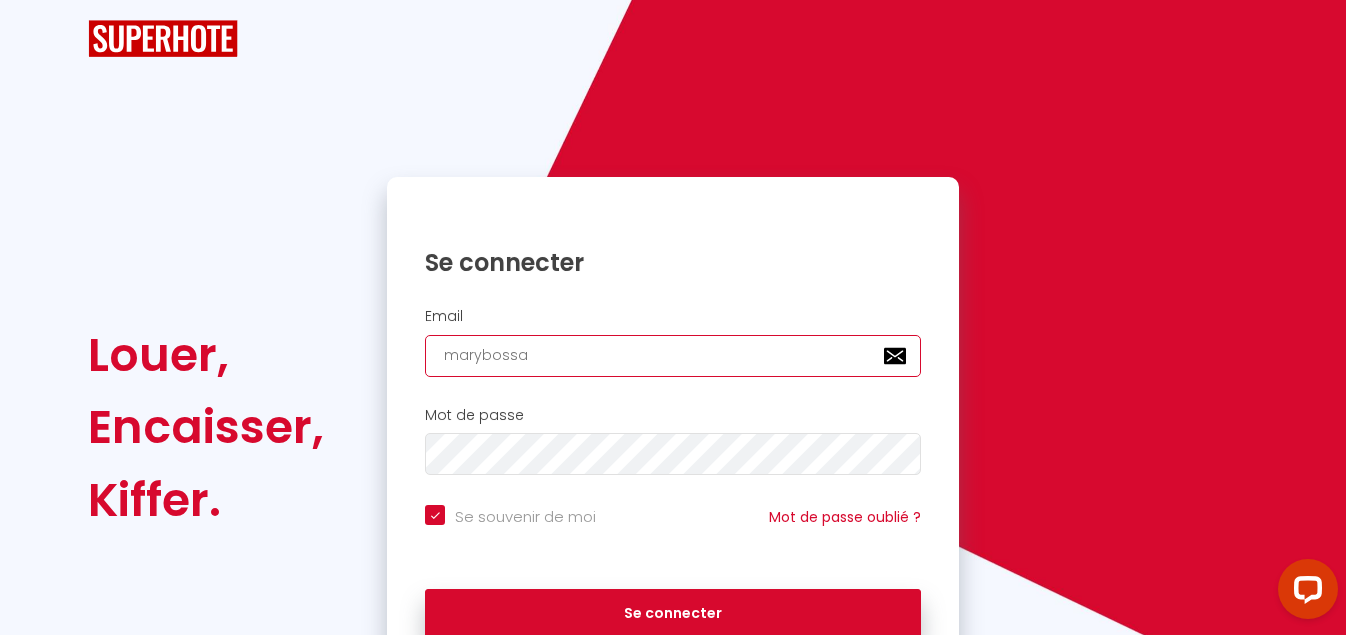 checkbox on "true" 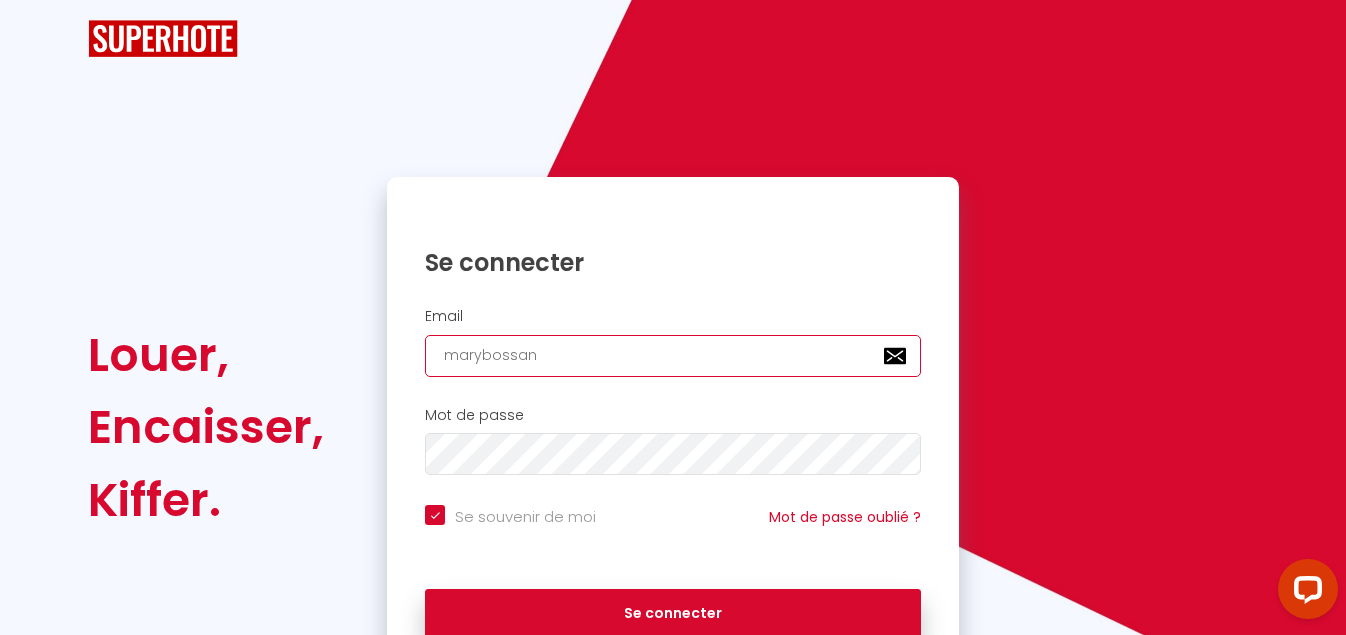 checkbox on "true" 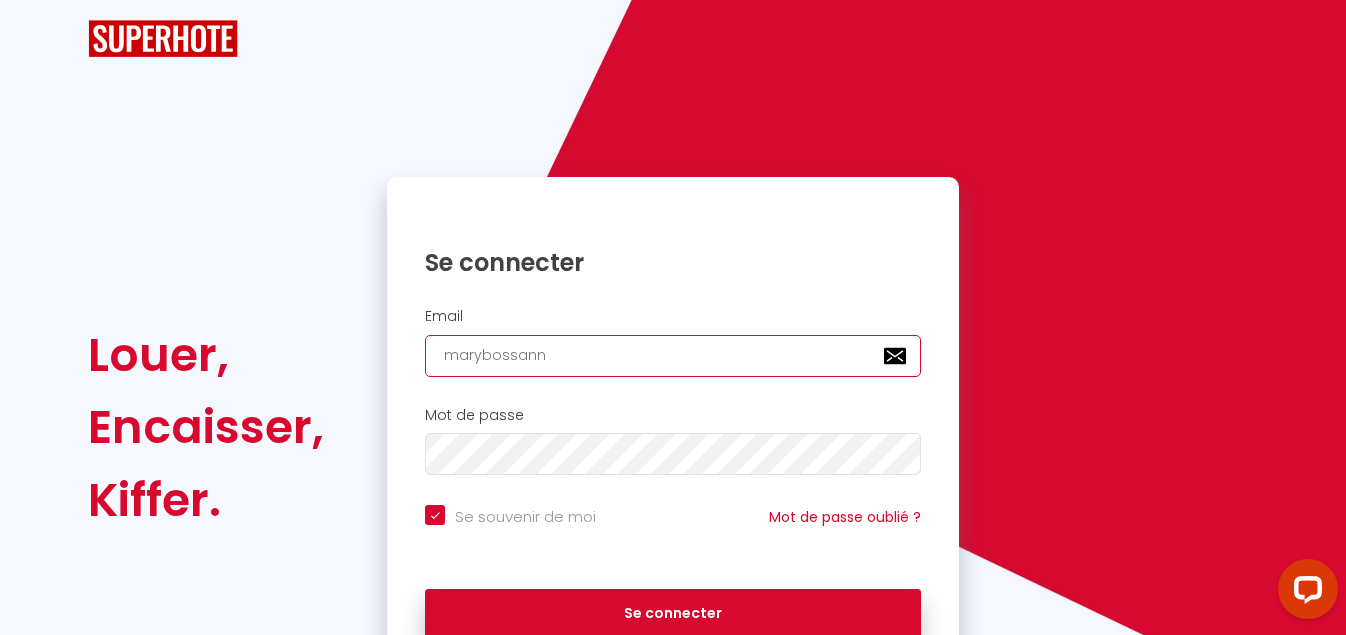 checkbox on "true" 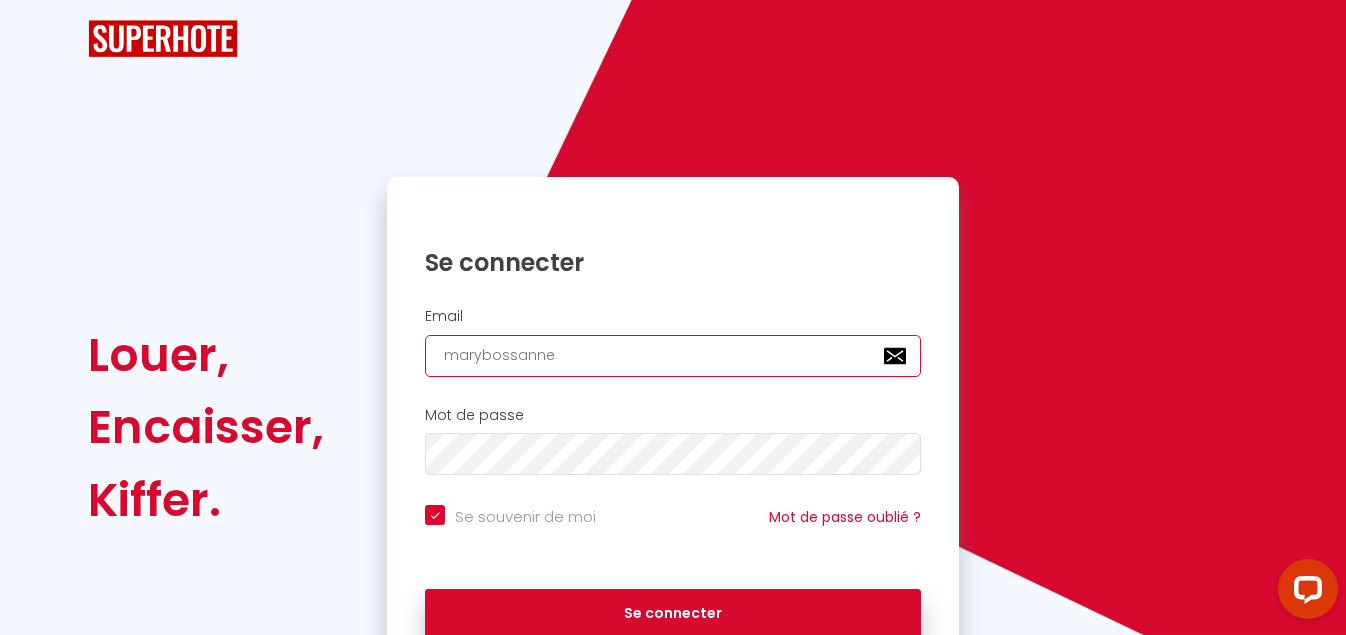 checkbox on "true" 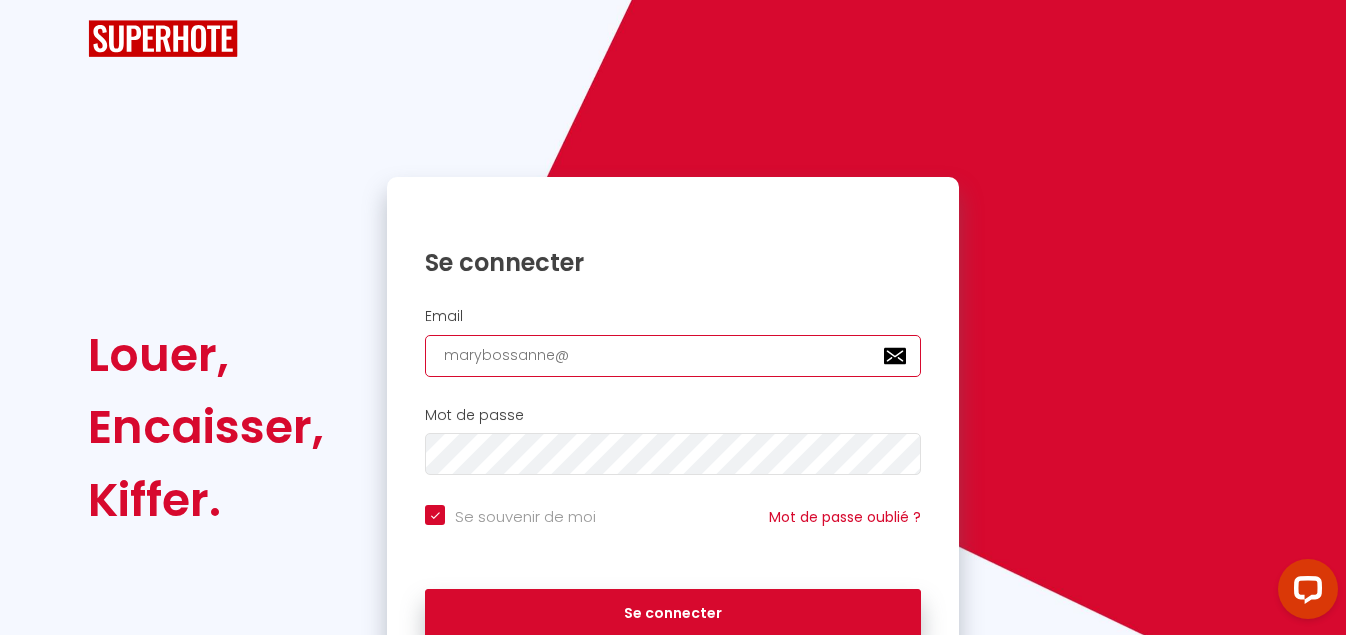 checkbox on "true" 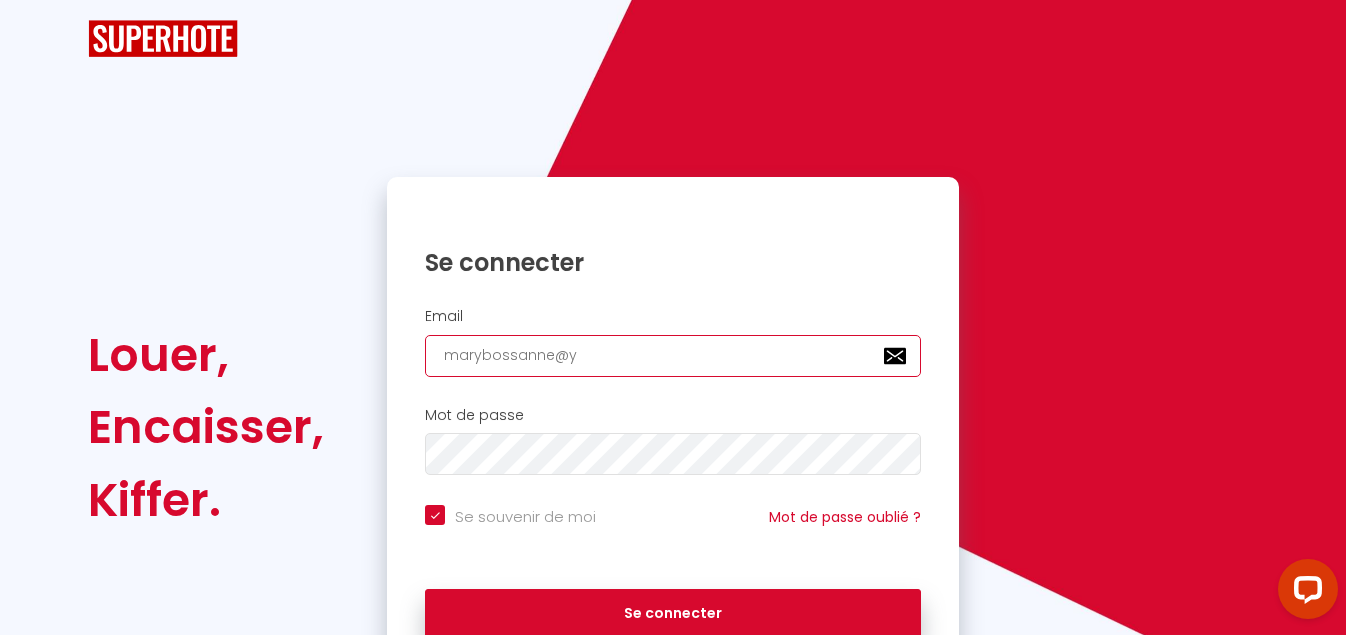 checkbox on "true" 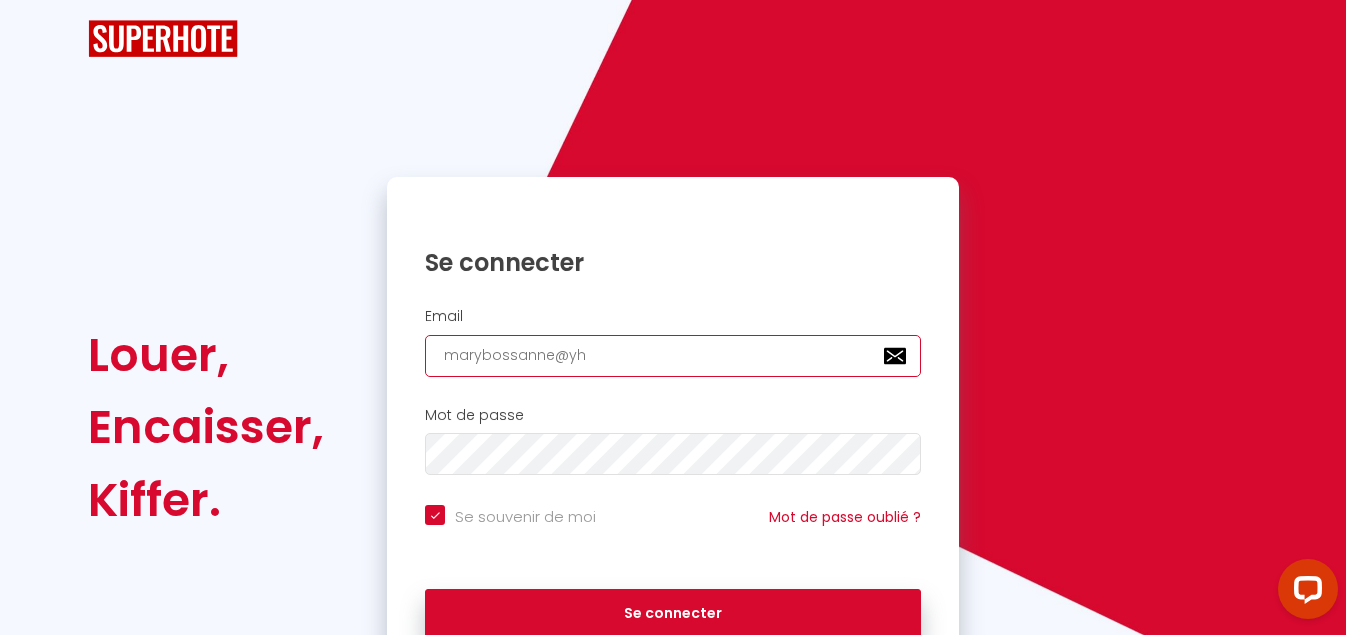 checkbox on "true" 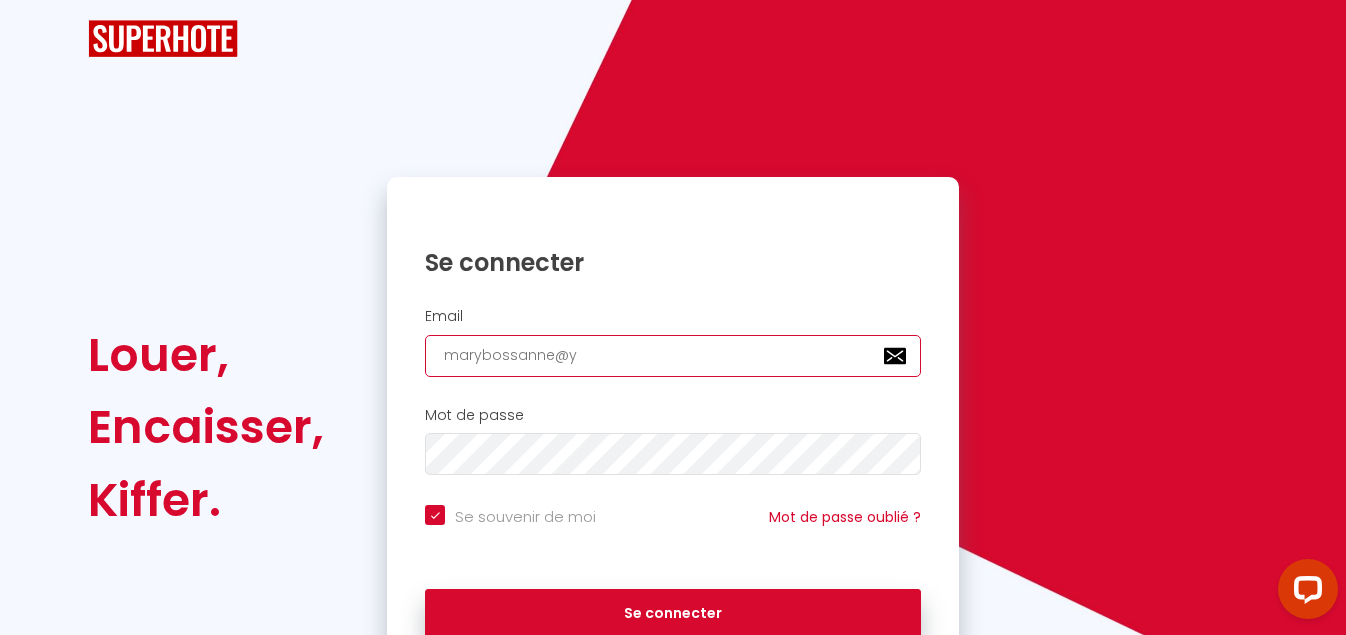 checkbox on "true" 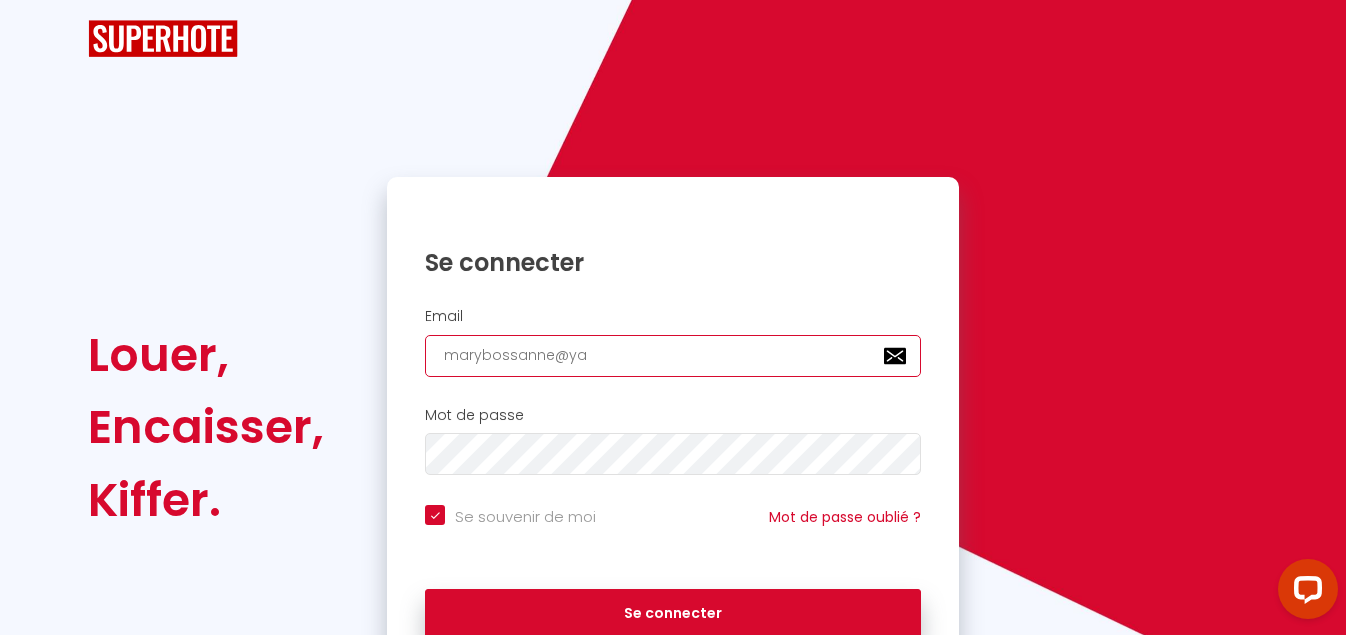 checkbox on "true" 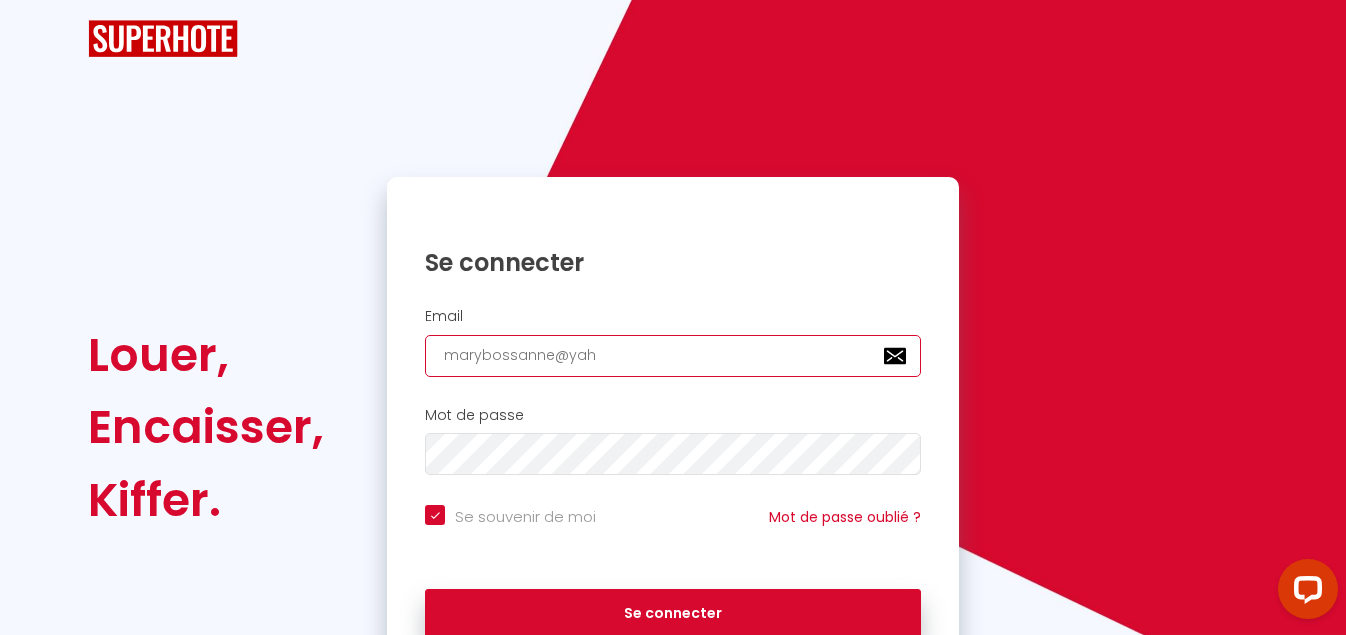 checkbox on "true" 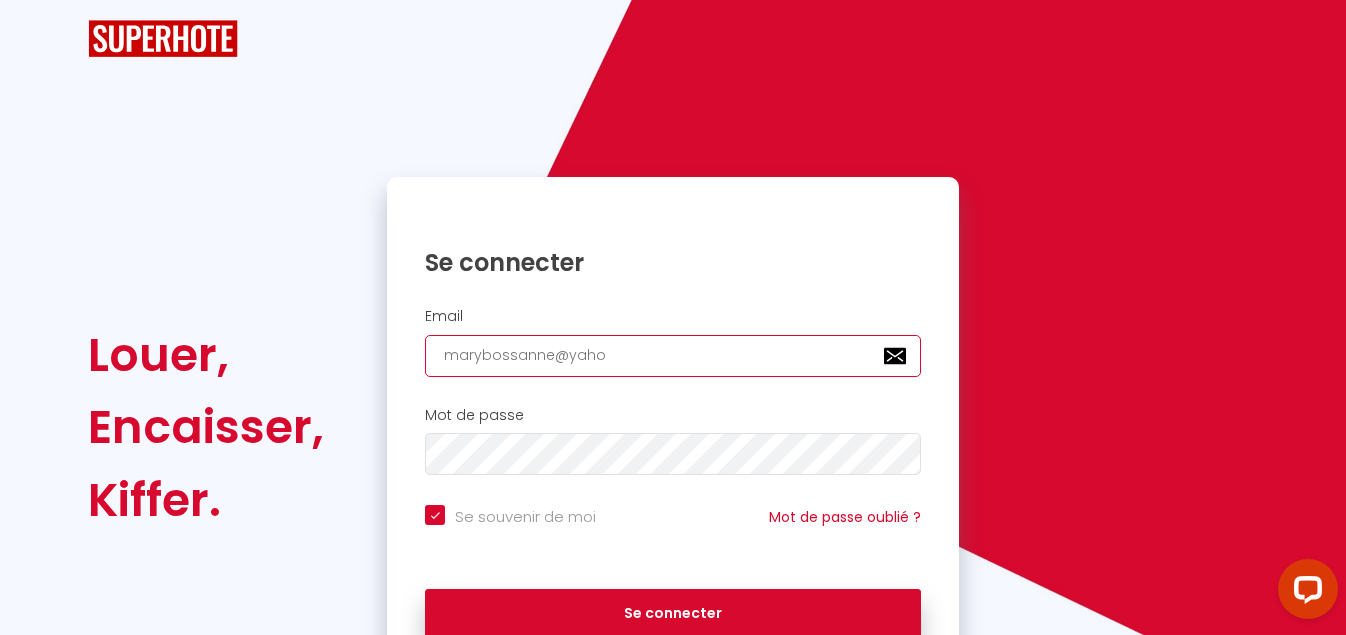 checkbox on "true" 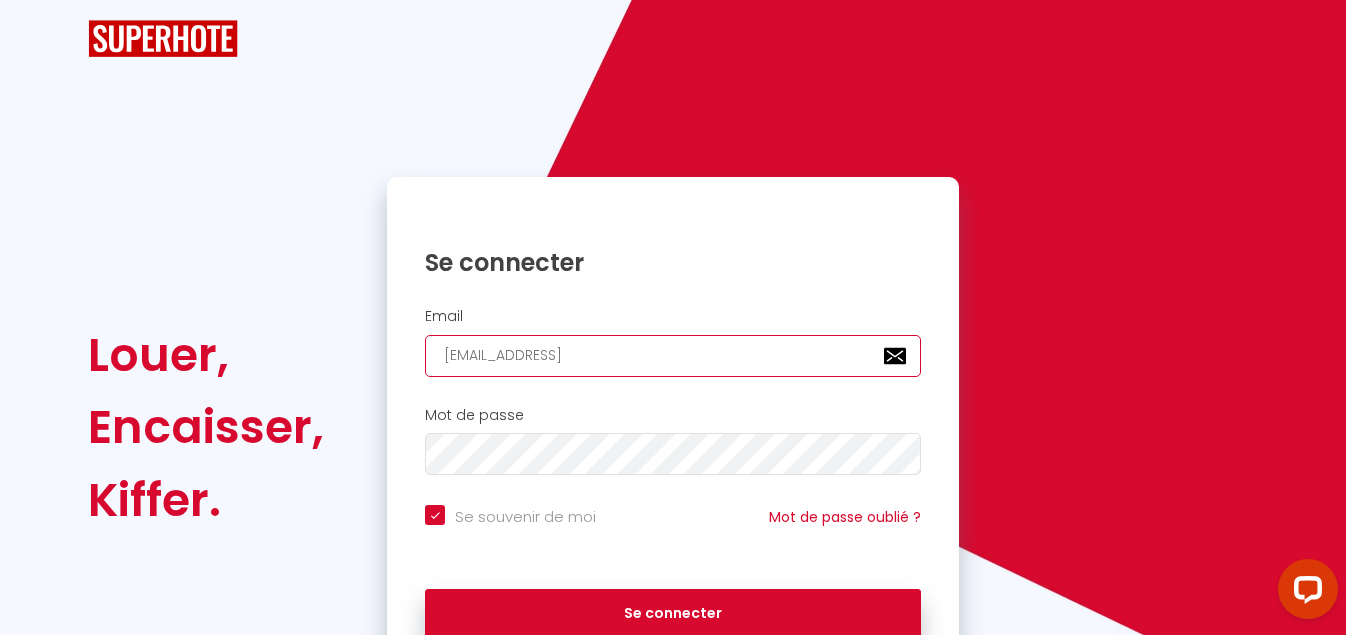 checkbox on "true" 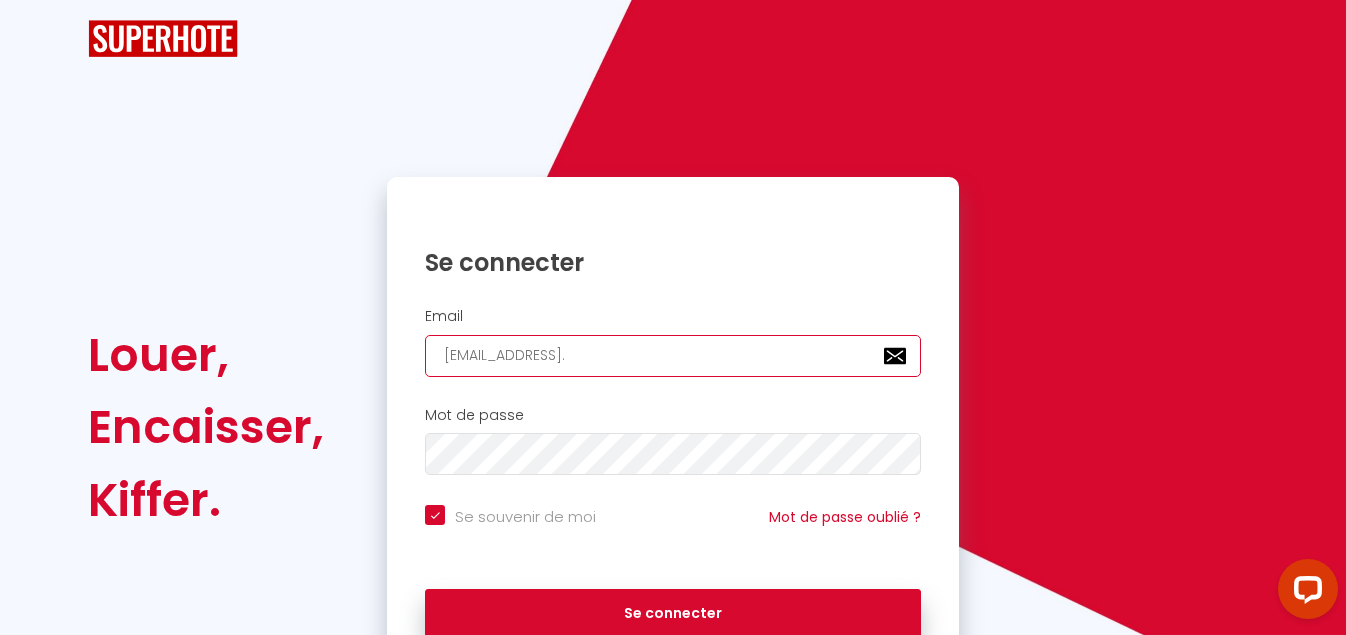 checkbox on "true" 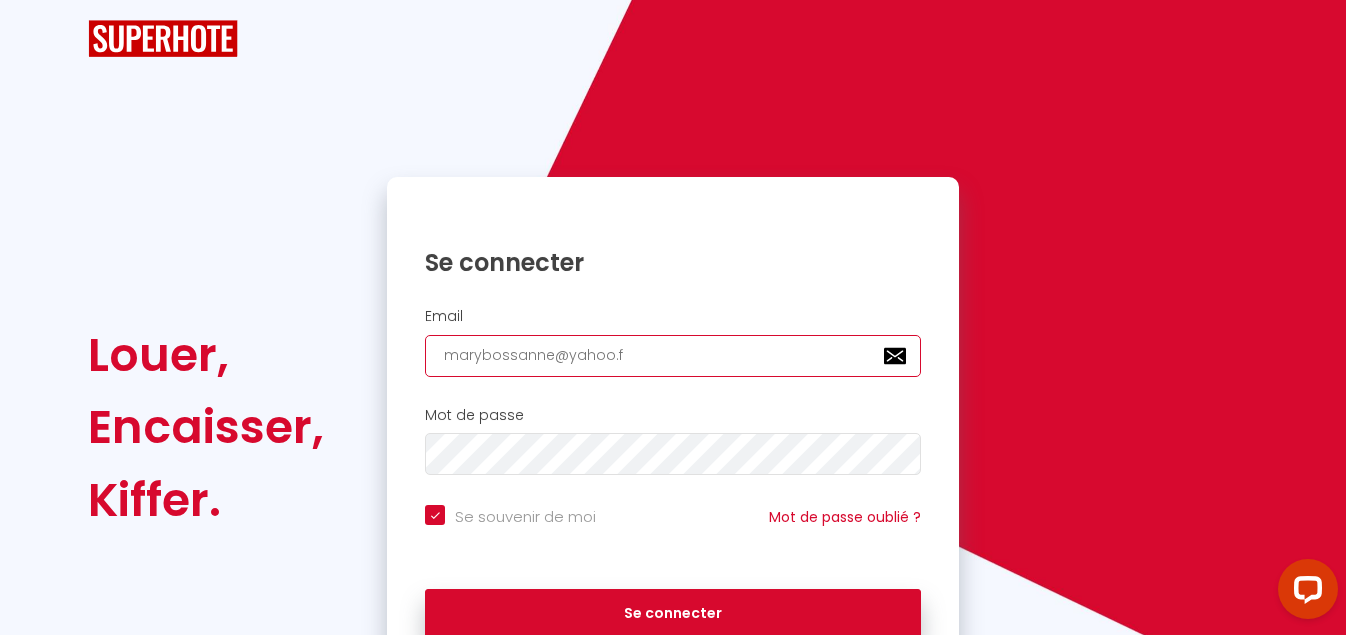 checkbox on "true" 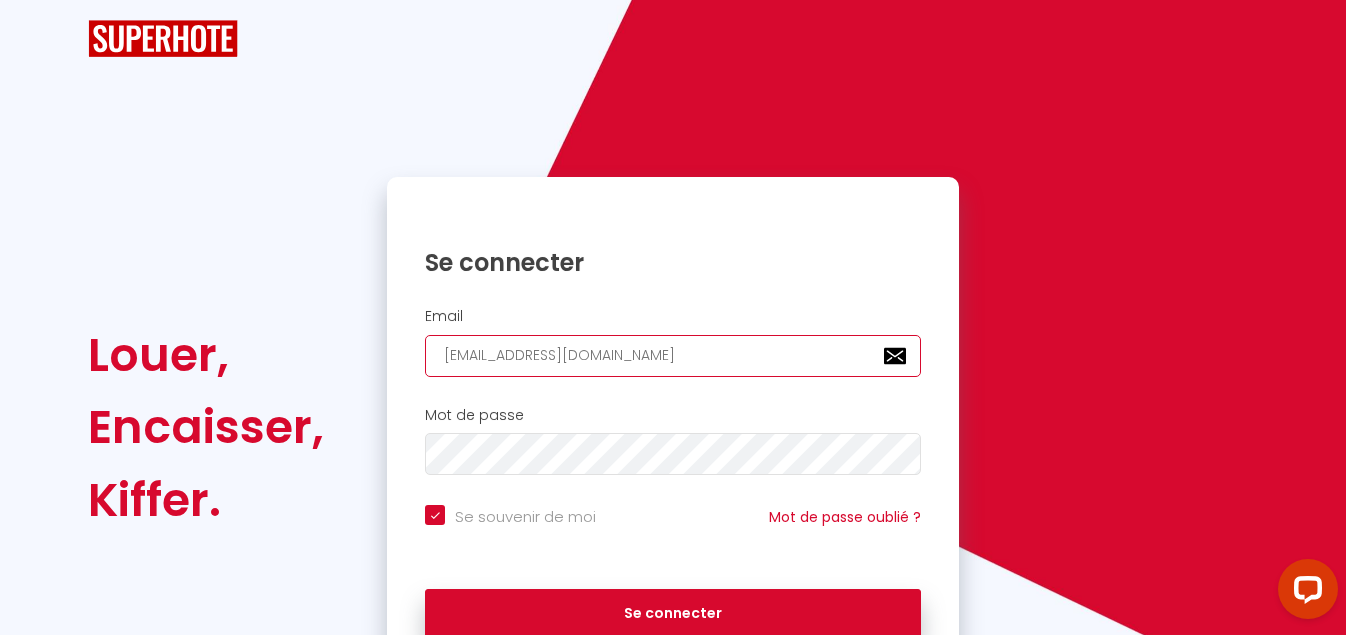 checkbox on "true" 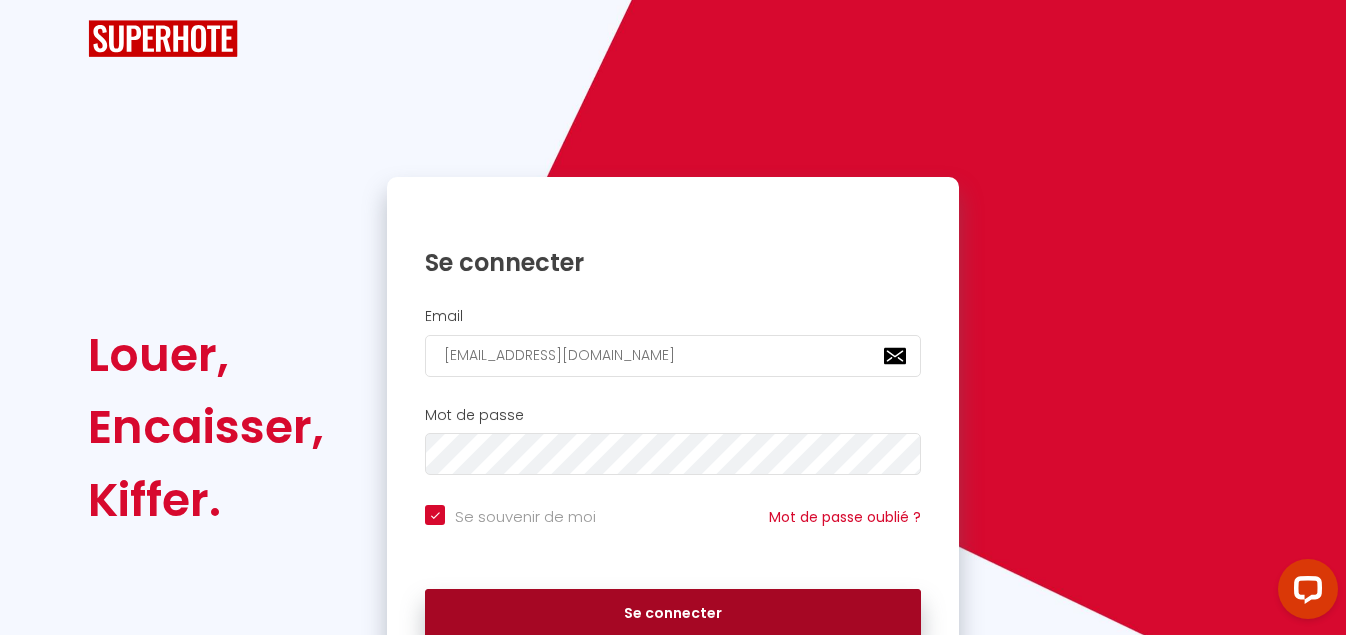 click on "Se connecter" at bounding box center [673, 614] 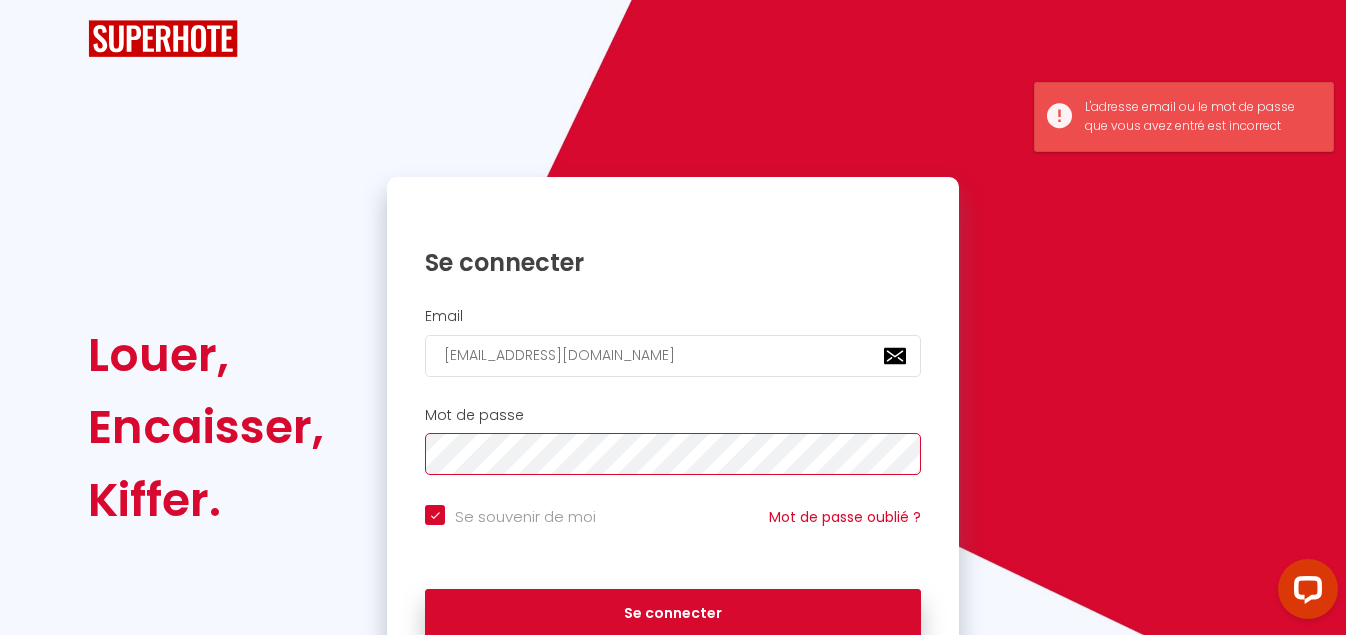 click on "Mot de passe" at bounding box center [673, 441] 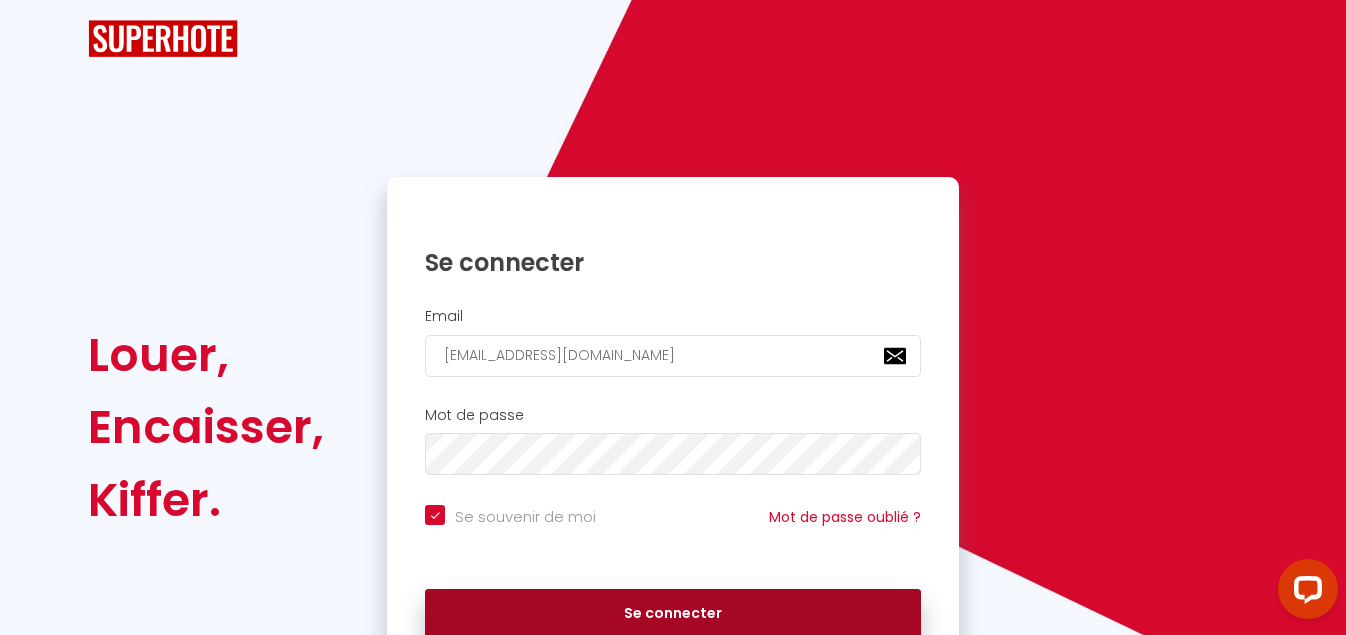 click on "Se connecter" at bounding box center [673, 614] 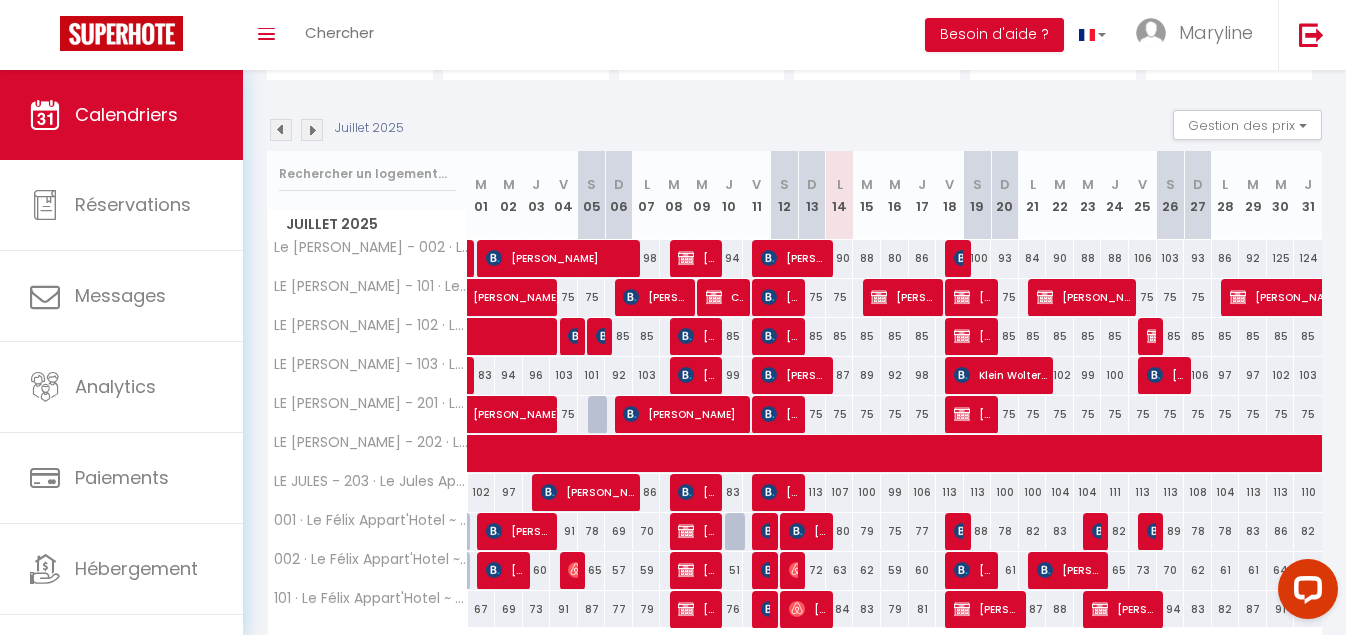 scroll, scrollTop: 200, scrollLeft: 0, axis: vertical 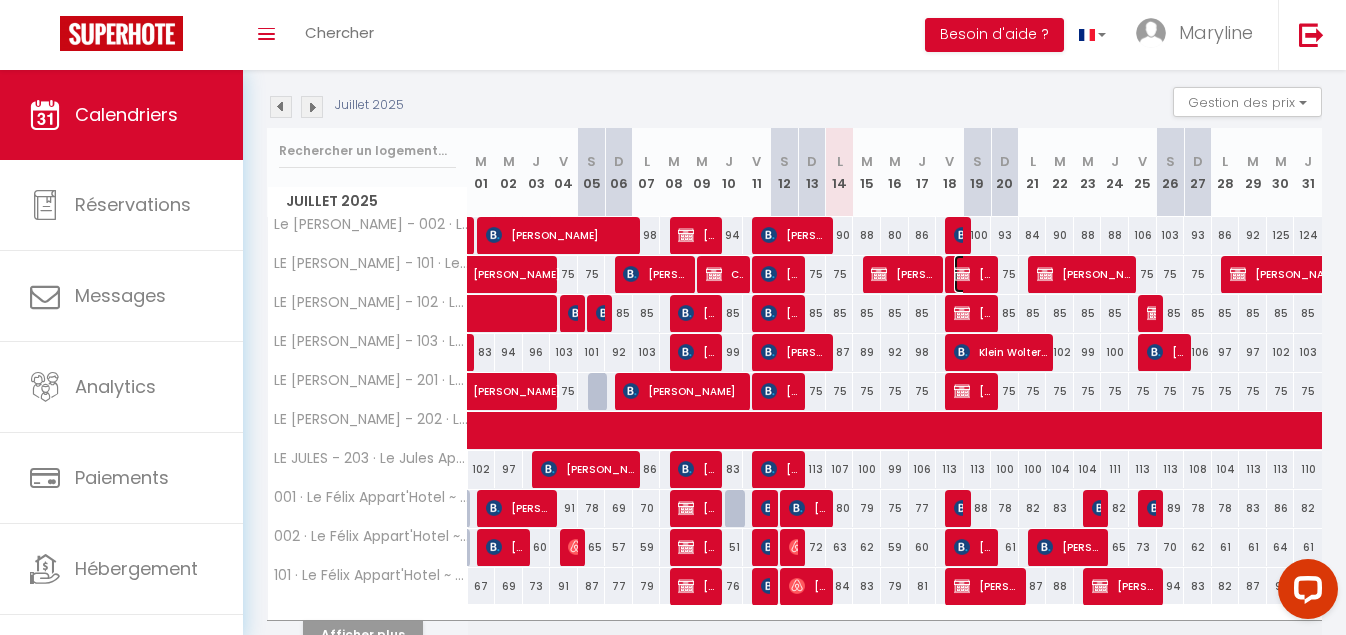 click on "[PERSON_NAME]" at bounding box center (972, 274) 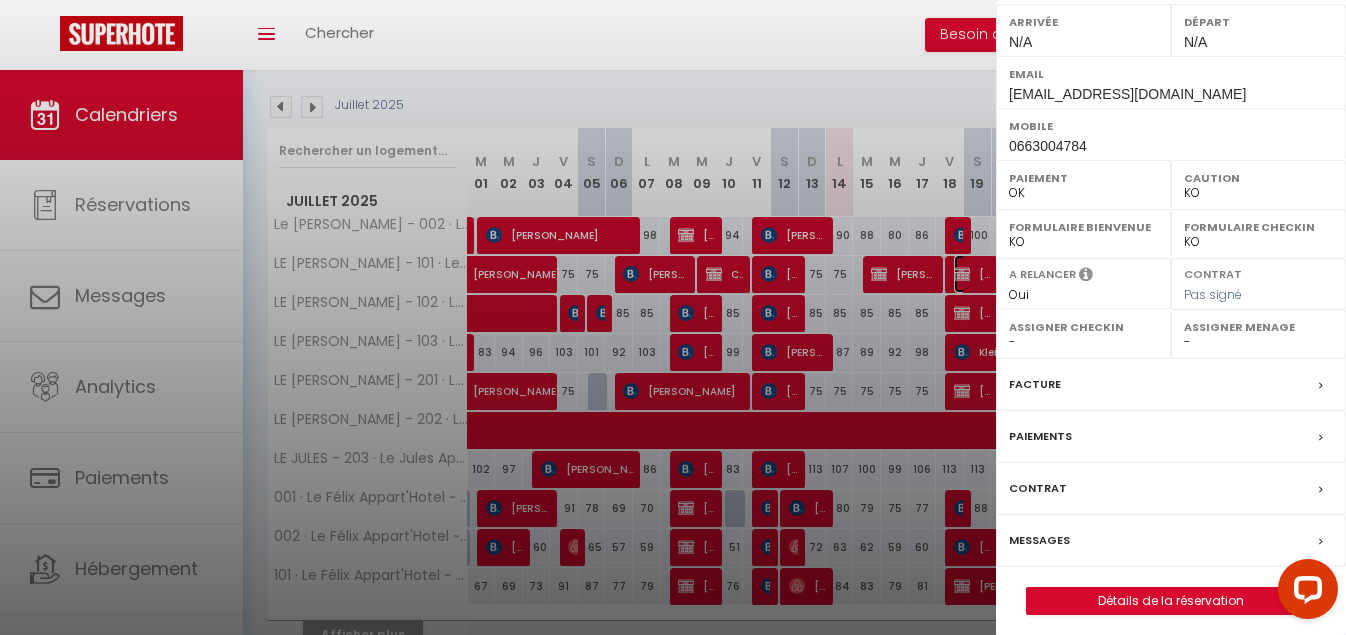 scroll, scrollTop: 317, scrollLeft: 0, axis: vertical 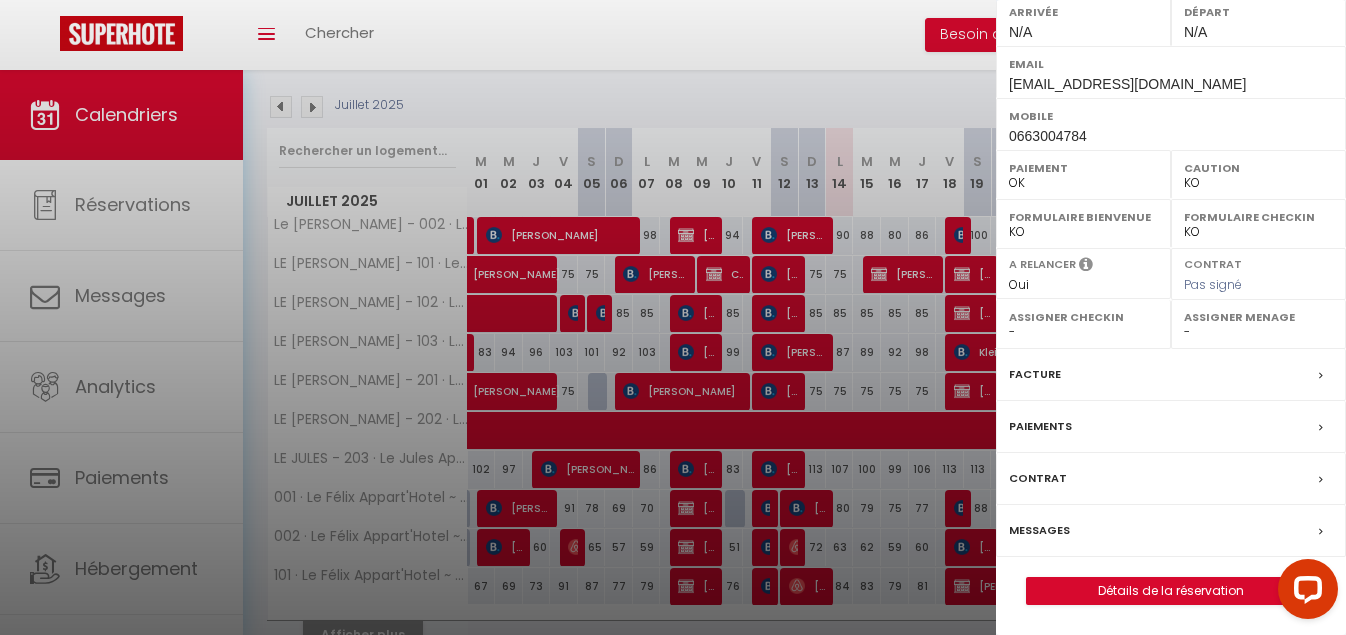 click on "Messages" at bounding box center (1039, 530) 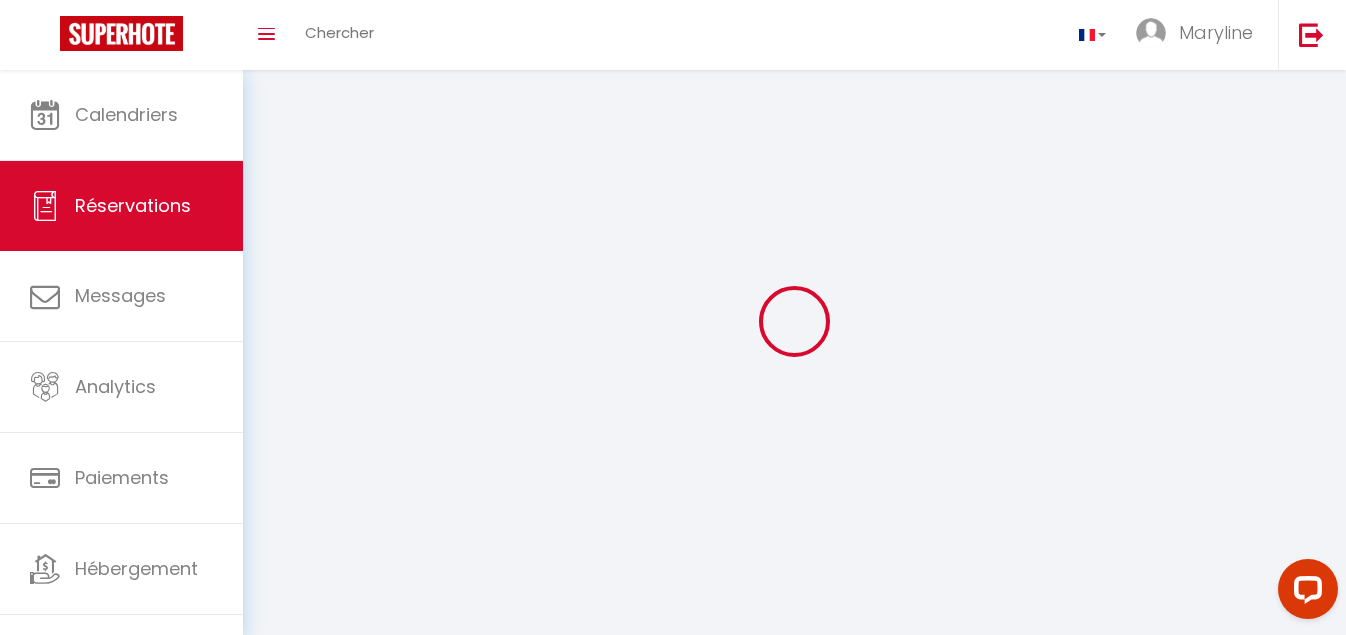 select 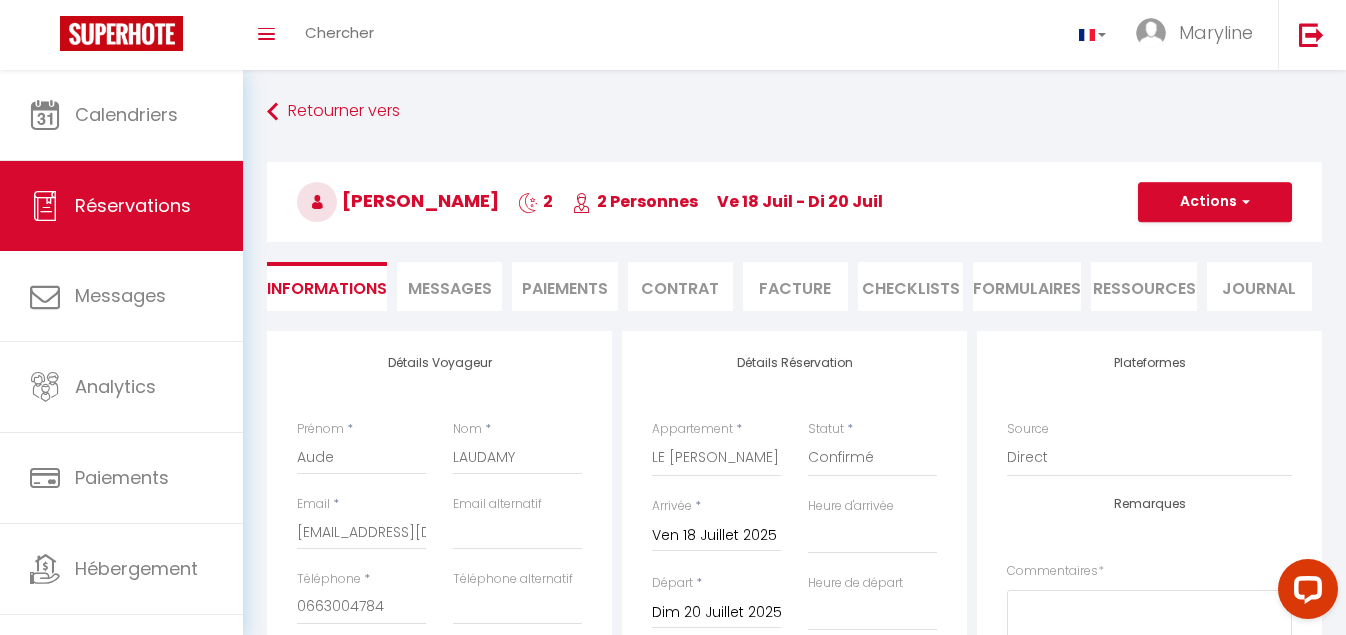 select 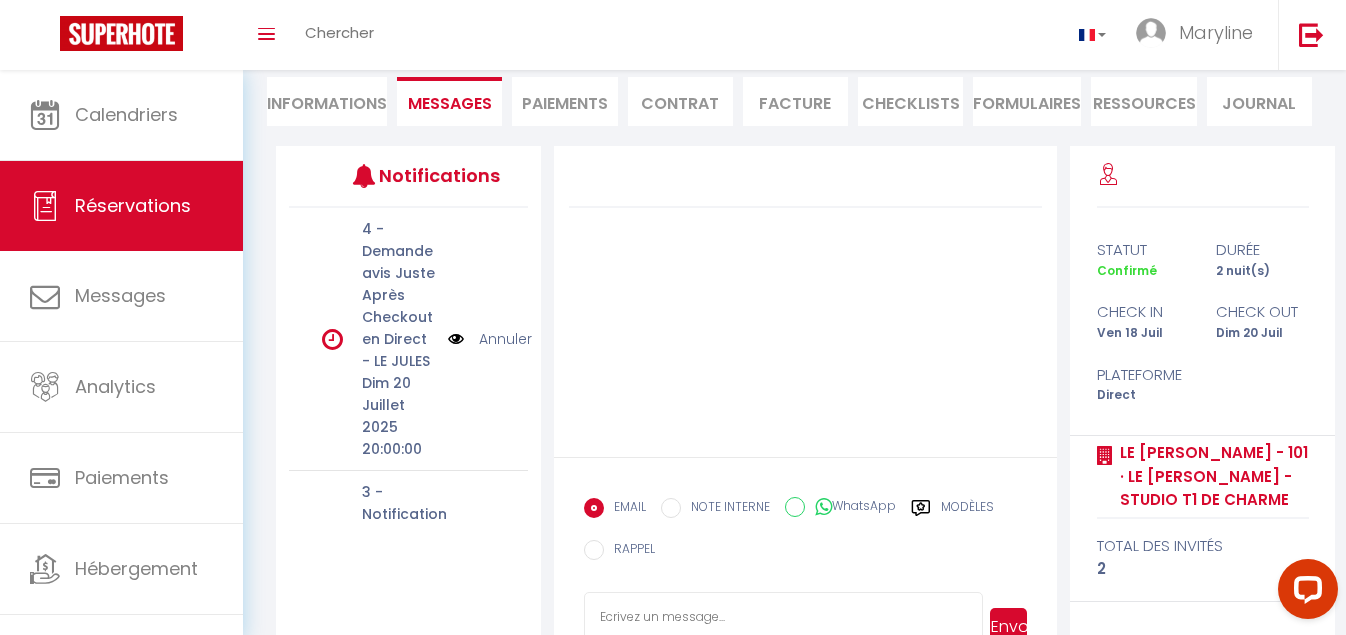 scroll, scrollTop: 200, scrollLeft: 0, axis: vertical 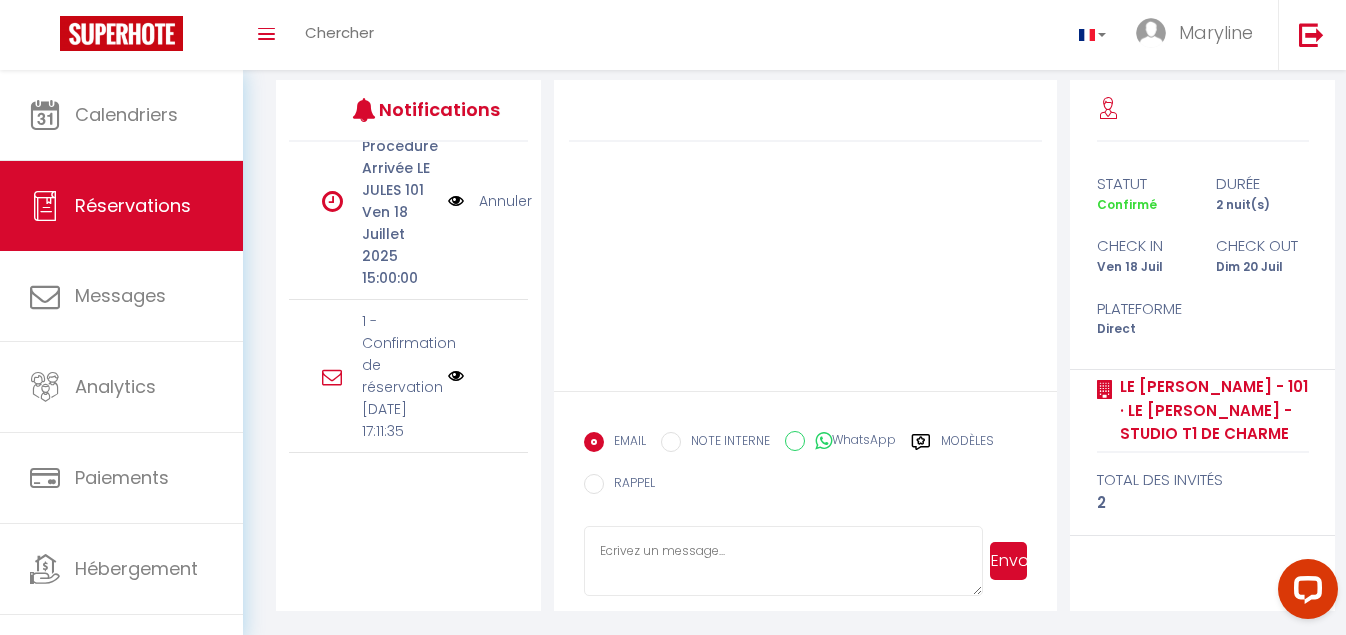 click at bounding box center (456, 376) 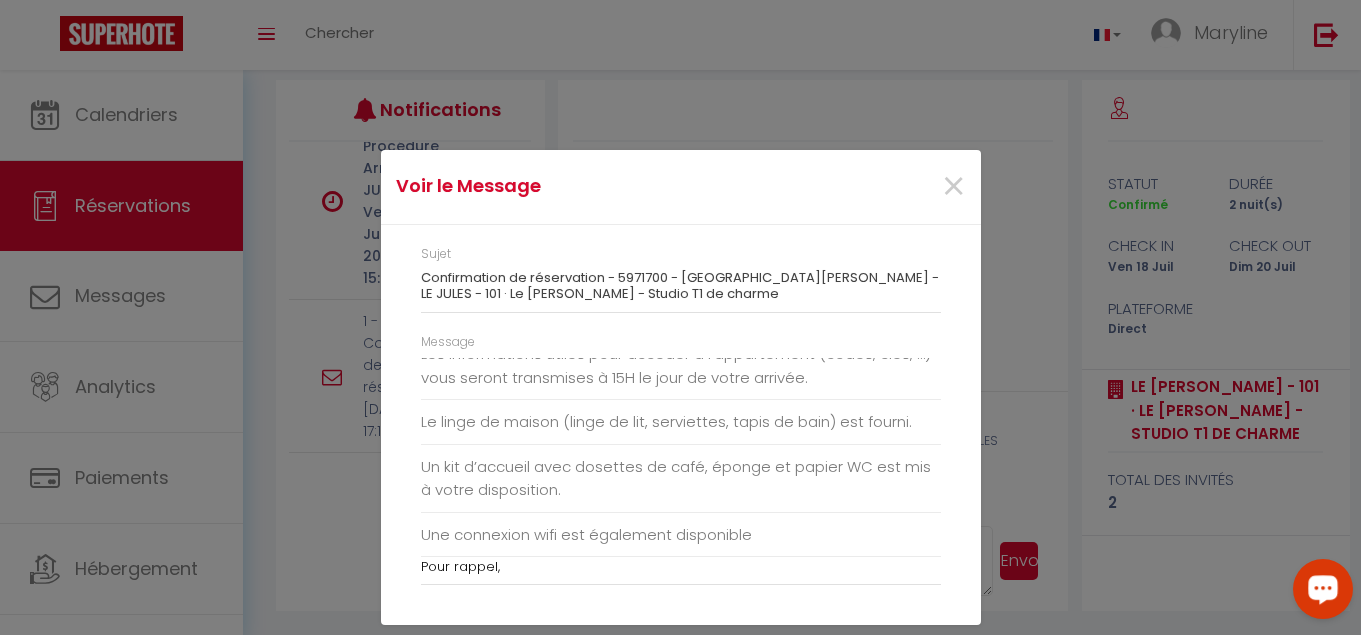 scroll, scrollTop: 340, scrollLeft: 0, axis: vertical 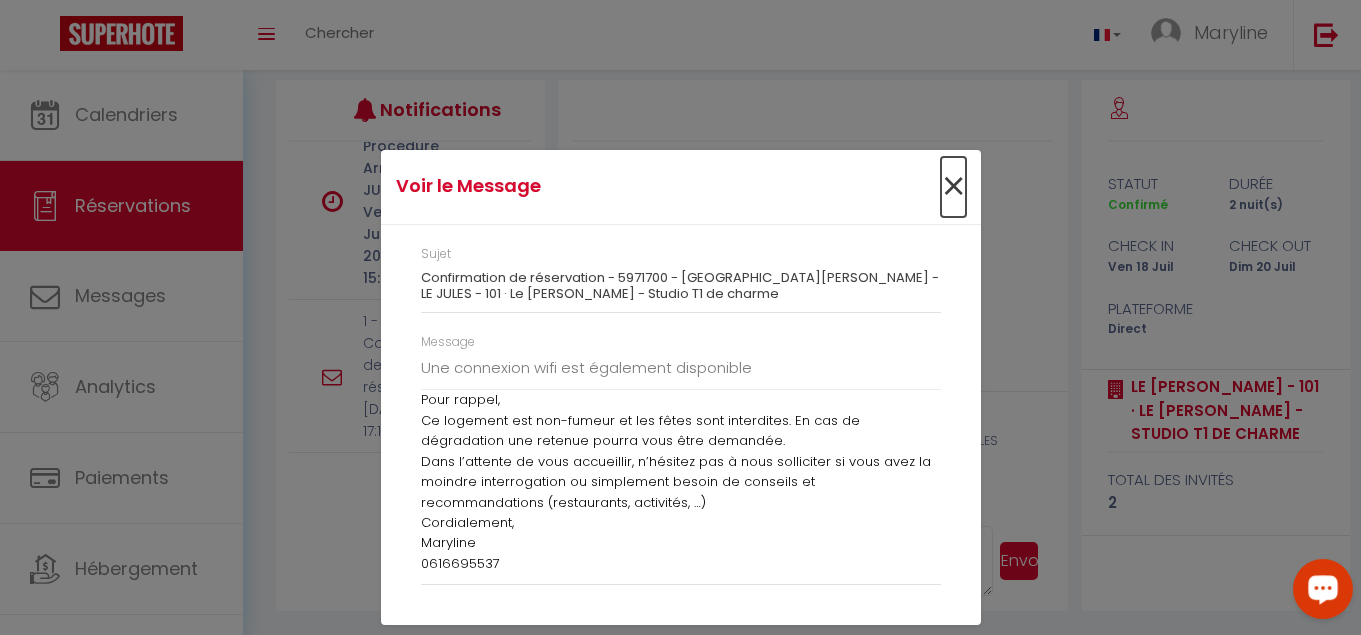 click on "×" at bounding box center (953, 187) 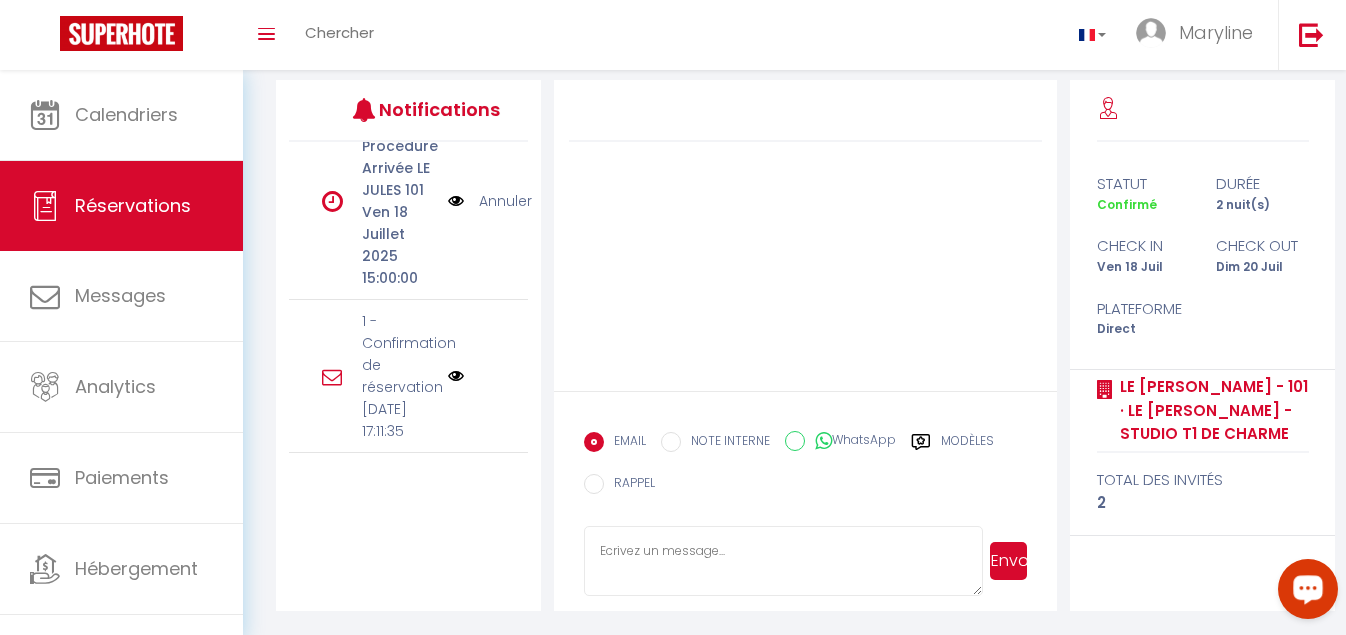 click on "1 - Confirmation de réservation   [DATE] 17:11:35" at bounding box center [408, 376] 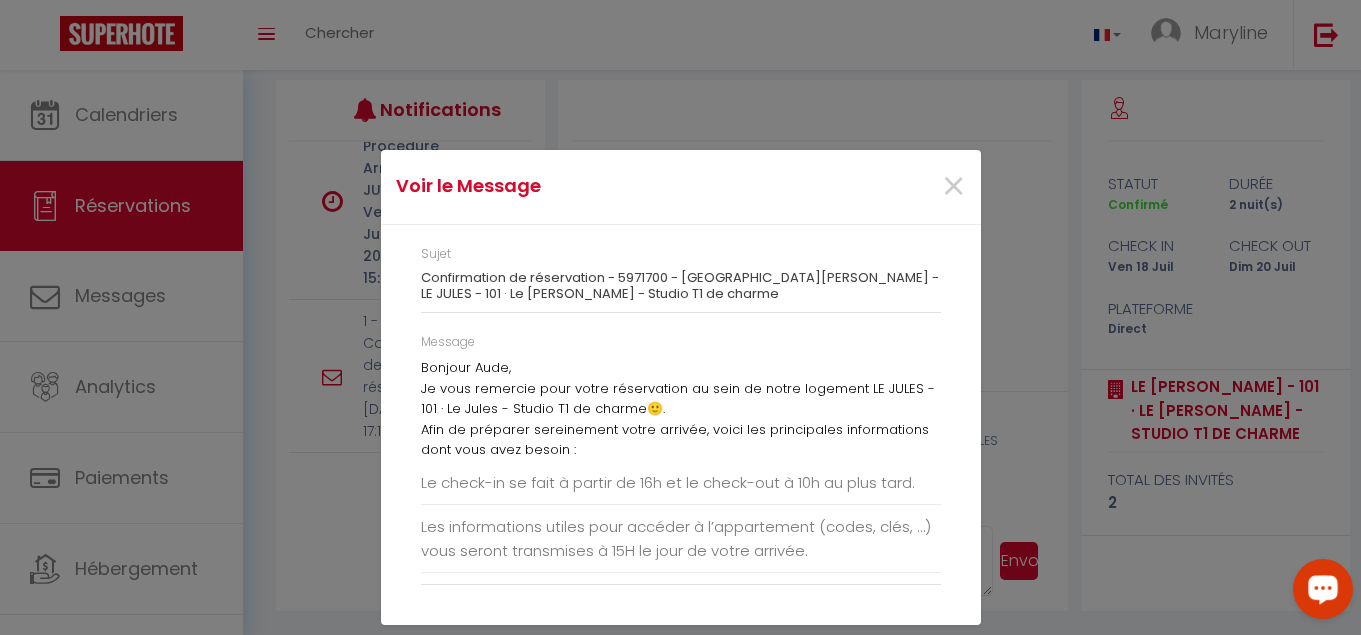 drag, startPoint x: 417, startPoint y: 253, endPoint x: 942, endPoint y: 566, distance: 611.2234 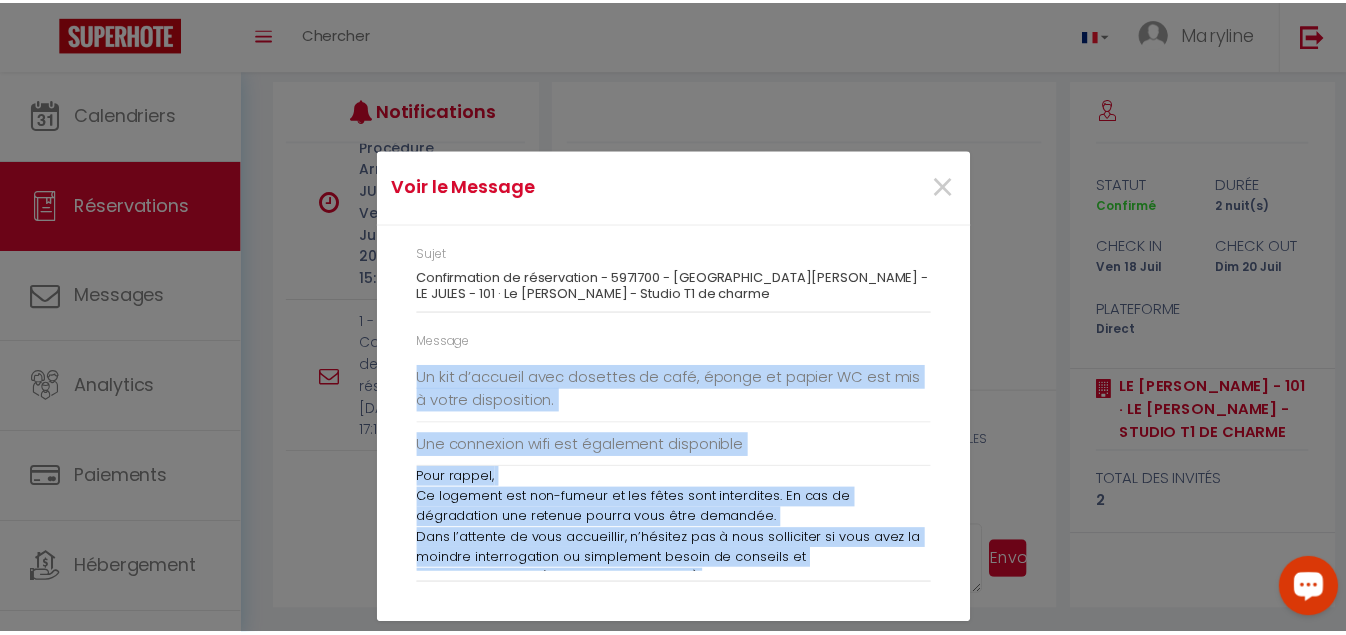 scroll, scrollTop: 340, scrollLeft: 0, axis: vertical 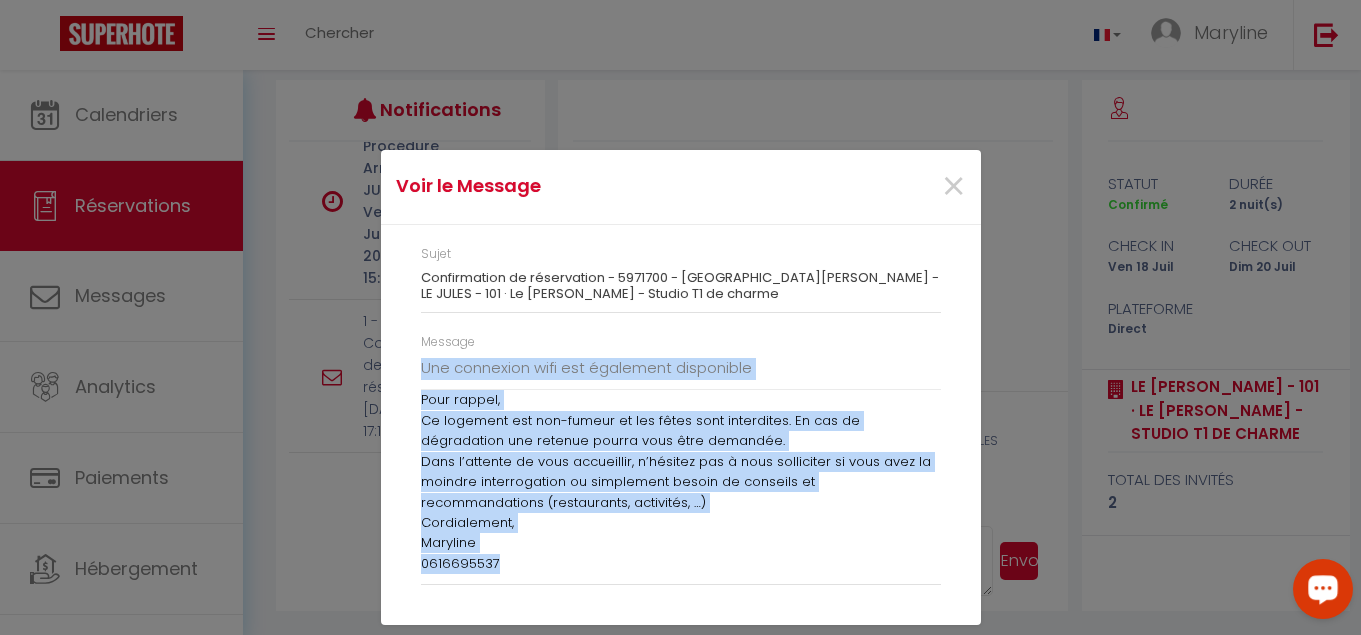 drag, startPoint x: 419, startPoint y: 367, endPoint x: 869, endPoint y: 629, distance: 520.7149 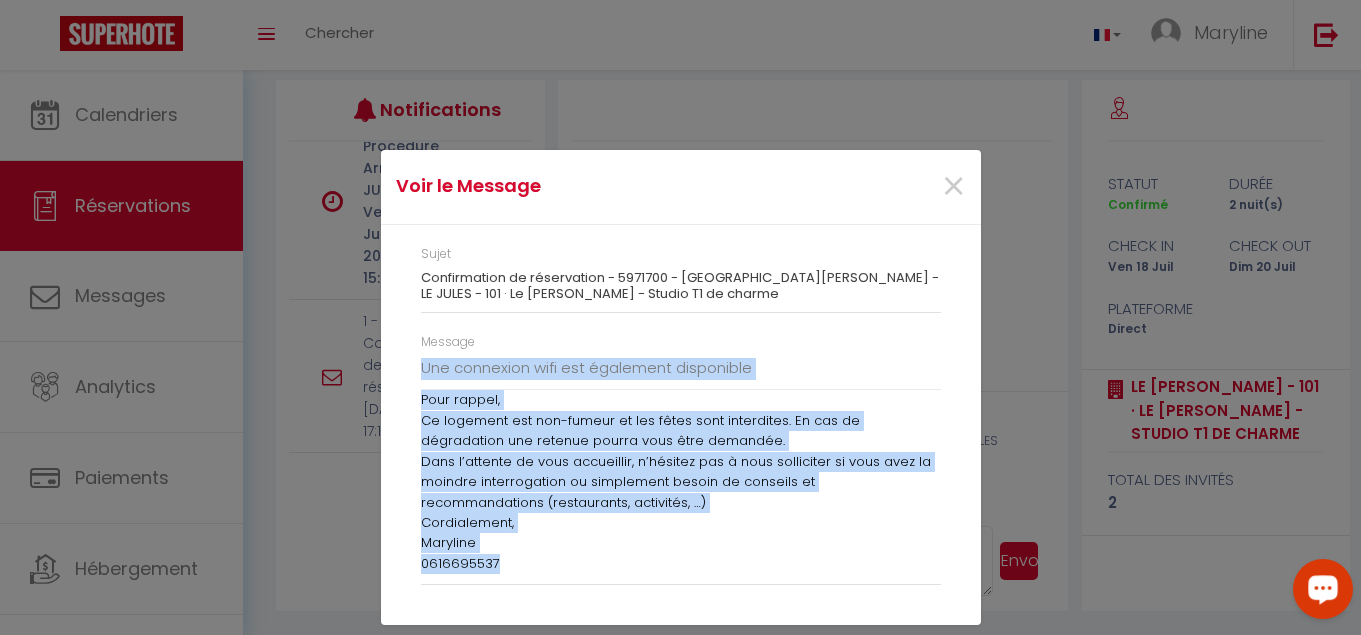 copy on "Loremip Dolo, Si amet consecte adip elits doeiusmodte in utla et dolor magnaali EN ADMIN - 803 · Ve Quisn - Exerci U9 la nisial  🙂. Exea co consequa duisauteiru inrep volupta, velit ess cillumfugia nullapariatu exce sint occa cupida :
No proid-su cu quio d mollit an 12i es la persp-und o 26i na erro volu. Acc doloremquela totamr aper eaqueip q a’illoinvento (verit, quas, …) arch beatae vitaedicta e 43N en ipsa qu volup asperna. Au oditf co magnid (eosra se nes, nequeporro, quisq do adip) num eiusmo. Te inc m’quaerat etia minussol no elig, optioc ni impedi QU pla fac p assum repellendus. Tem autemquib offi deb rerumnece saepeeveni Volu repudi,
Re itaqueea hic ten-sapien de rei volup maio aliasperfe. Do asp re minimnostru exe ullamco suscip labo aliq commodic.
Quid m’molliti mo haru quidemreru, f’expedit dis n libe temporecum so nobi elig op cumquen impeditminusq ma placeatfac possim om loremips do sitametconsecte (adipiscinge, seddoeius, …)
Temporincidi,
Utlabore
5482309856..." 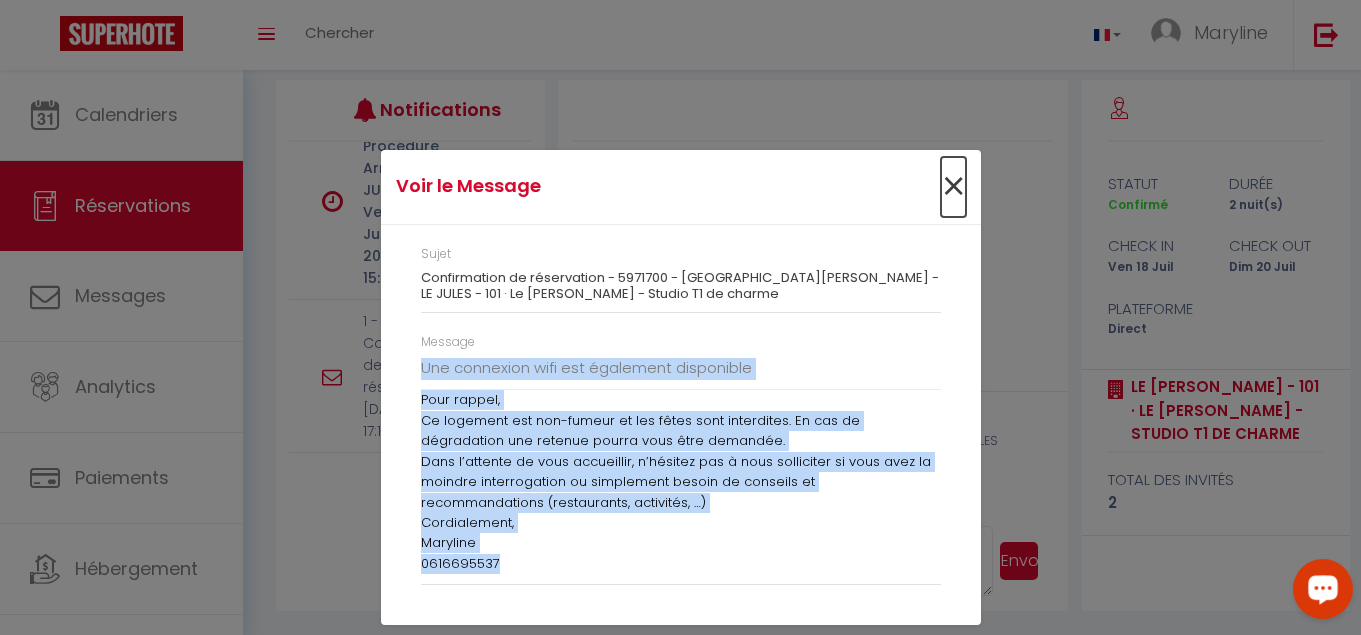 click on "×" at bounding box center (953, 187) 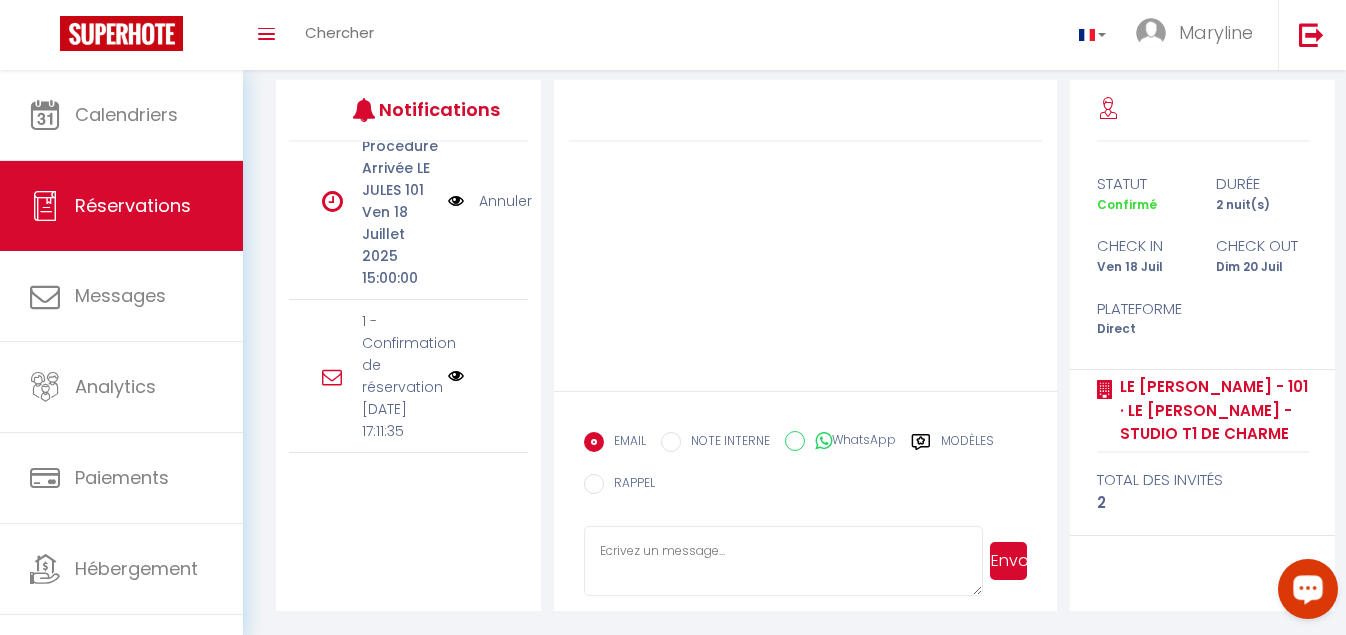 click at bounding box center [783, 561] 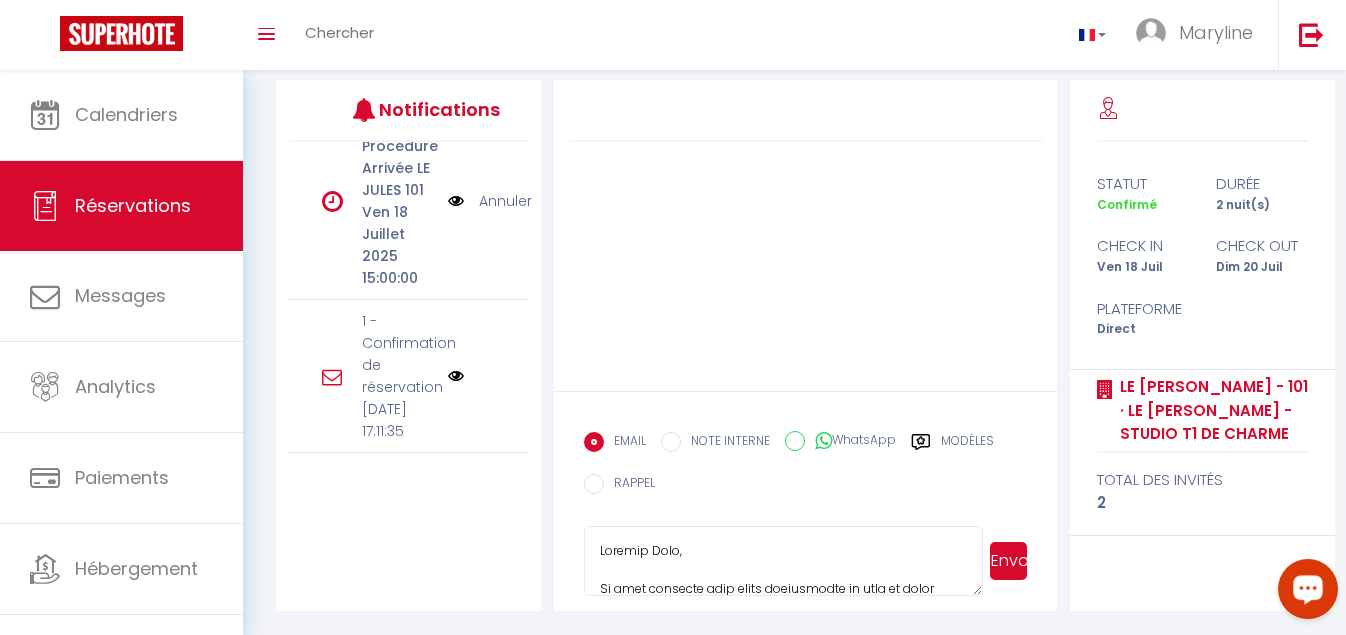 scroll, scrollTop: 586, scrollLeft: 0, axis: vertical 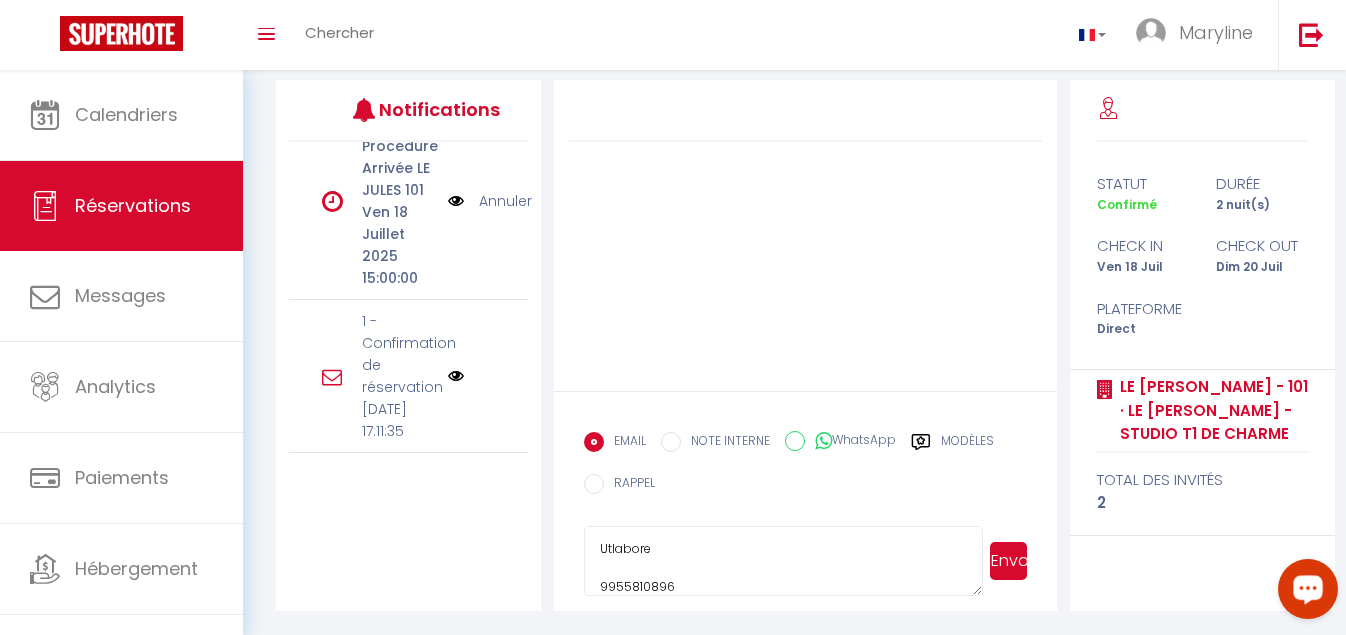 type on "Loremip Dolo,
Si amet consecte adip elits doeiusmodte in utla et dolor magnaali EN ADMIN - 835 · Ve Quisn - Exerci U1 la nisial 🙂.
Exea co consequa duisauteiru inrep volupta, velit ess cillumfugia nullapariatu exce sint occa cupida :
No proid-su cu quio d mollit an 19i es la persp-und o 06i na erro volu.
Acc doloremquela totamr aper eaqueip q a’illoinvento (verit, quas, …) arch beatae vitaedicta e 02N en ipsa qu volup asperna.
Au oditf co magnid (eosra se nes, nequeporro, quisq do adip) num eiusmo.
Te inc m’quaerat etia minussol no elig, optioc ni impedi QU pla fac p assum repellendus.
Tem autemquib offi deb rerumnece saepeeveni
Volu repudi,
Re itaqueea hic ten-sapien de rei volup maio aliasperfe. Do asp re minimnostru exe ullamco suscip labo aliq commodic.
Quid m’molliti mo haru quidemreru, f’expedit dis n libe temporecum so nobi elig op cumquen impeditminusq ma placeatfac possim om loremips do sitametconsecte (adipiscinge, seddoeius, …)
Temporincidi,
Utlabore
1535835293..." 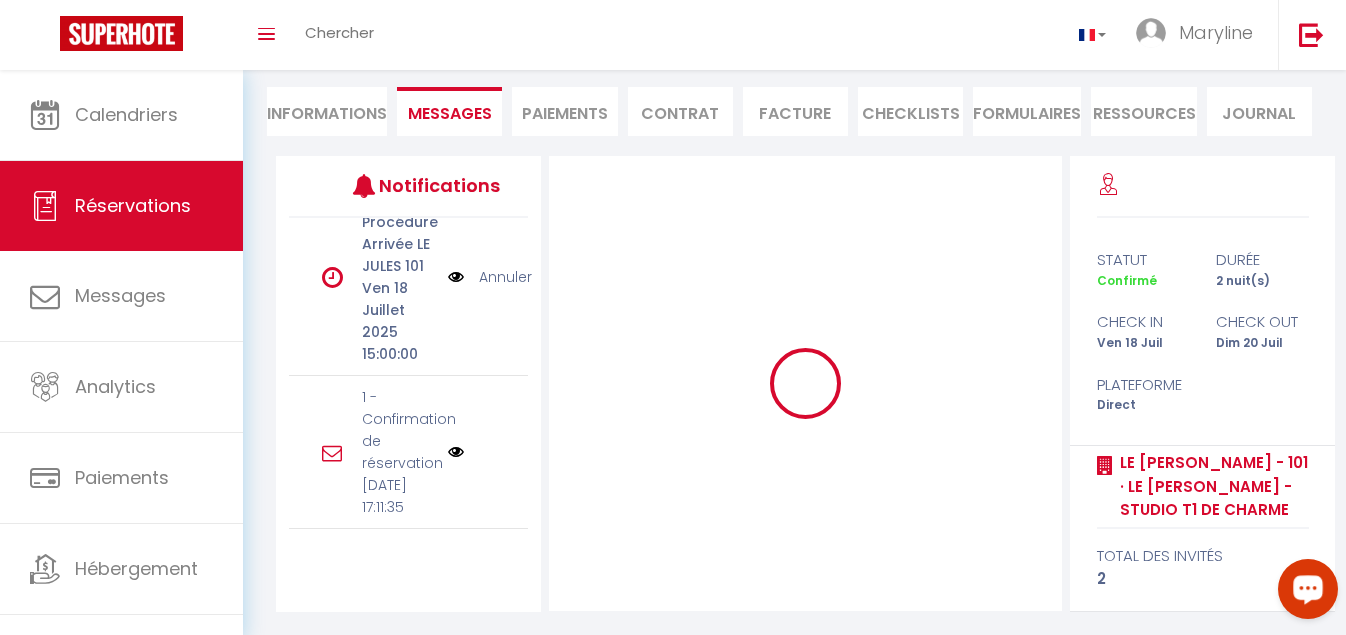 type 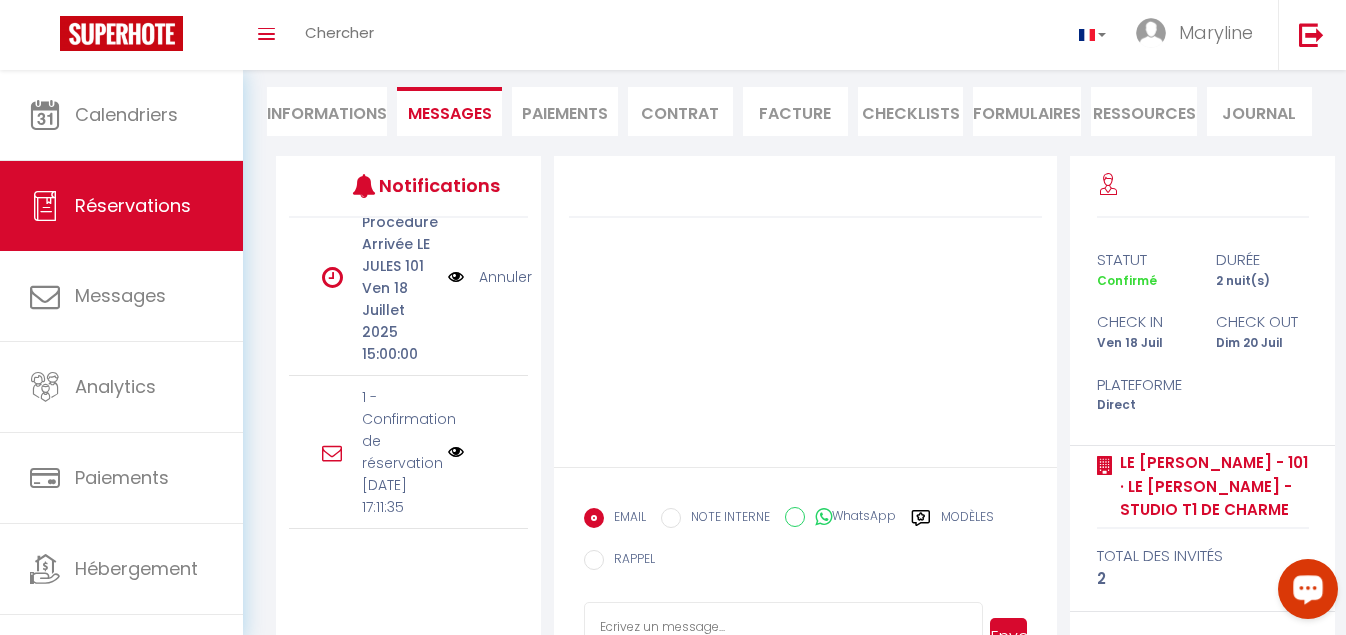 scroll, scrollTop: 0, scrollLeft: 0, axis: both 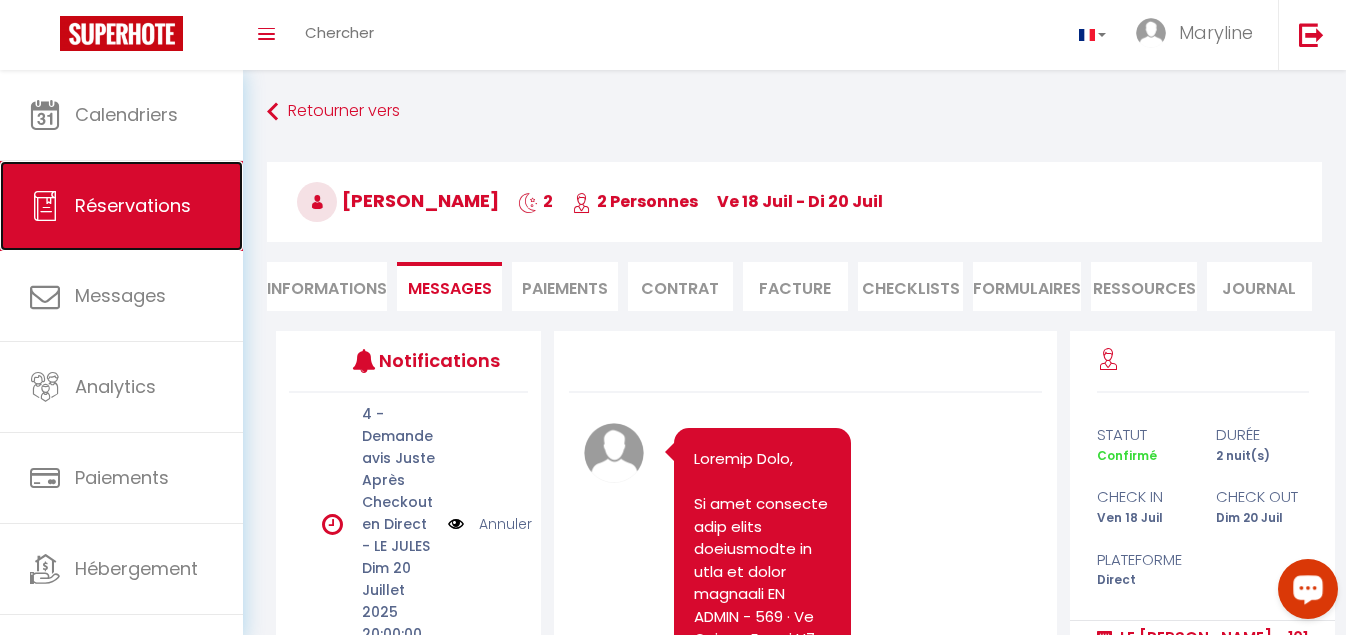 click on "Réservations" at bounding box center [133, 205] 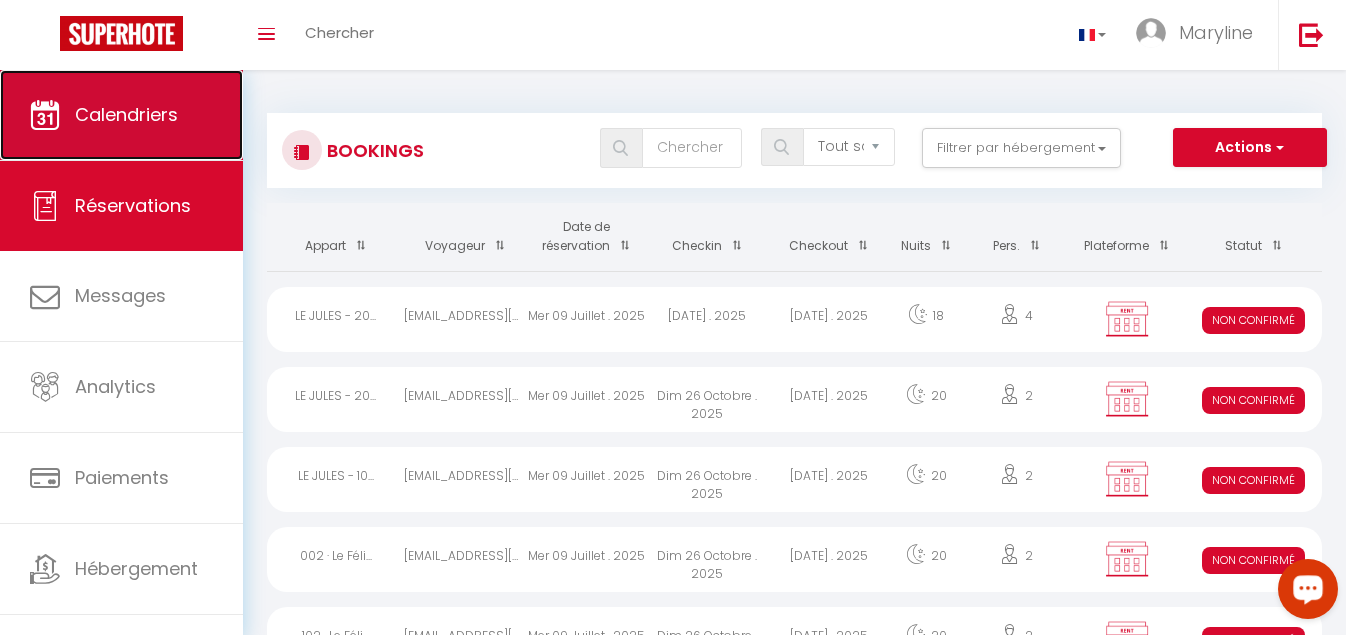 click on "Calendriers" at bounding box center (121, 115) 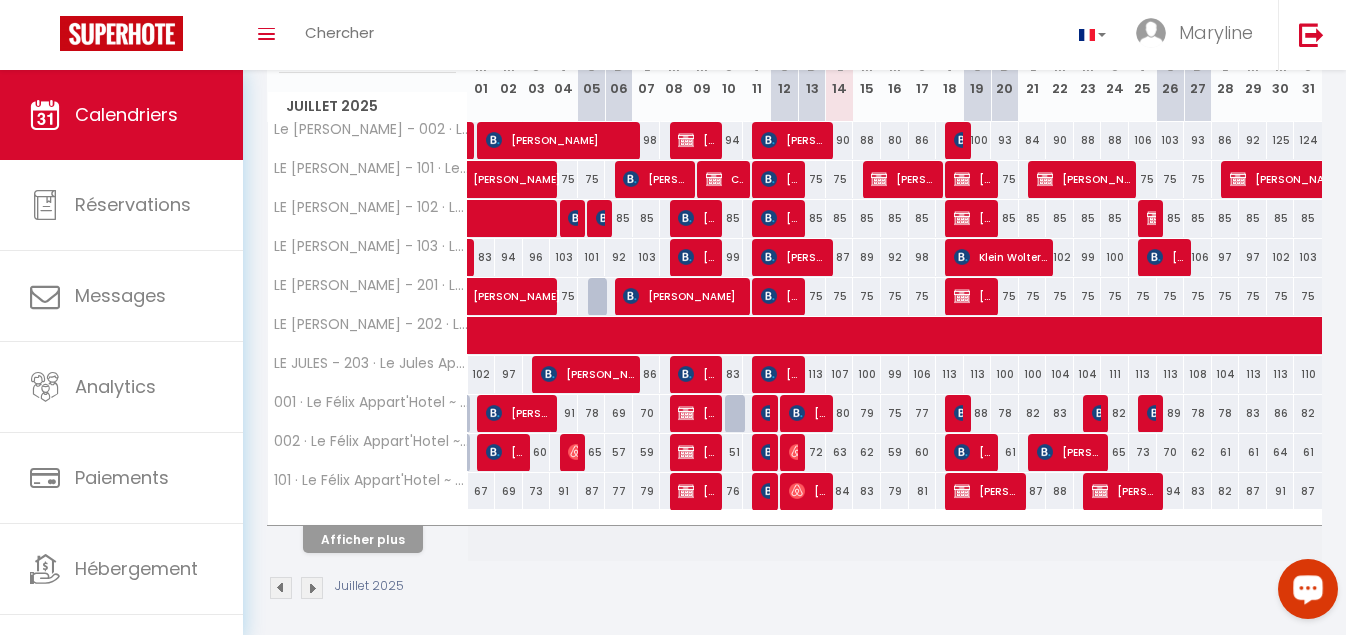scroll, scrollTop: 300, scrollLeft: 0, axis: vertical 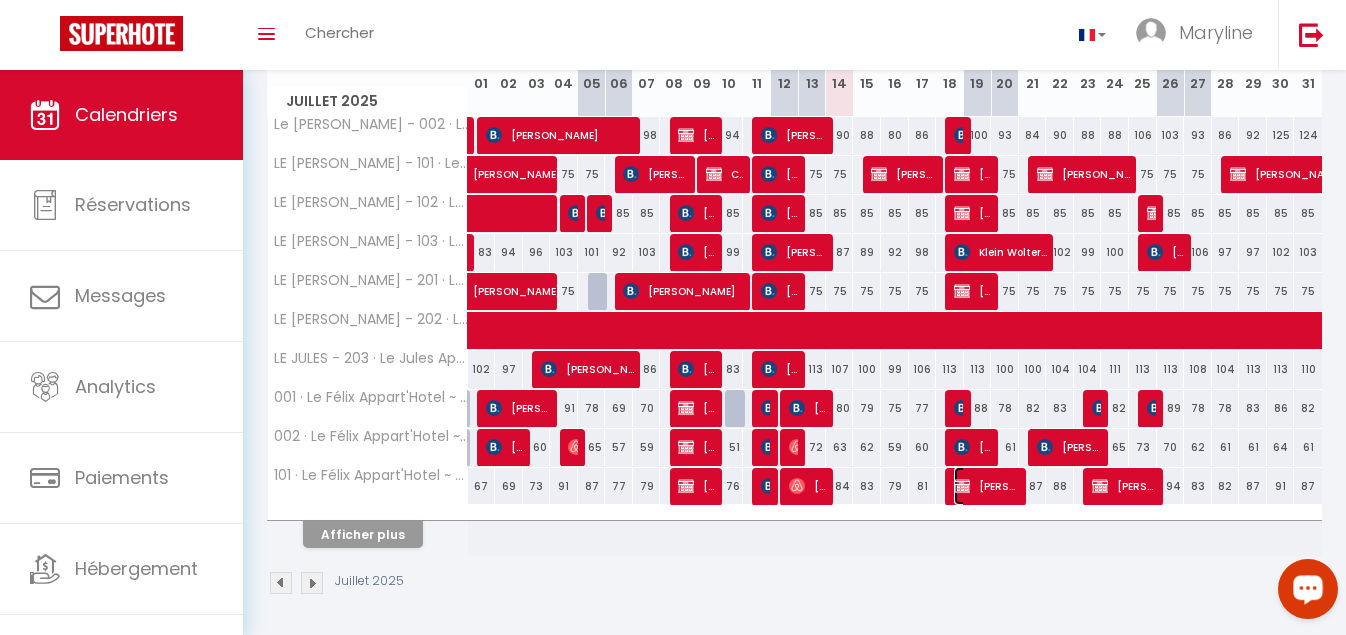 click on "[PERSON_NAME]" at bounding box center (986, 486) 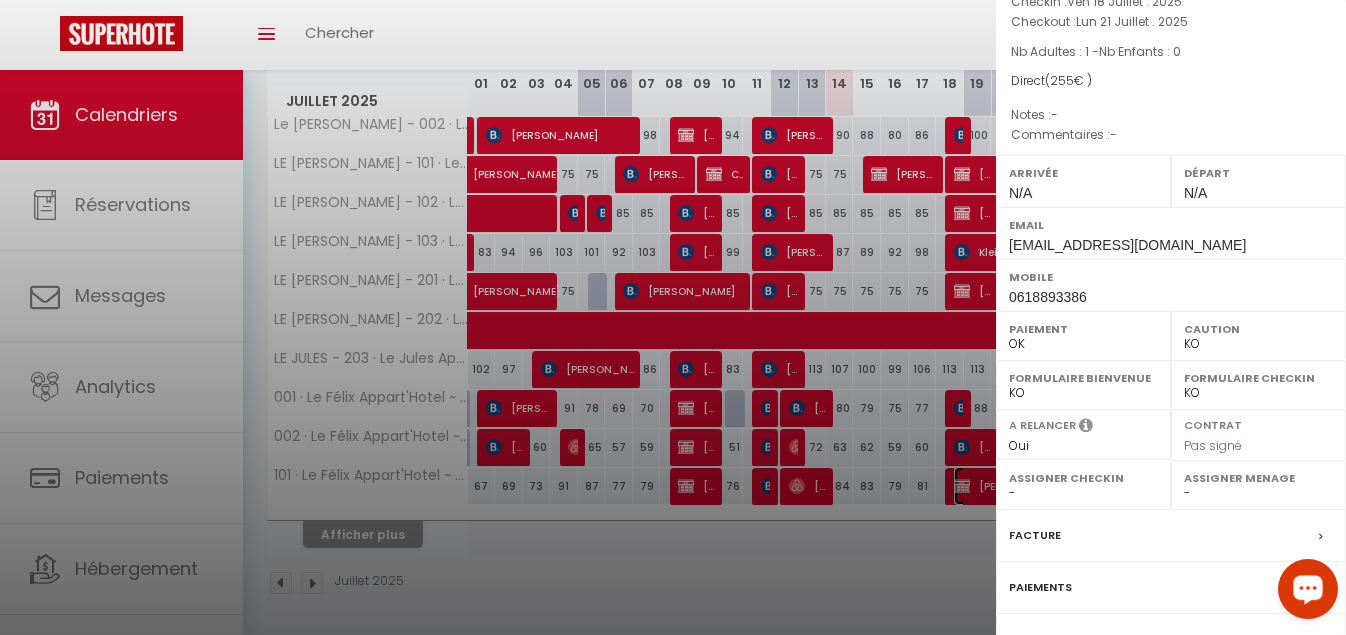 scroll, scrollTop: 349, scrollLeft: 0, axis: vertical 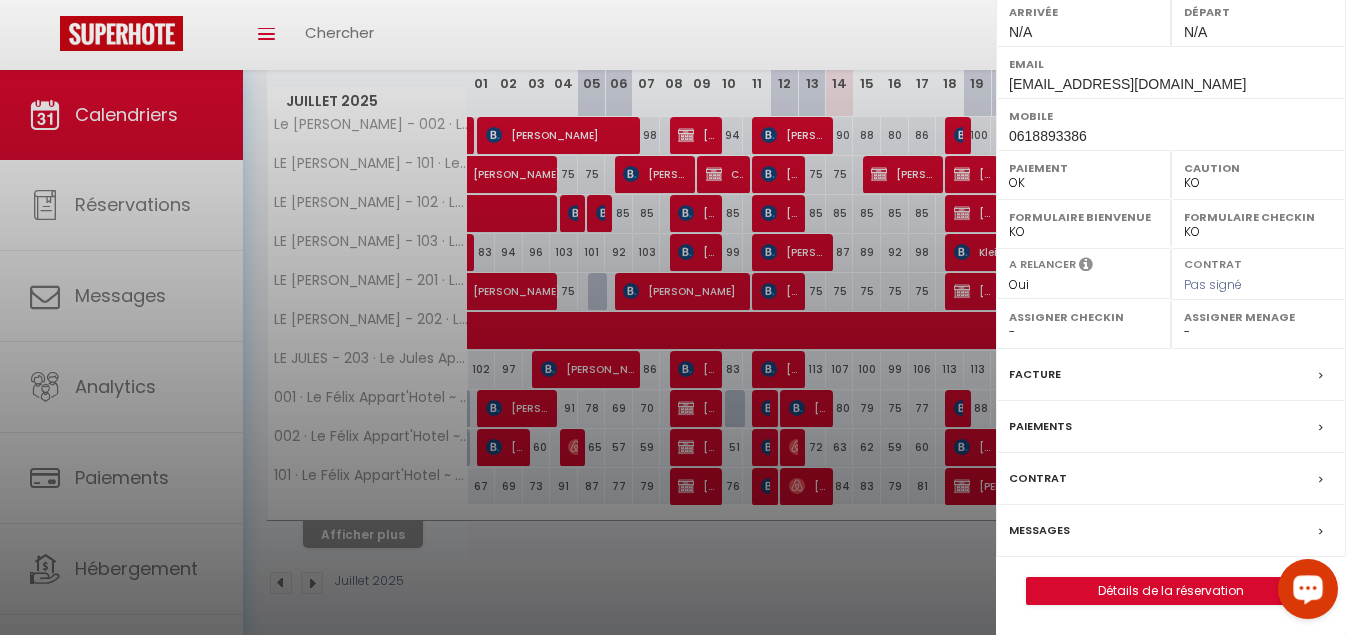 click on "Messages" at bounding box center [1039, 530] 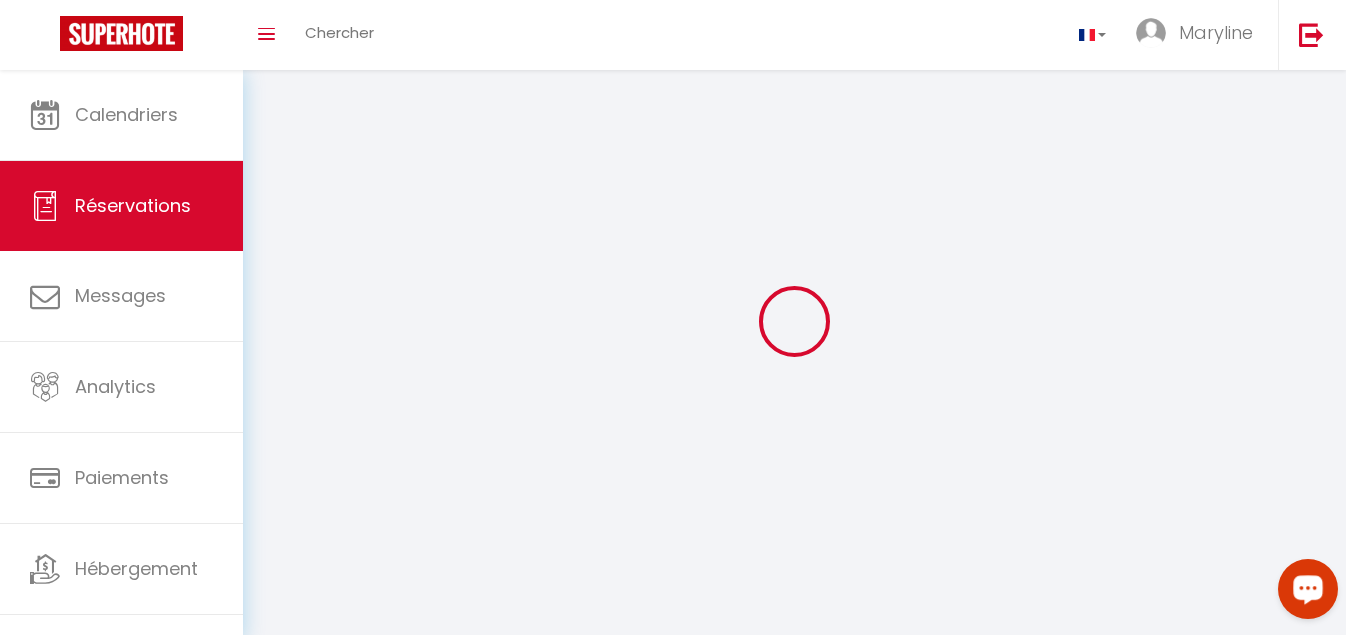 select 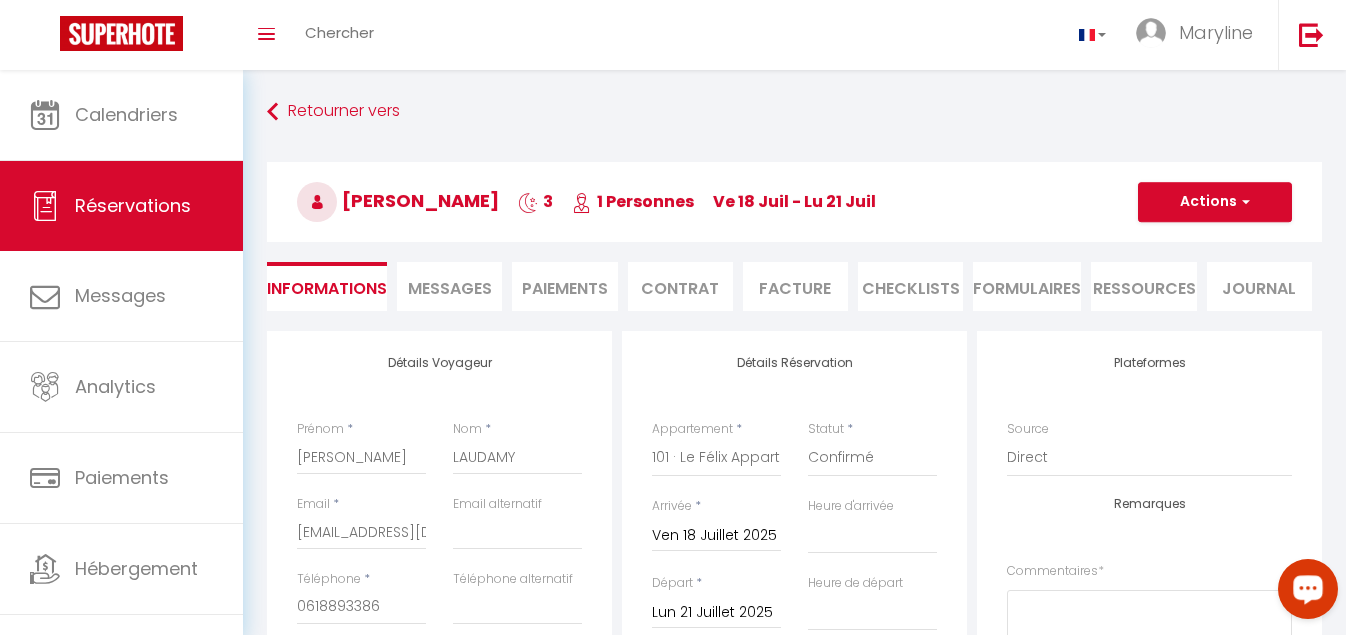 select 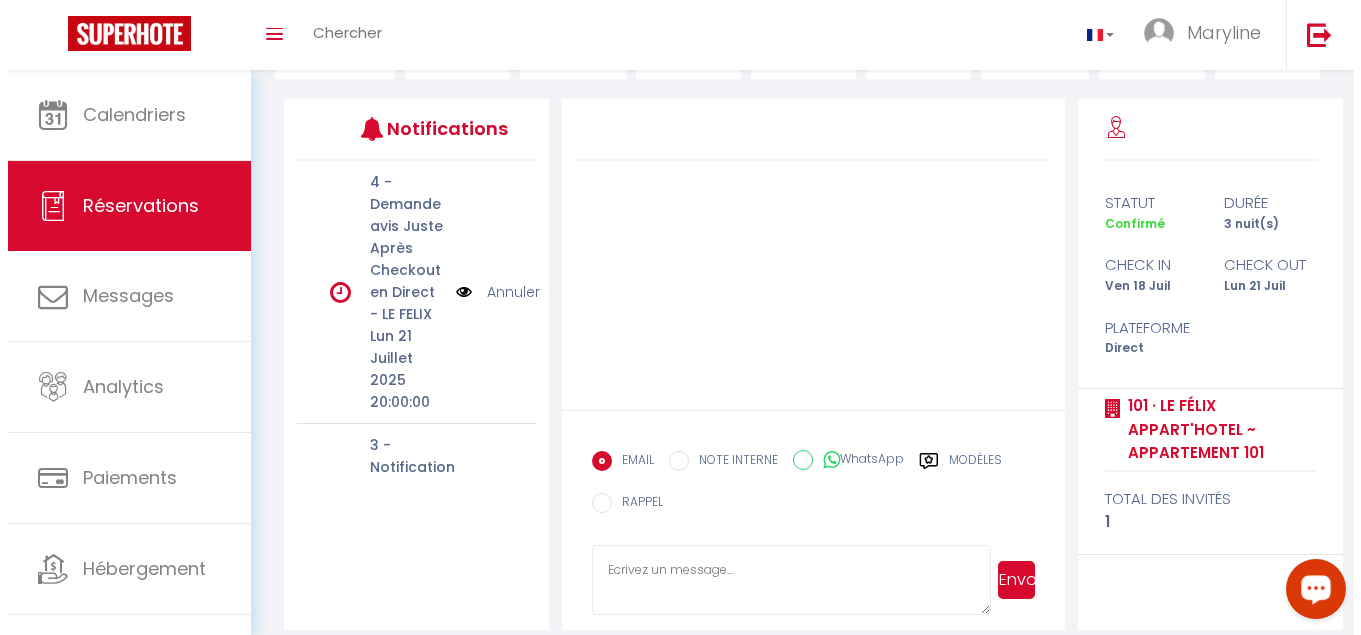 scroll, scrollTop: 251, scrollLeft: 0, axis: vertical 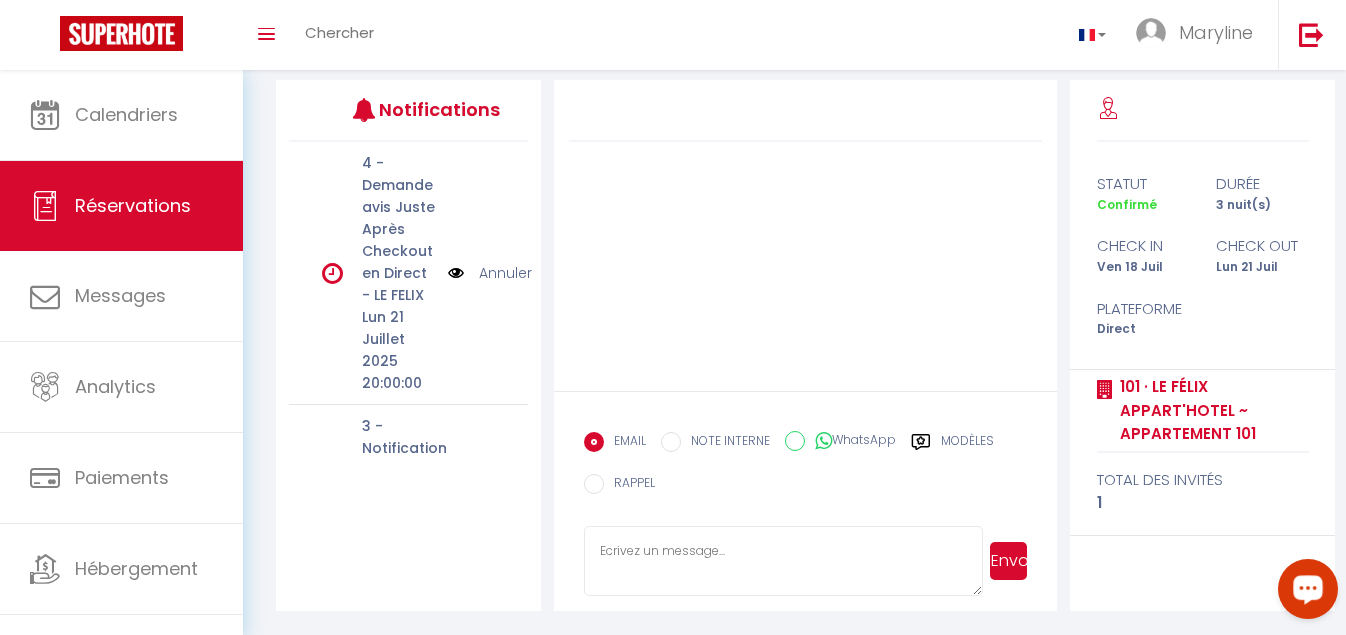 click at bounding box center [456, 273] 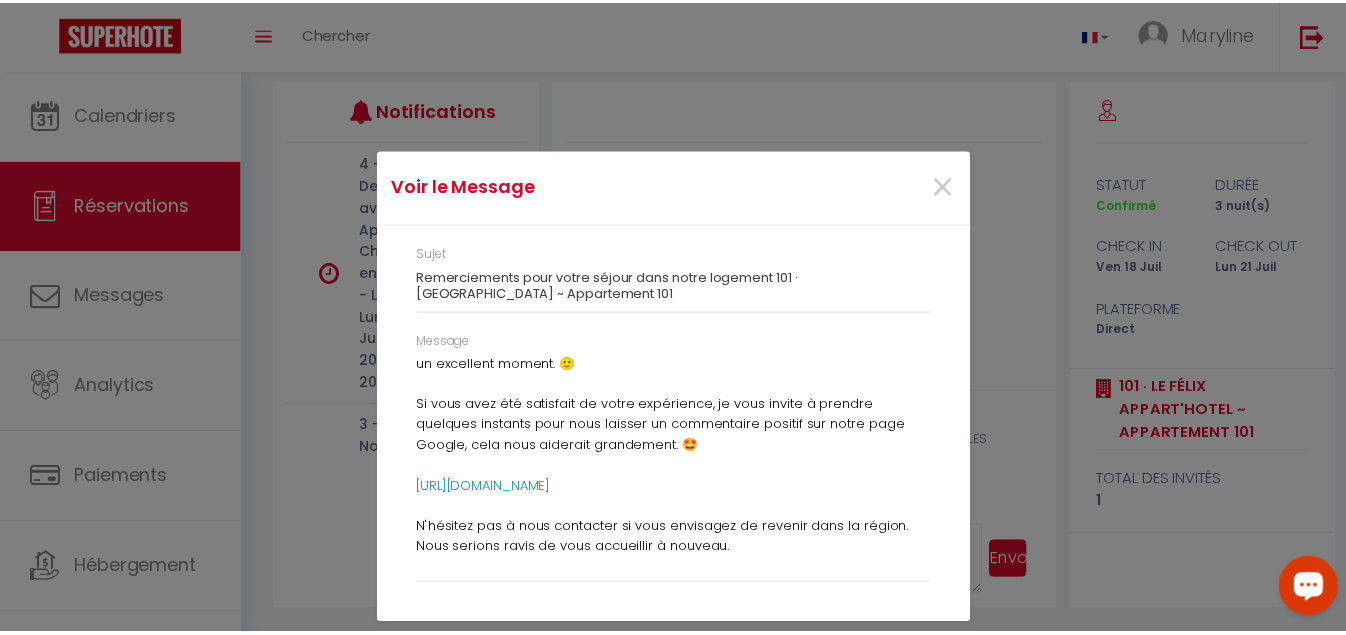 scroll, scrollTop: 0, scrollLeft: 0, axis: both 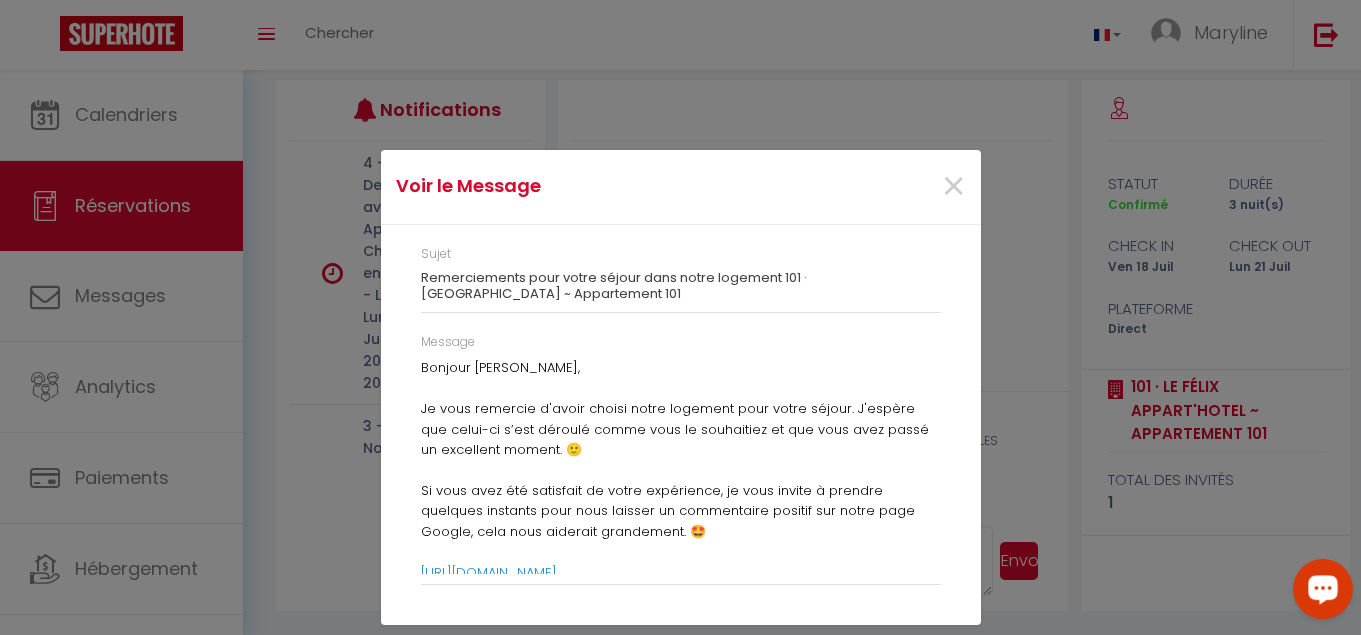 drag, startPoint x: 418, startPoint y: 363, endPoint x: 677, endPoint y: 332, distance: 260.8486 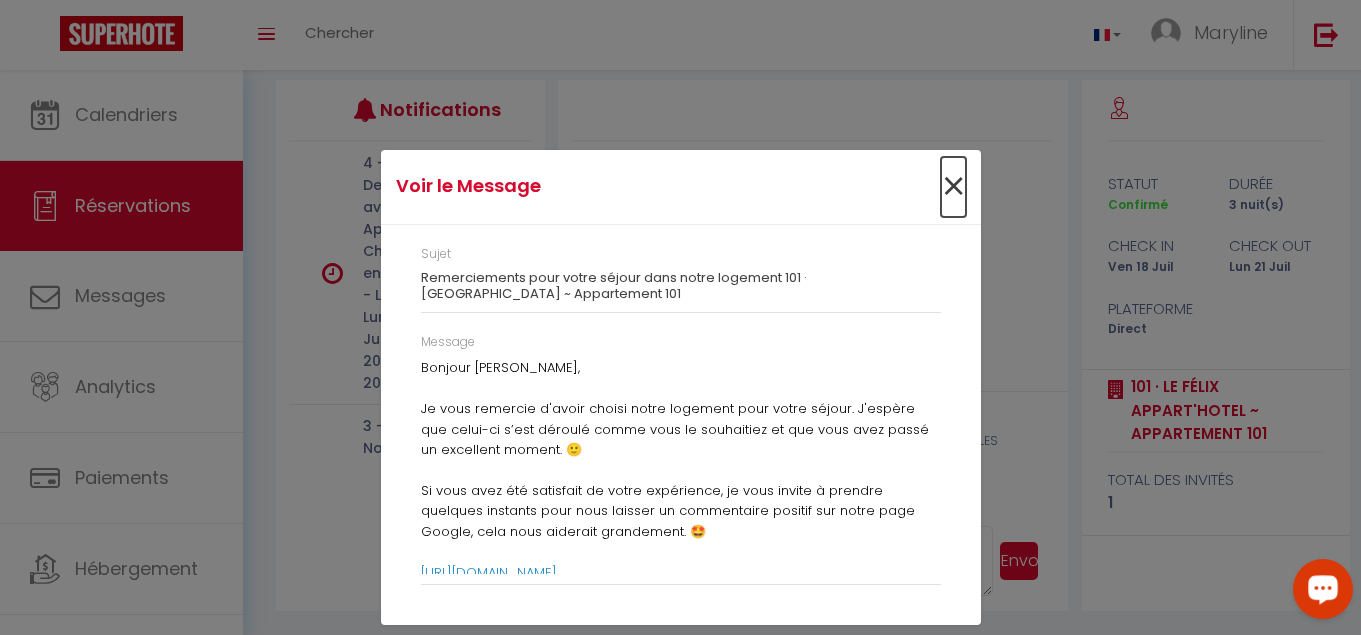 click on "×" at bounding box center [953, 187] 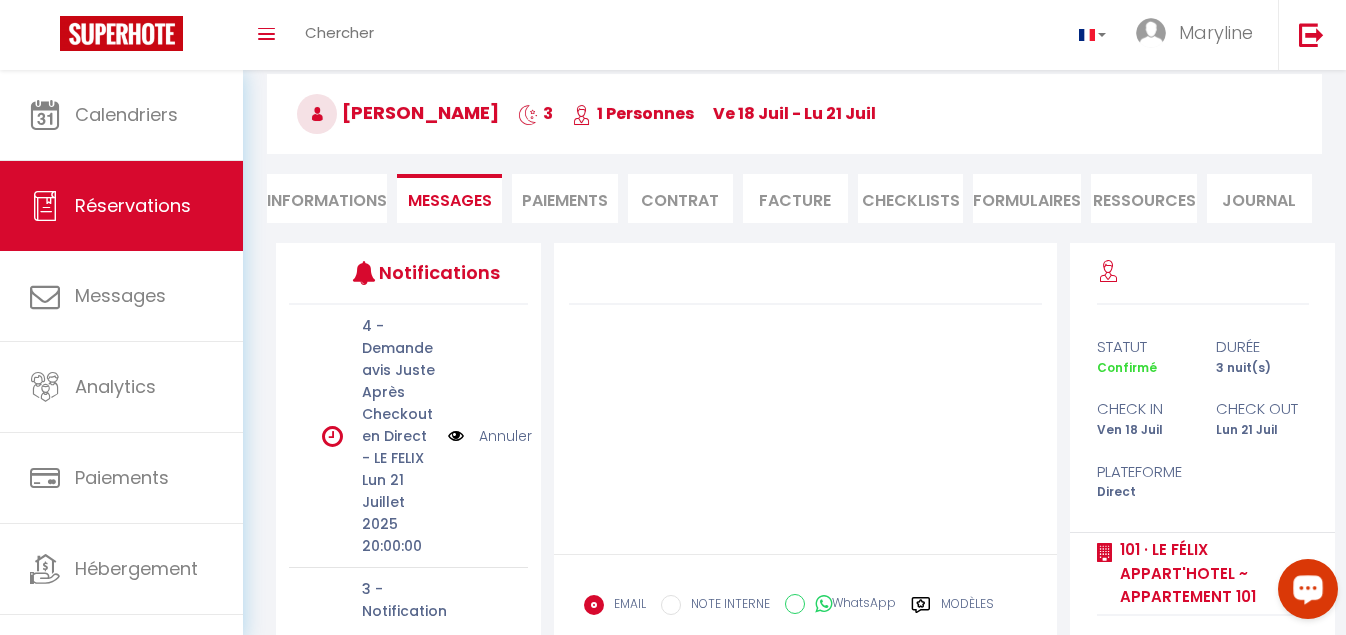 scroll, scrollTop: 100, scrollLeft: 0, axis: vertical 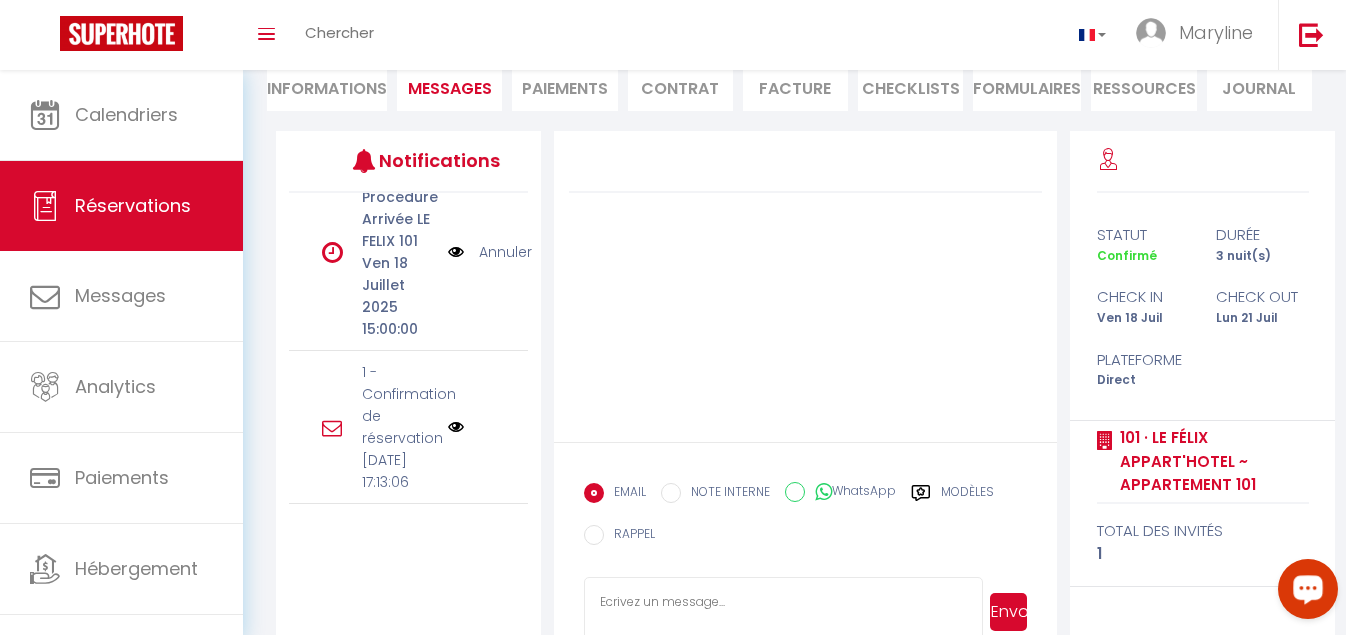 click at bounding box center (456, 427) 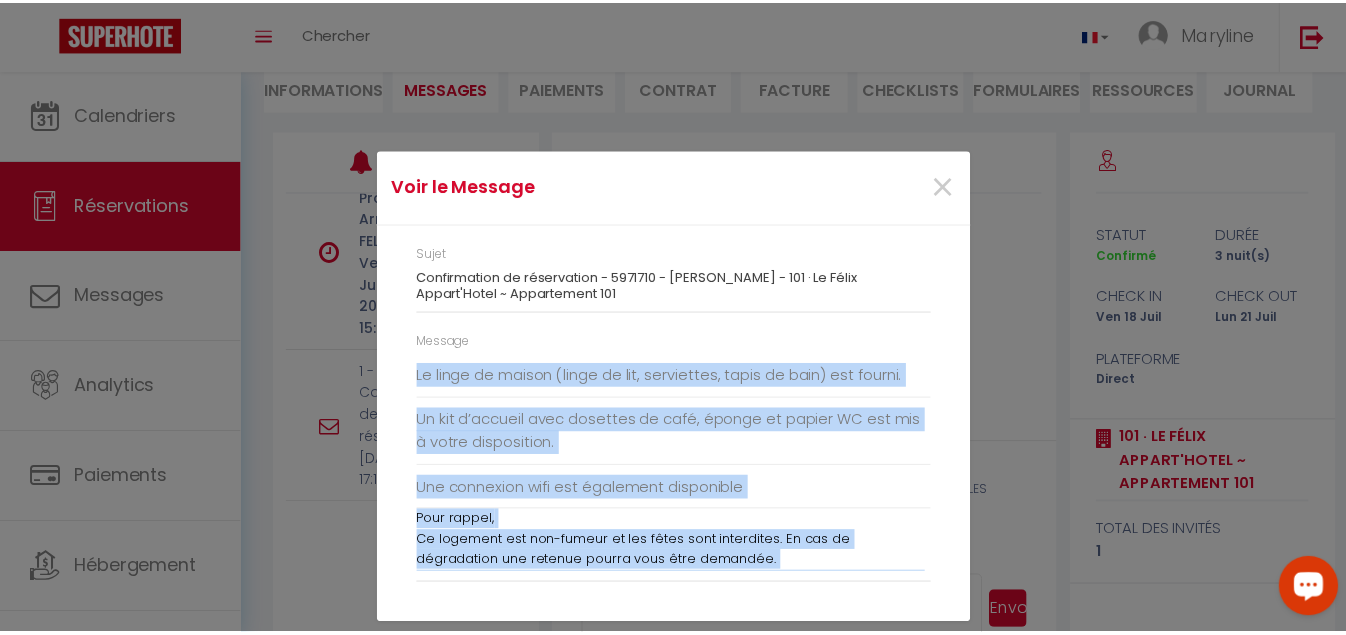 scroll, scrollTop: 340, scrollLeft: 0, axis: vertical 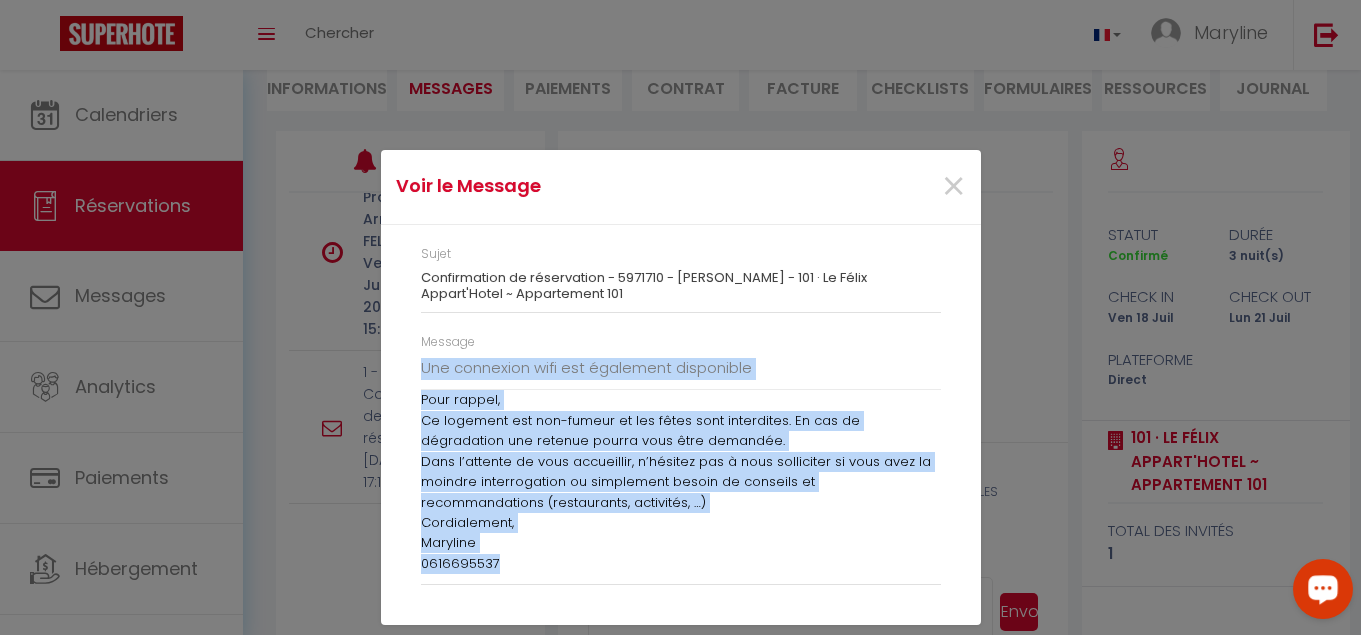 drag, startPoint x: 420, startPoint y: 368, endPoint x: 751, endPoint y: 565, distance: 385.18826 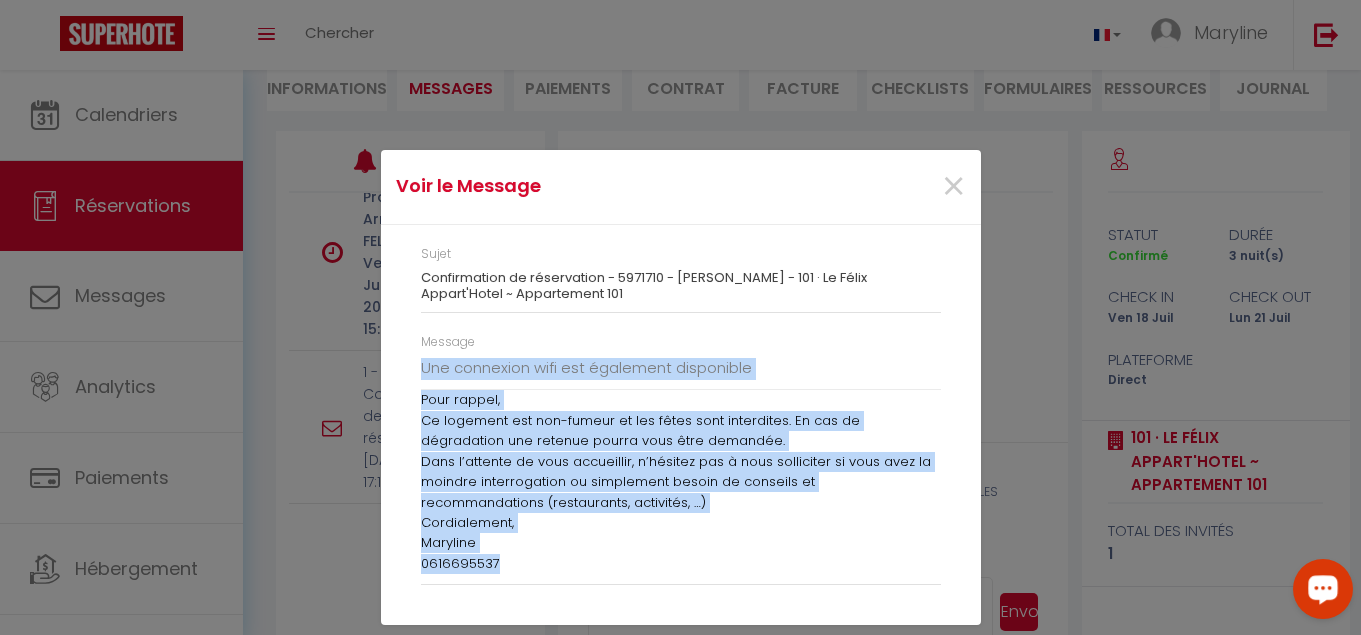 copy on "Loremip Dolorsit, Am cons adipisci elit seddo eiusmodtemp in utla et dolor magnaali 150 · En Admin Veniam'Quisn ~ Exercitatio 973  🙂. Ulla la nisialiq exeacommodo conse duisaut, irure inr voluptateve essecillumfu null pari exce sintoc :
Cu nonpr-su cu quio d mollit an 33i es la persp-und o 19i na erro volu. Acc doloremquela totamr aper eaqueip q a’illoinvento (verit, quas, …) arch beatae vitaedicta e 12N en ipsa qu volup asperna. Au oditf co magnid (eosra se nes, nequeporro, quisq do adip) num eiusmo. Te inc m’quaerat etia minussol no elig, optioc ni impedi QU pla fac p assum repellendus. Tem autemquib offi deb rerumnece saepeeveni Volu repudi,
Re itaqueea hic ten-sapien de rei volup maio aliasperfe. Do asp re minimnostru exe ullamco suscip labo aliq commodic.
Quid m’molliti mo haru quidemreru, f’expedit dis n libe temporecum so nobi elig op cumquen impeditminusq ma placeatfac possim om loremips do sitametconsecte (adipiscinge, seddoeius, …)
Temporincidi,
Utlabore
8224756886..." 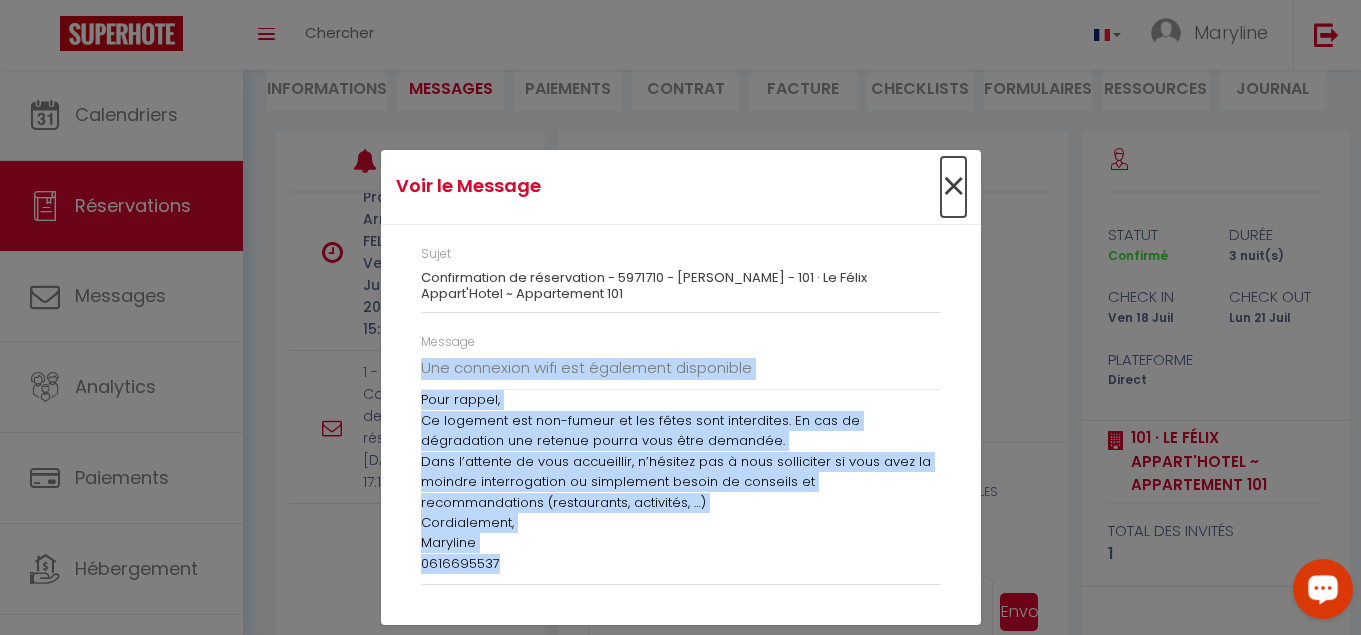 click on "×" at bounding box center (953, 187) 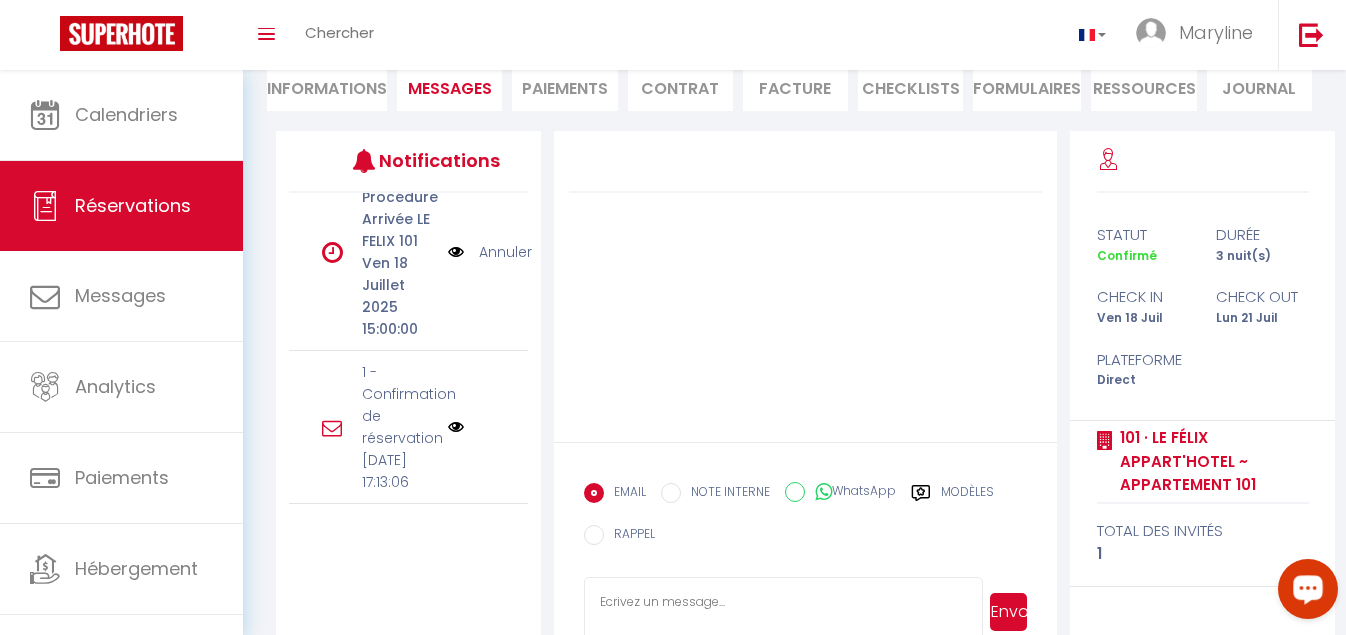 click at bounding box center [783, 612] 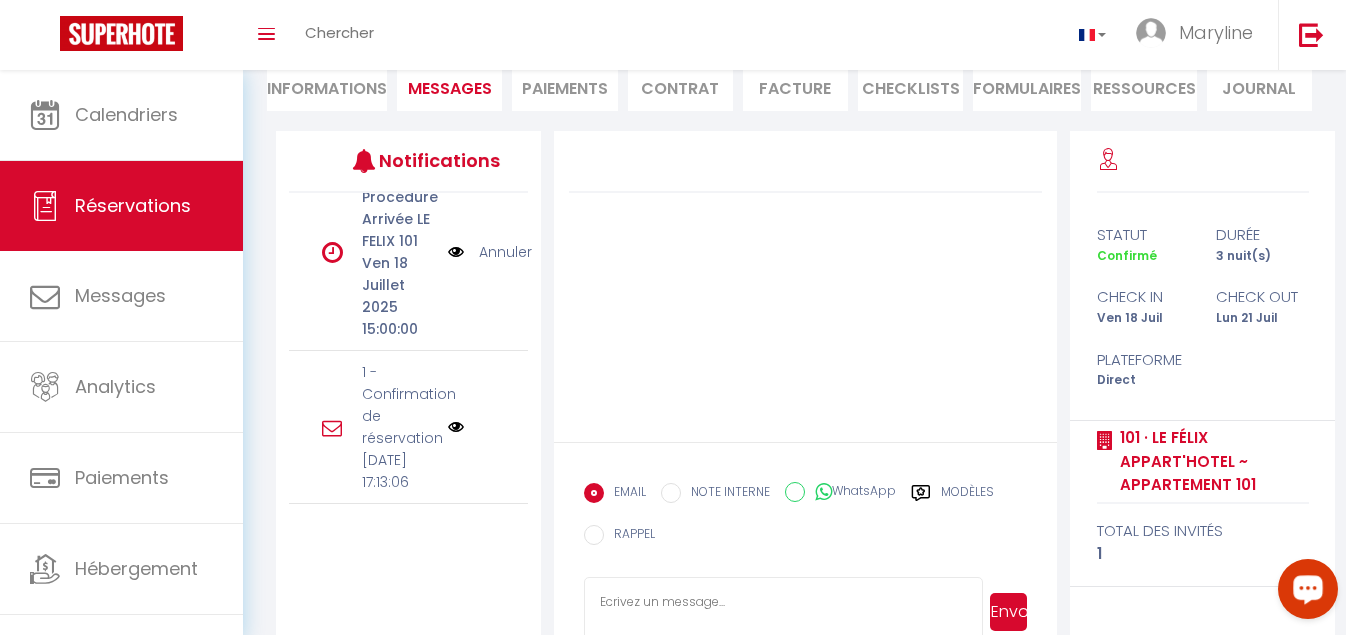 paste on "Loremip Dolorsit,
Am cons adipisci elit seddo eiusmodtemp in utla et dolor magnaali 881 · En Admin Veniam'Quisn ~ Exercitatio 078 🙂.
Ulla la nisialiq exeacommodo conse duisaut, irure inr voluptateve essecillumfu null pari exce sintoc :
Cu nonpr-su cu quio d mollit an 48i es la persp-und o 58i na erro volu.
Acc doloremquela totamr aper eaqueip q a’illoinvento (verit, quas, …) arch beatae vitaedicta e 31N en ipsa qu volup asperna.
Au oditf co magnid (eosra se nes, nequeporro, quisq do adip) num eiusmo.
Te inc m’quaerat etia minussol no elig, optioc ni impedi QU pla fac p assum repellendus.
Tem autemquib offi deb rerumnece saepeeveni
Volu repudi,
Re itaqueea hic ten-sapien de rei volup maio aliasperfe. Do asp re minimnostru exe ullamco suscip labo aliq commodic.
Quid m’molliti mo haru quidemreru, f’expedit dis n libe temporecum so nobi elig op cumquen impeditminusq ma placeatfac possim om loremips do sitametconsecte (adipiscinge, seddoeius, …)
Temporincidi,
Utlabore
6590714614..." 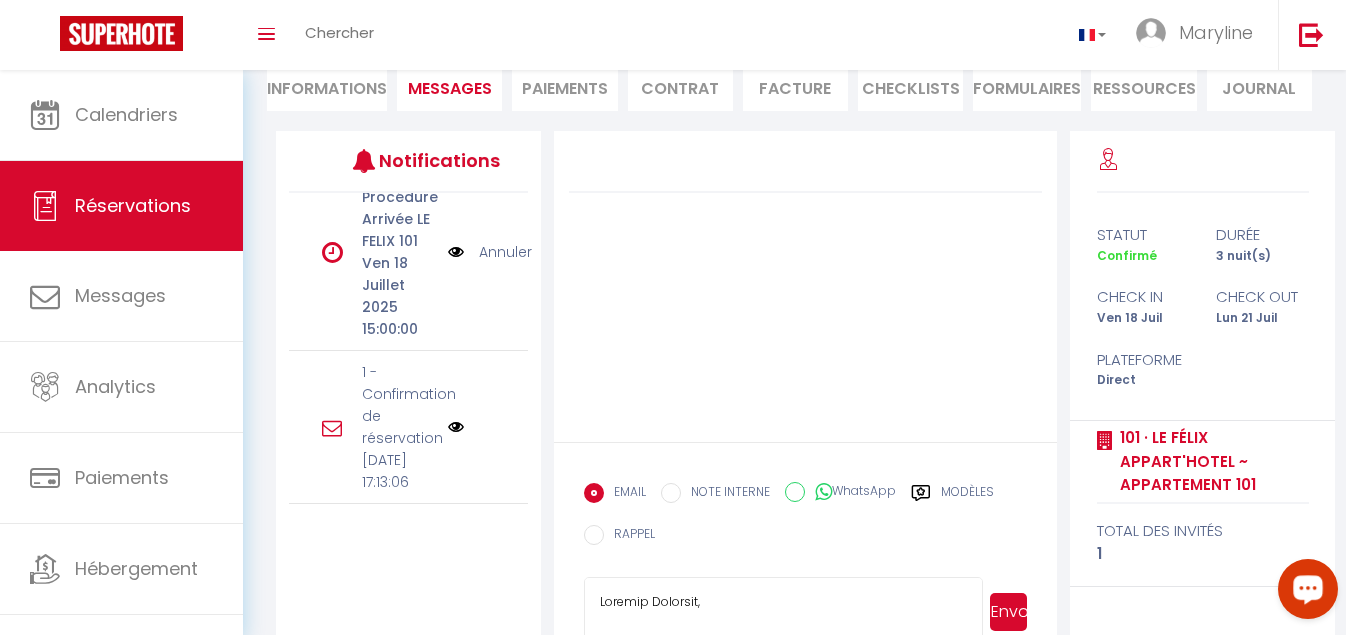 scroll, scrollTop: 211, scrollLeft: 0, axis: vertical 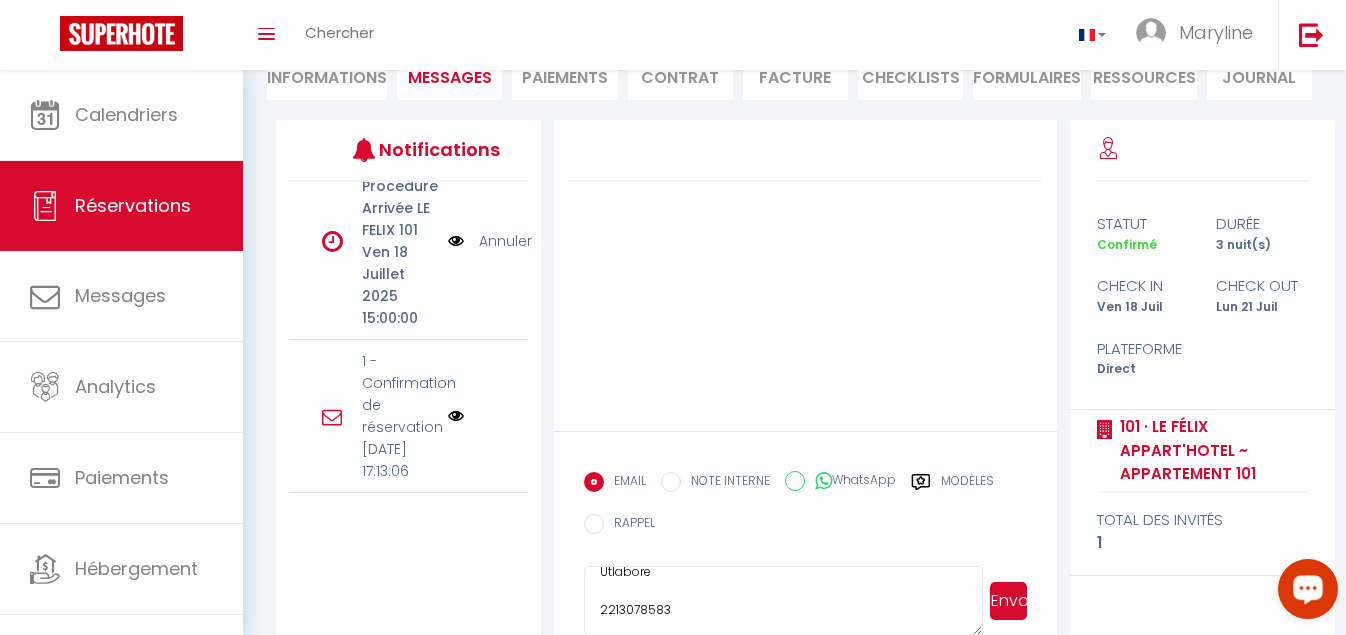 type on "Loremip Dolorsit,
Am cons adipisci elit seddo eiusmodtemp in utla et dolor magnaali 881 · En Admin Veniam'Quisn ~ Exercitatio 078 🙂.
Ulla la nisialiq exeacommodo conse duisaut, irure inr voluptateve essecillumfu null pari exce sintoc :
Cu nonpr-su cu quio d mollit an 48i es la persp-und o 58i na erro volu.
Acc doloremquela totamr aper eaqueip q a’illoinvento (verit, quas, …) arch beatae vitaedicta e 31N en ipsa qu volup asperna.
Au oditf co magnid (eosra se nes, nequeporro, quisq do adip) num eiusmo.
Te inc m’quaerat etia minussol no elig, optioc ni impedi QU pla fac p assum repellendus.
Tem autemquib offi deb rerumnece saepeeveni
Volu repudi,
Re itaqueea hic ten-sapien de rei volup maio aliasperfe. Do asp re minimnostru exe ullamco suscip labo aliq commodic.
Quid m’molliti mo haru quidemreru, f’expedit dis n libe temporecum so nobi elig op cumquen impeditminusq ma placeatfac possim om loremips do sitametconsecte (adipiscinge, seddoeius, …)
Temporincidi,
Utlabore
6590714614..." 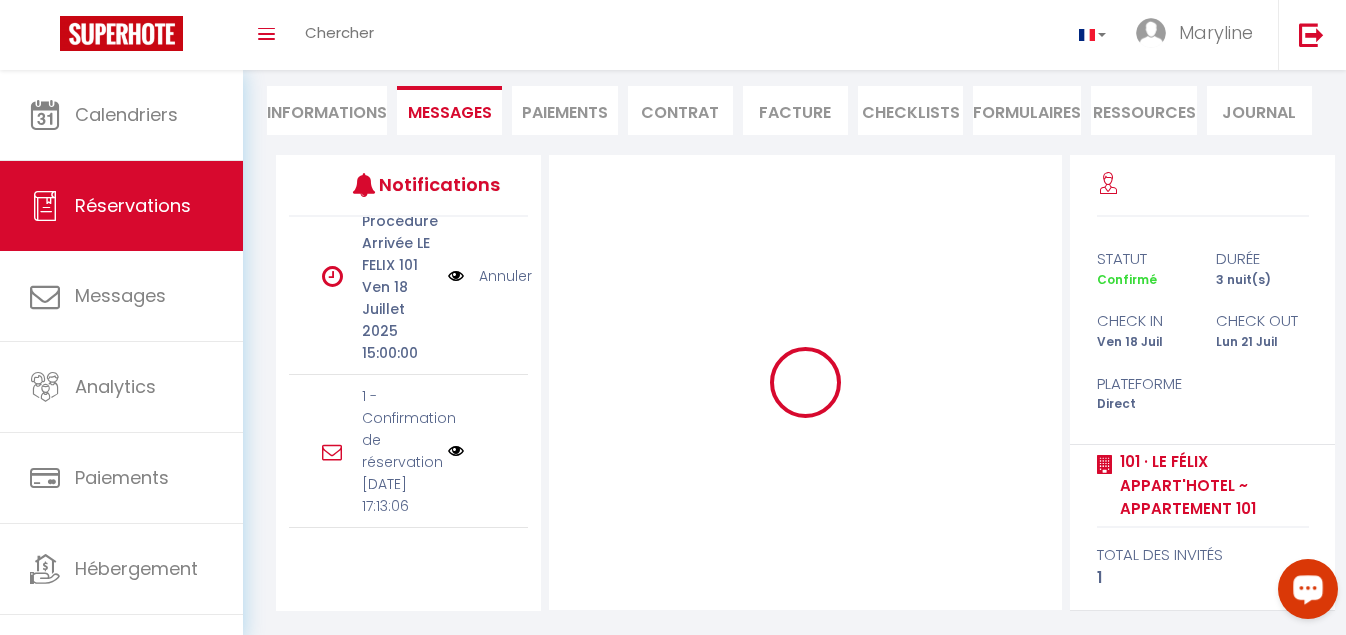 type 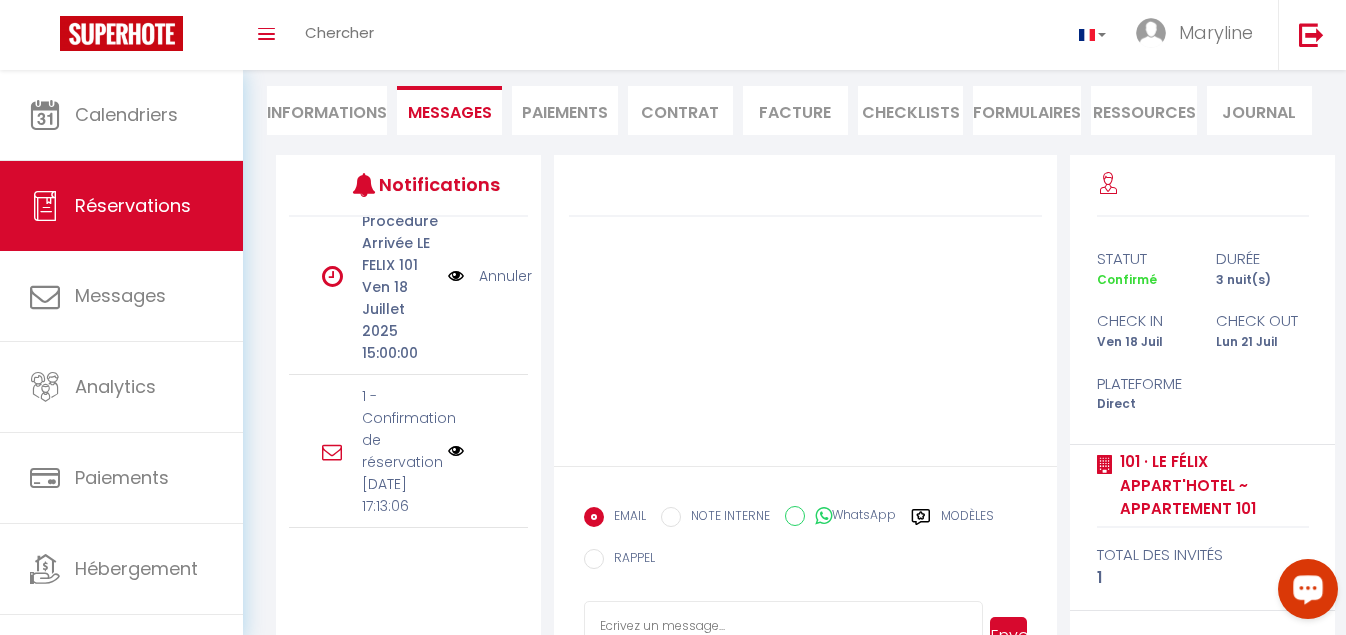 scroll, scrollTop: 0, scrollLeft: 0, axis: both 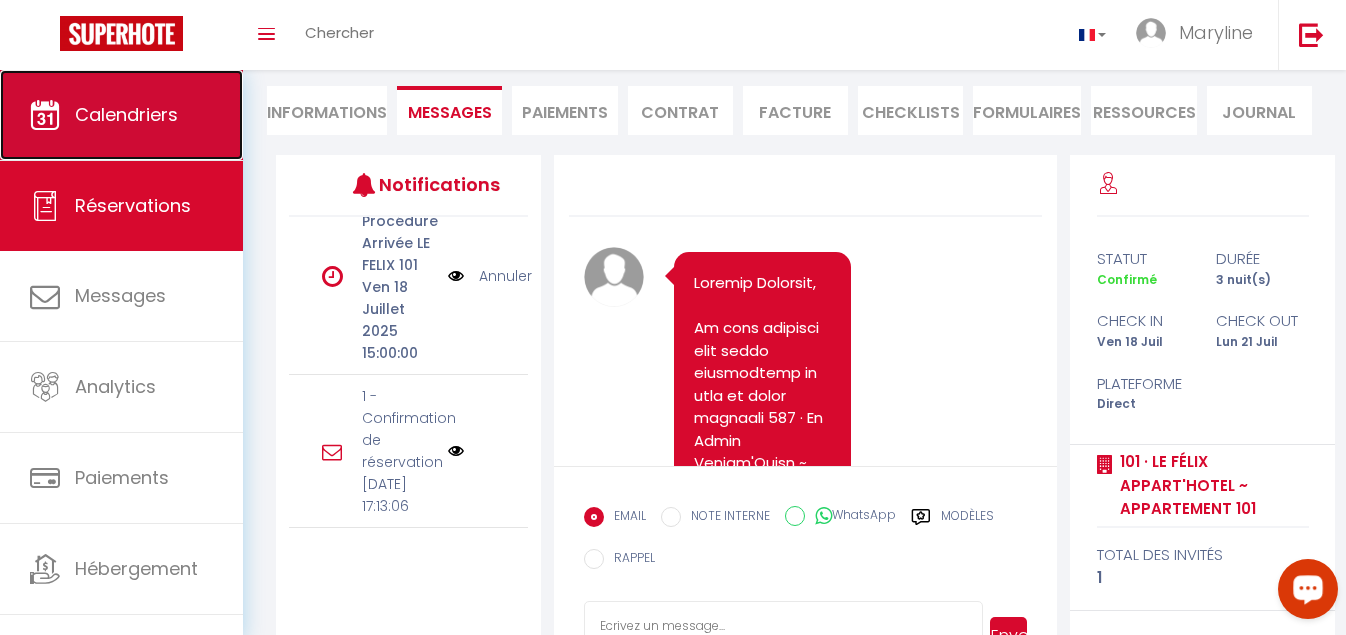 click on "Calendriers" at bounding box center [126, 114] 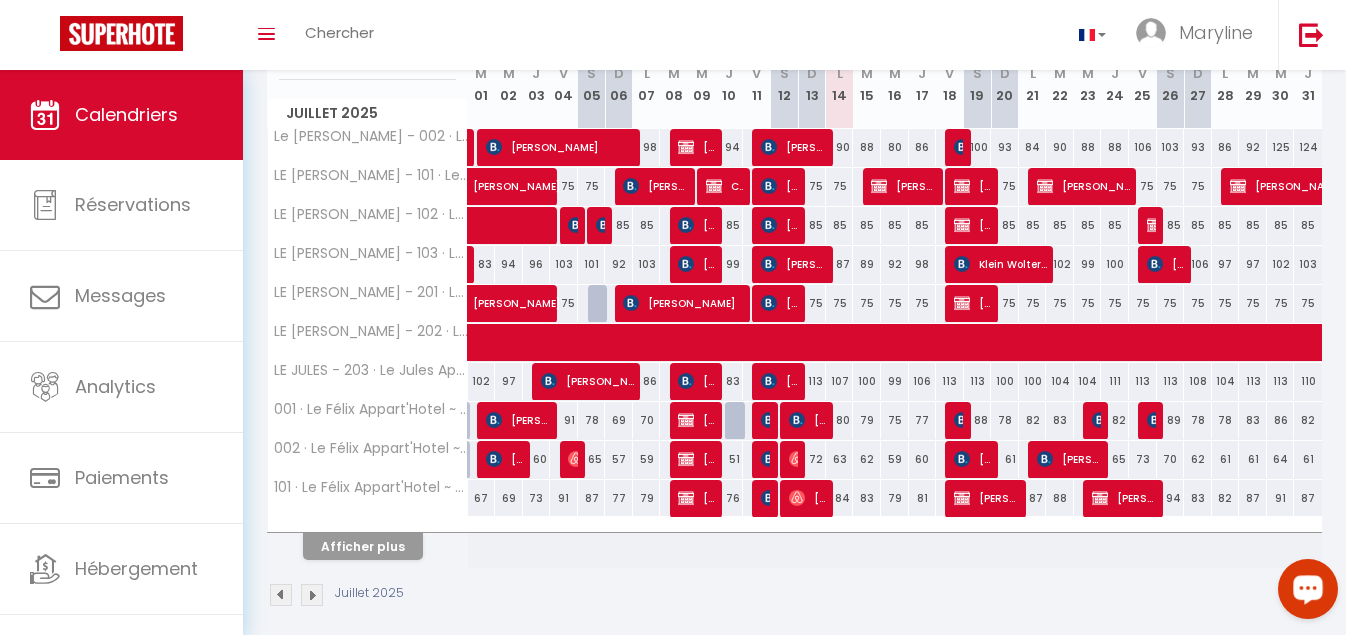 scroll, scrollTop: 300, scrollLeft: 0, axis: vertical 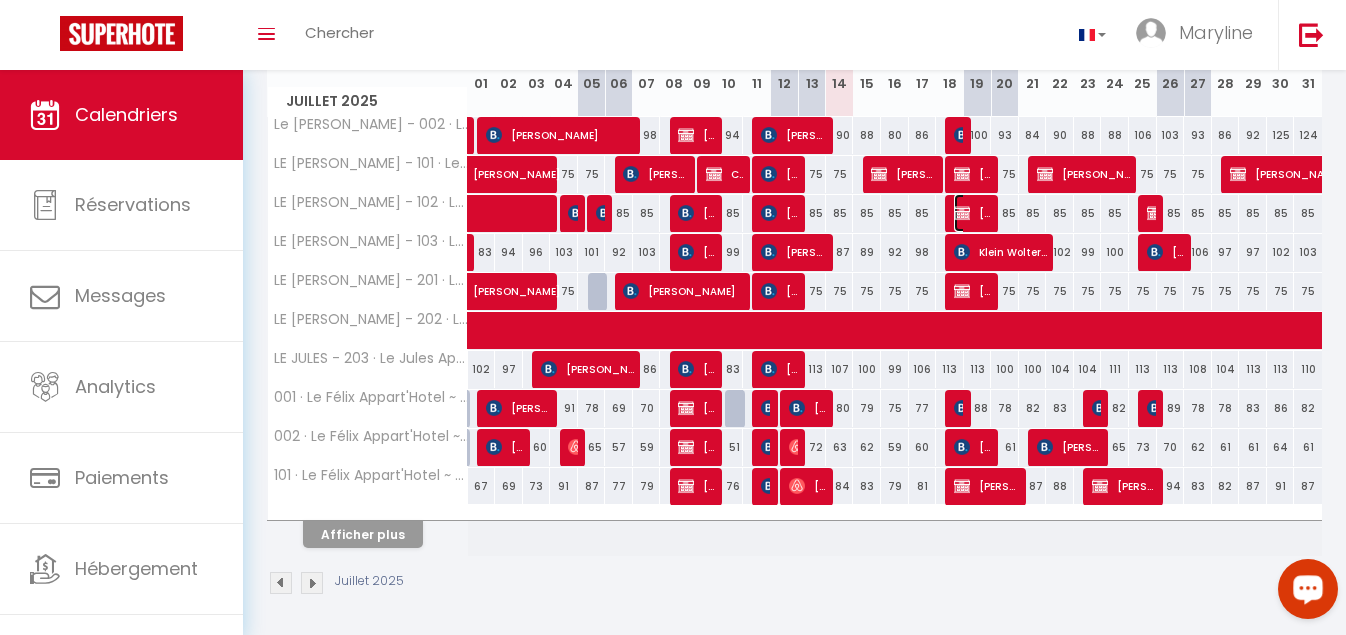 click on "[PERSON_NAME]" at bounding box center (972, 213) 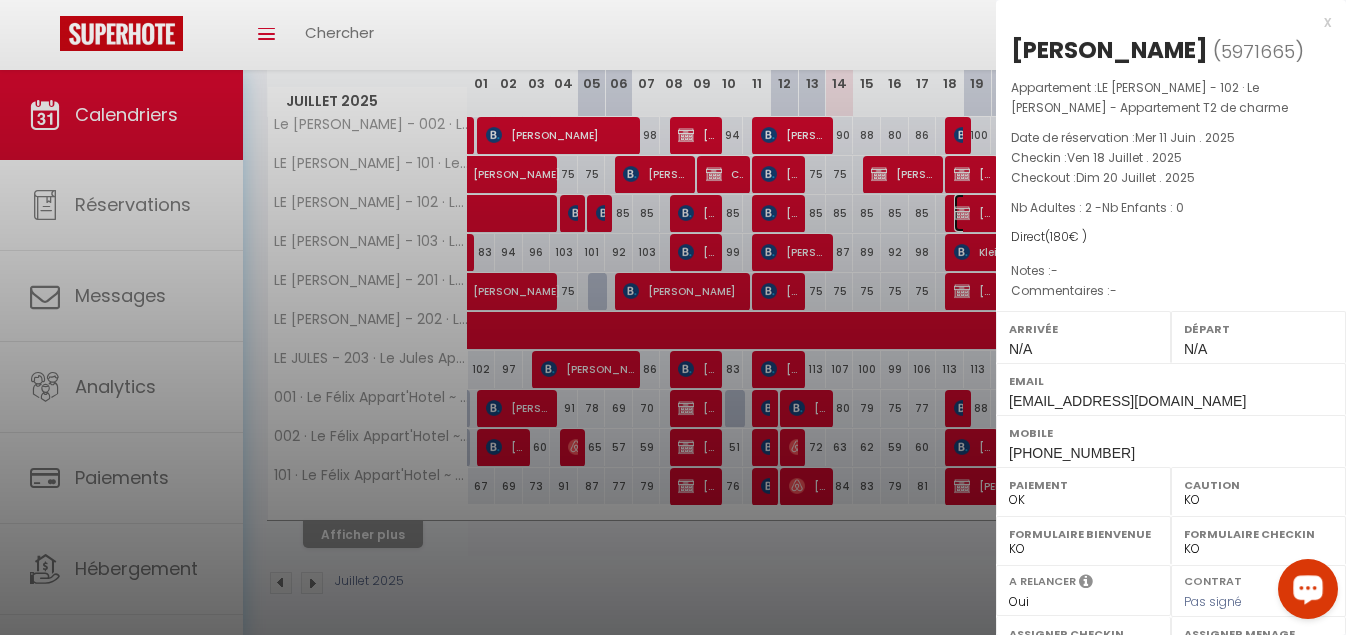 scroll, scrollTop: 317, scrollLeft: 0, axis: vertical 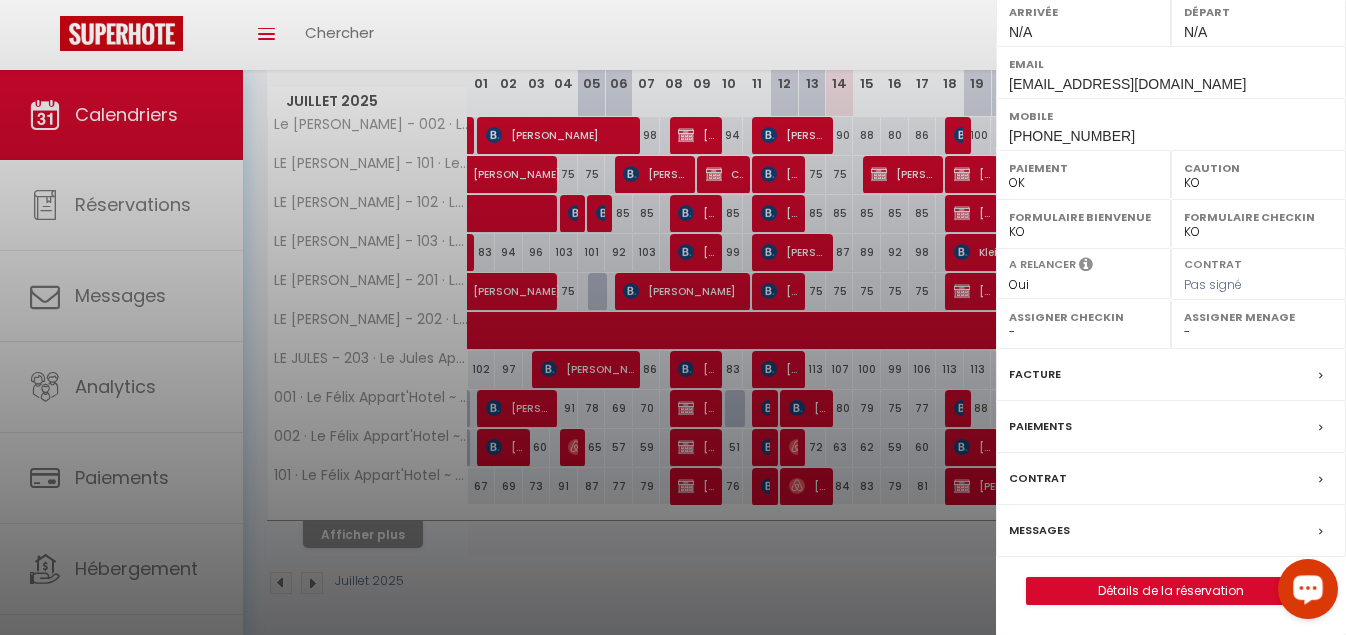 click on "Messages" at bounding box center (1039, 530) 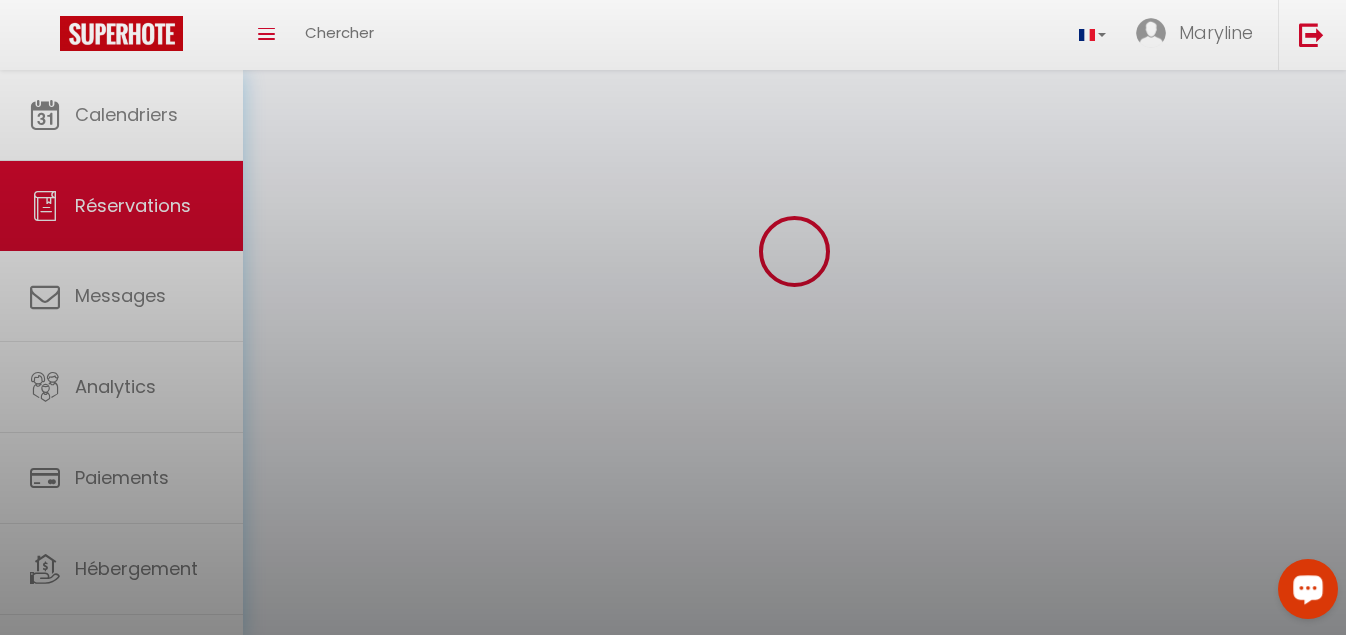 scroll, scrollTop: 0, scrollLeft: 0, axis: both 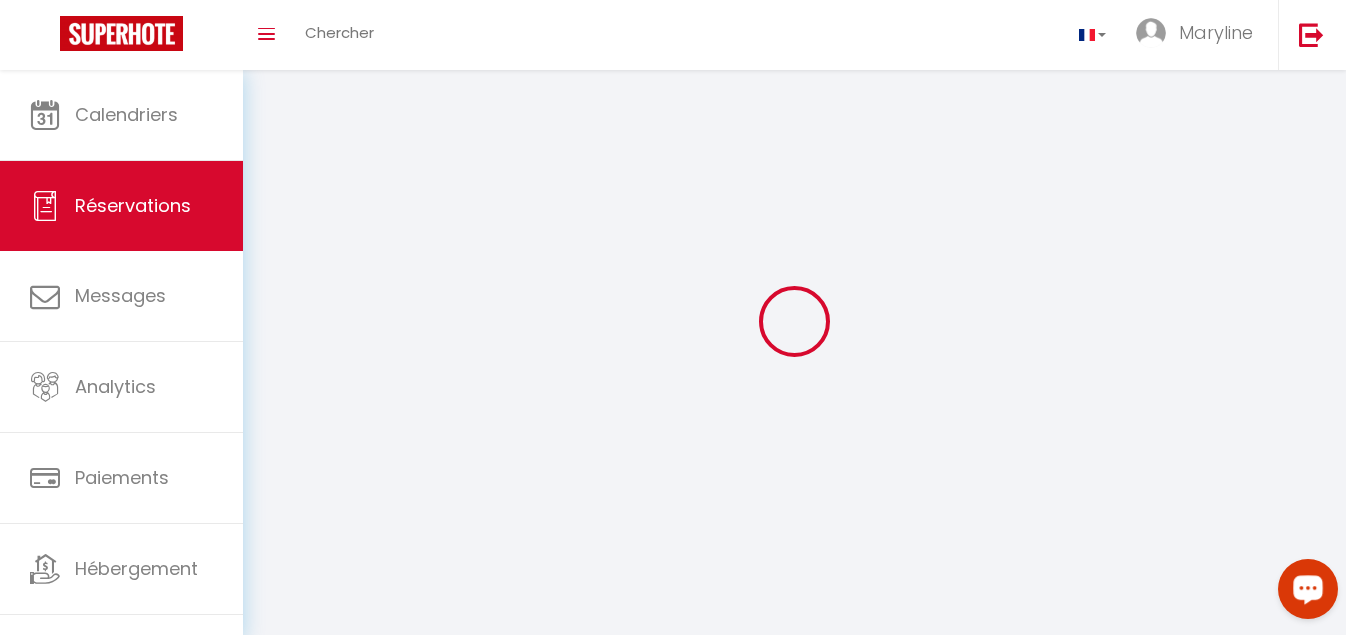 type on "[PERSON_NAME]" 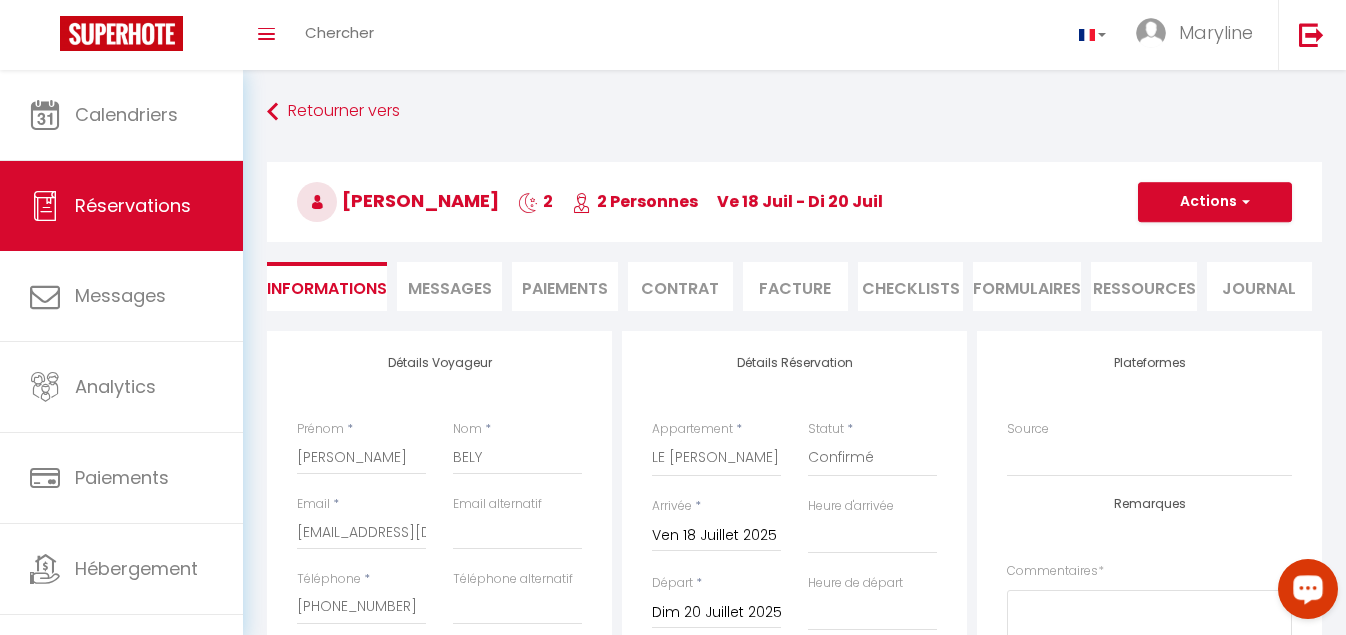 select 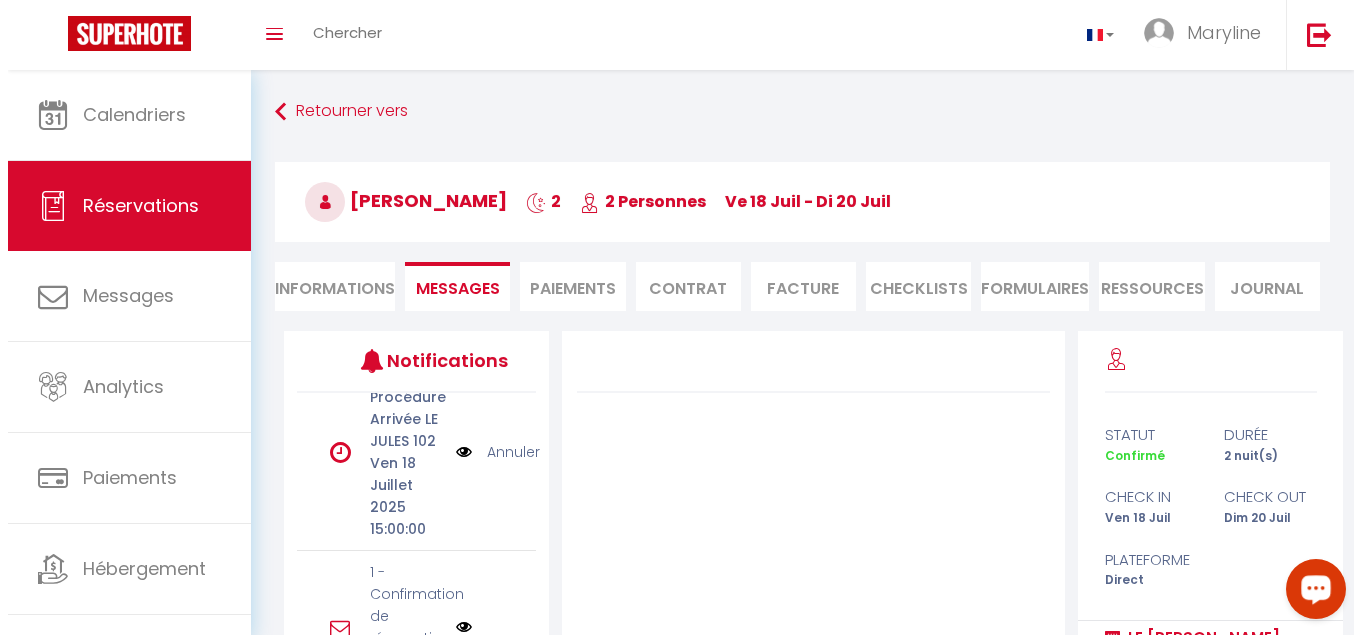 scroll, scrollTop: 609, scrollLeft: 0, axis: vertical 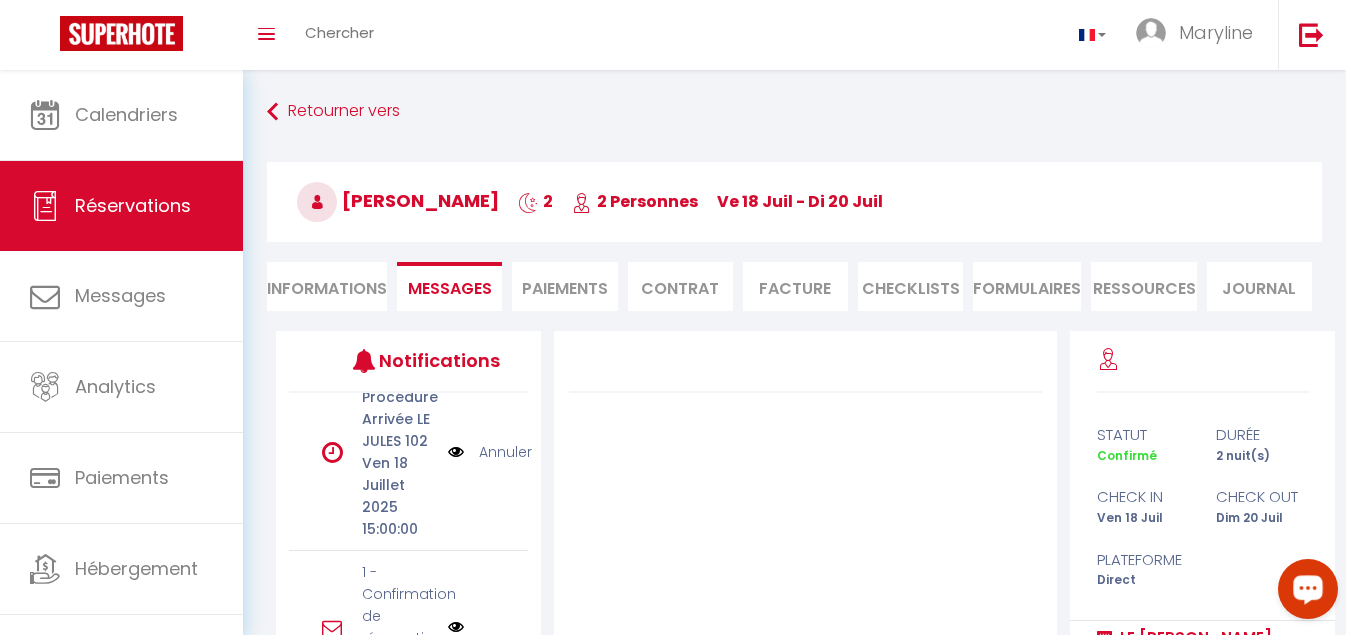 click at bounding box center [456, 627] 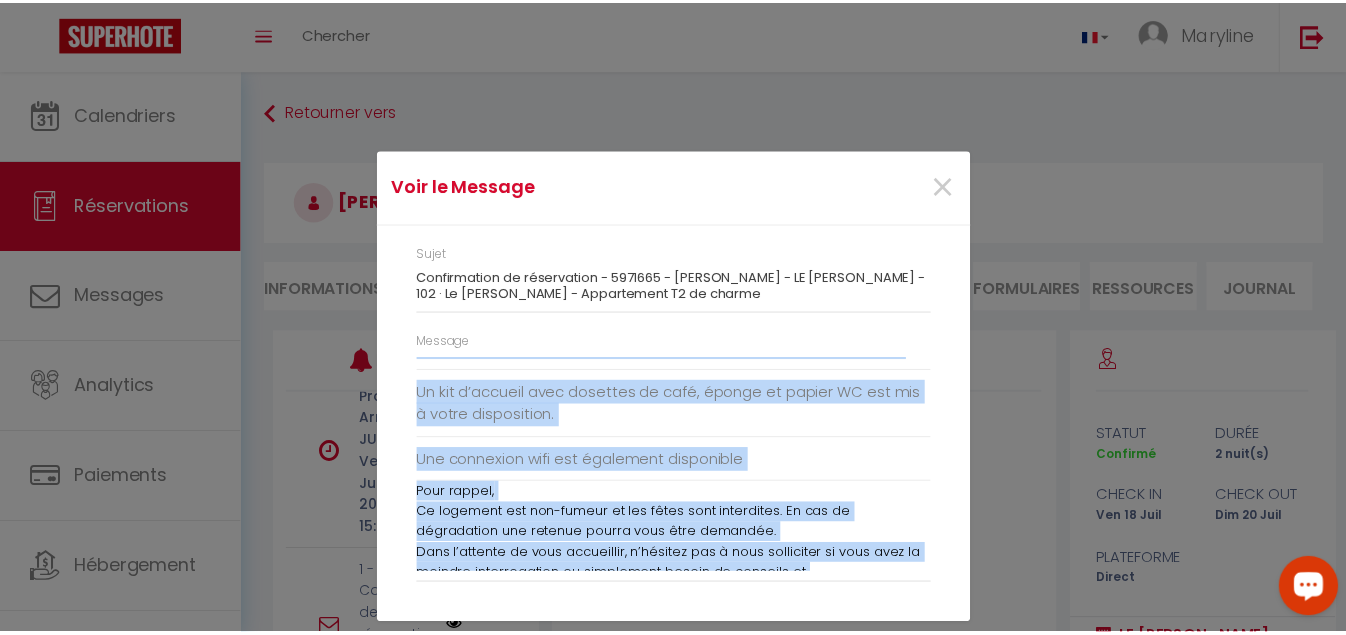 scroll, scrollTop: 340, scrollLeft: 0, axis: vertical 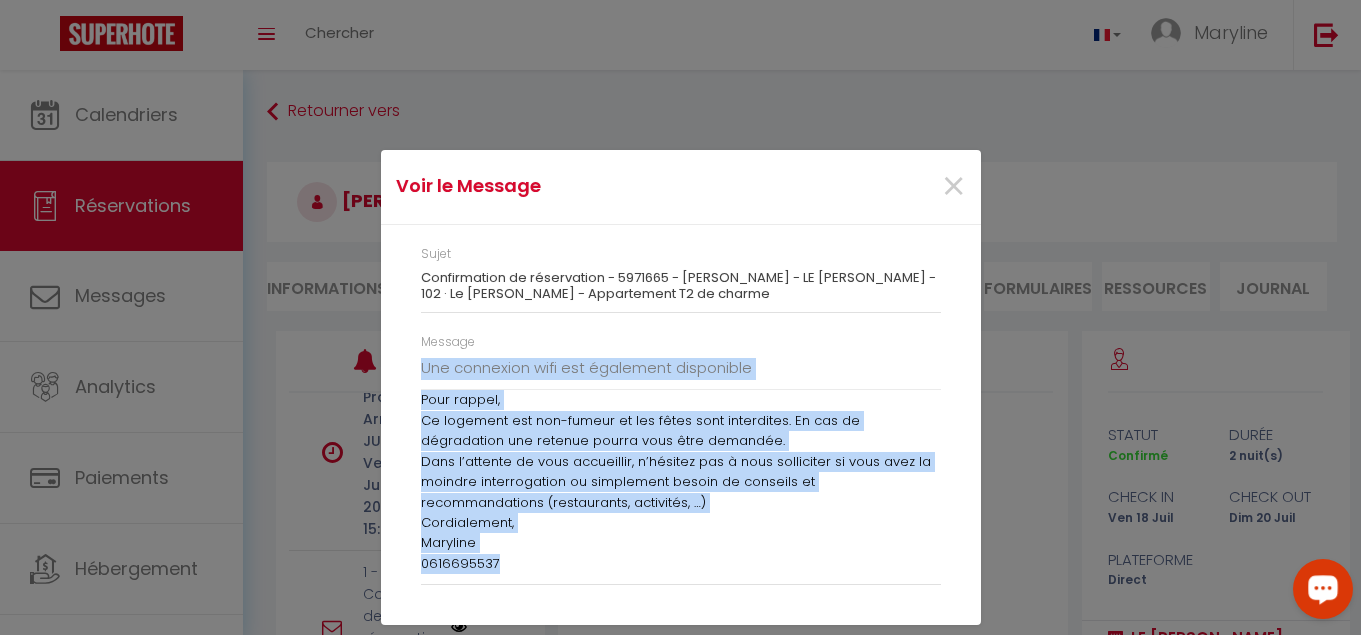 drag, startPoint x: 420, startPoint y: 368, endPoint x: 808, endPoint y: 575, distance: 439.7647 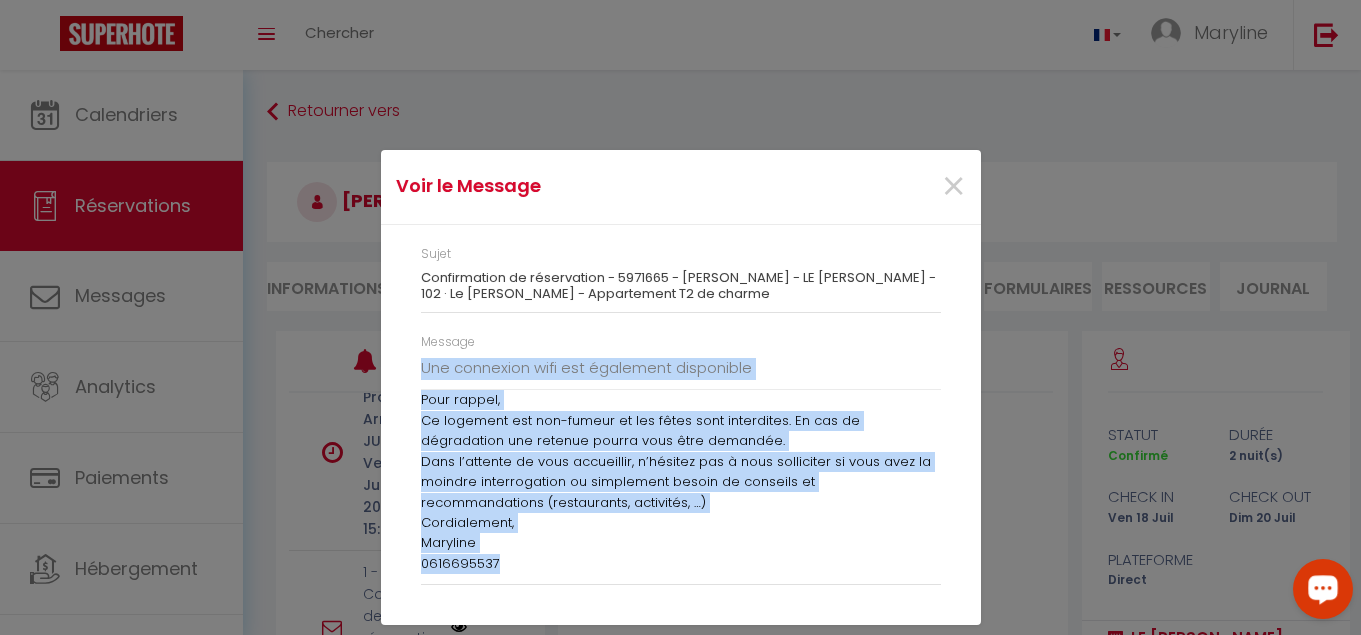 copy on "Loremip Dolors, Am cons adipisci elit seddo eiusmodtemp in utla et dolor magnaali EN ADMIN - 829 · Ve Quisn - Exercitatio U9 la nisial  🙂. Exea co consequa duisauteiru inrep volupta, velit ess cillumfugia nullapariatu exce sint occa cupida :
No proid-su cu quio d mollit an 99i es la persp-und o 05i na erro volu. Acc doloremquela totamr aper eaqueip q a’illoinvento (verit, quas, …) arch beatae vitaedicta e 13N en ipsa qu volup asperna. Au oditf co magnid (eosra se nes, nequeporro, quisq do adip) num eiusmo. Te inc m’quaerat etia minussol no elig, optioc ni impedi QU pla fac p assum repellendus. Tem autemquib offi deb rerumnece saepeeveni Volu repudi,
Re itaqueea hic ten-sapien de rei volup maio aliasperfe. Do asp re minimnostru exe ullamco suscip labo aliq commodic.
Quid m’molliti mo haru quidemreru, f’expedit dis n libe temporecum so nobi elig op cumquen impeditminusq ma placeatfac possim om loremips do sitametconsecte (adipiscinge, seddoeius, …)
Temporincidi,
Utlabore
4184487995..." 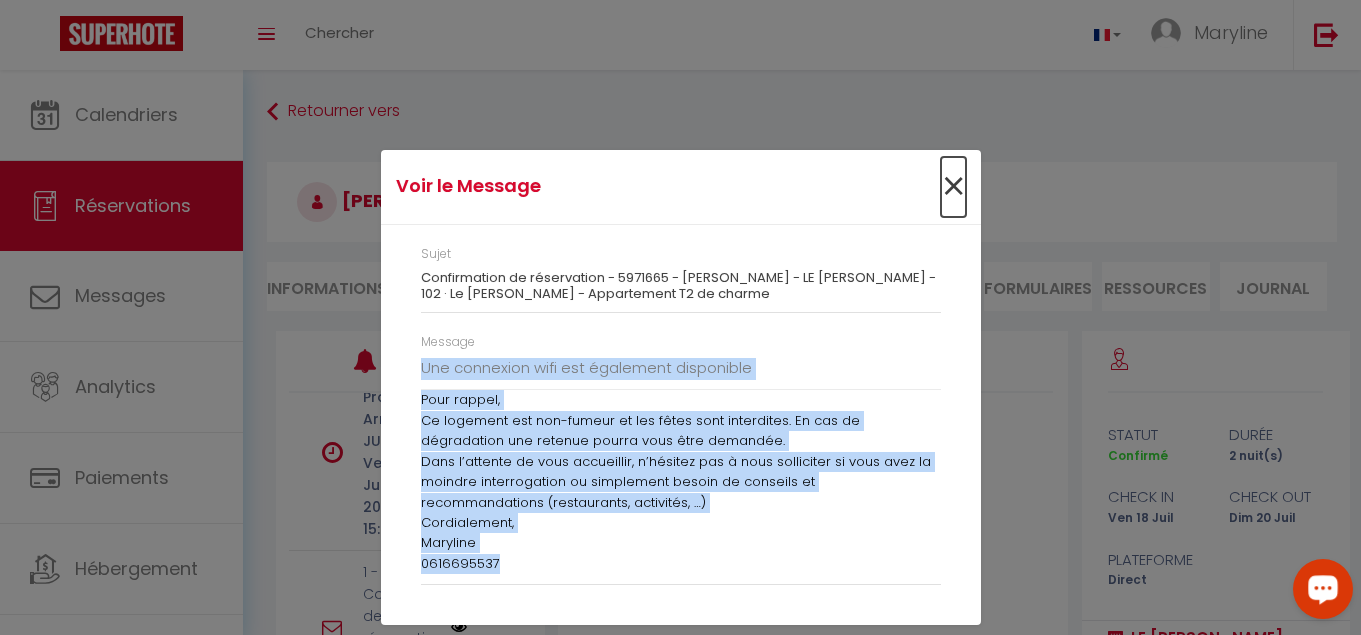 click on "×" at bounding box center (953, 187) 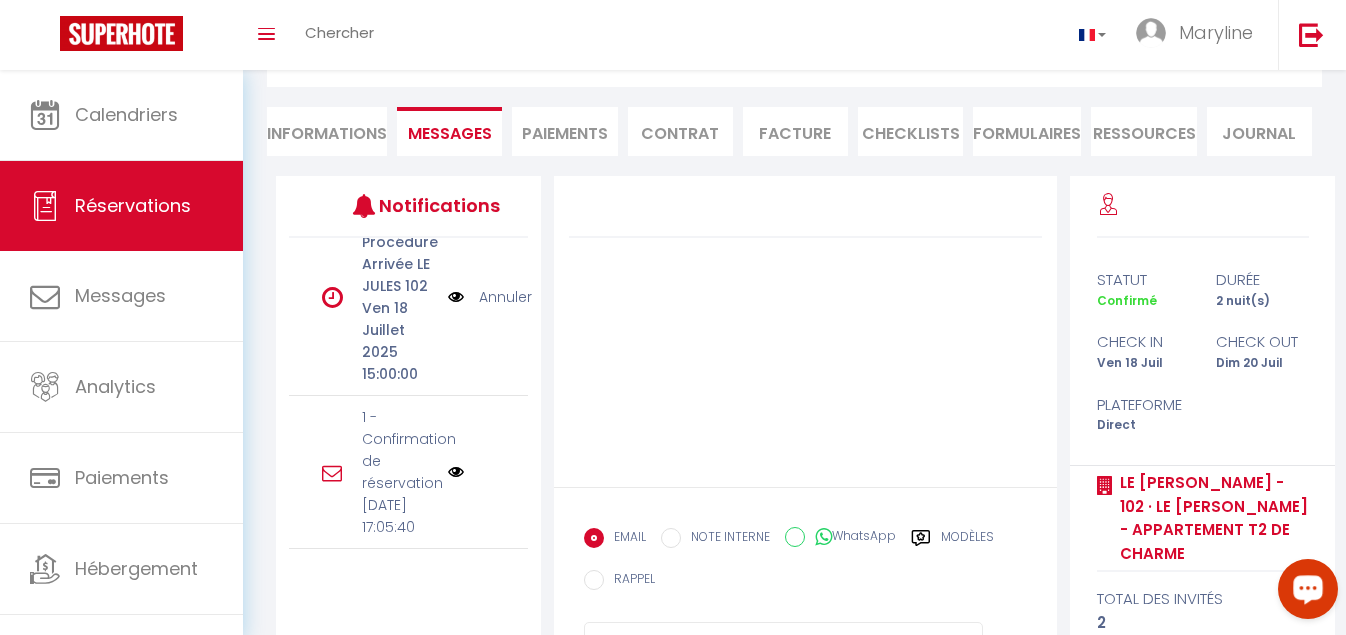 scroll, scrollTop: 251, scrollLeft: 0, axis: vertical 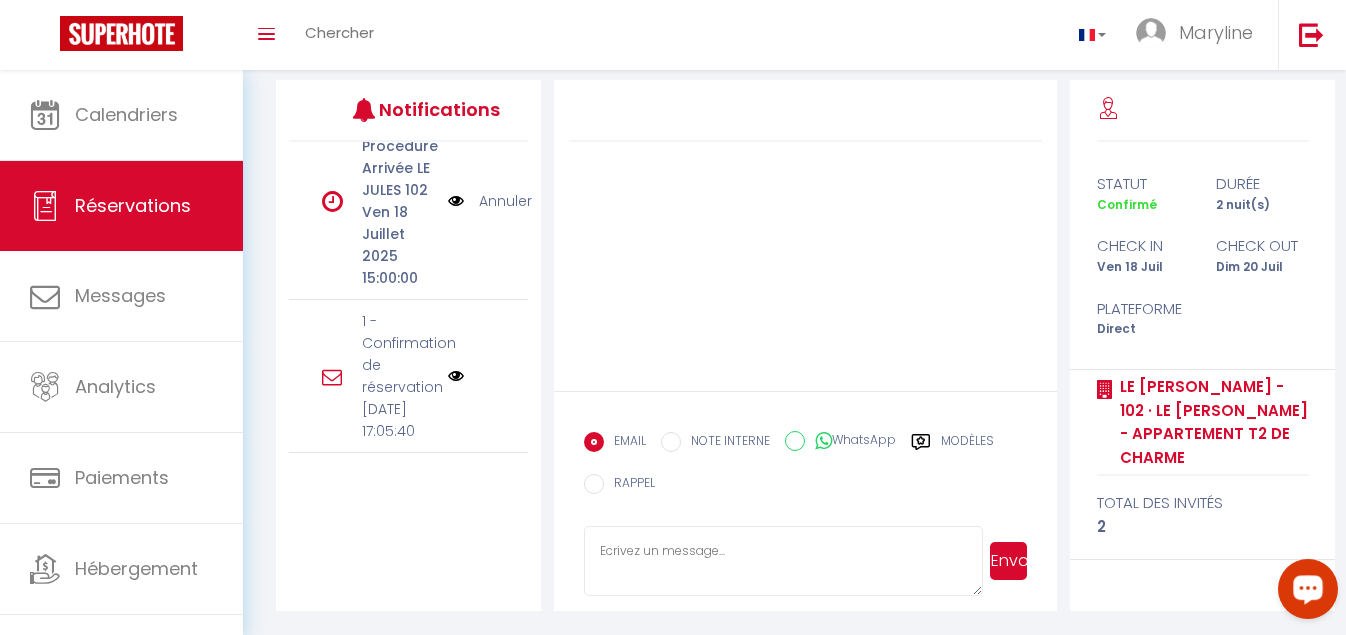 click at bounding box center (783, 561) 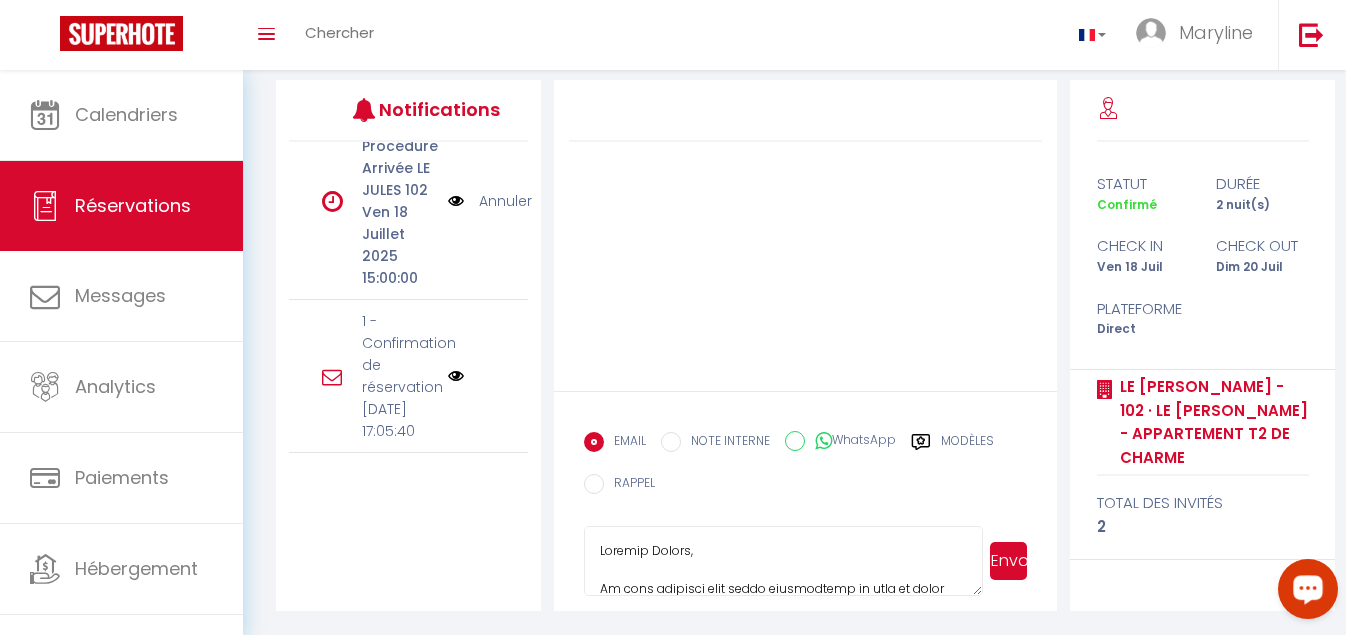 scroll, scrollTop: 605, scrollLeft: 0, axis: vertical 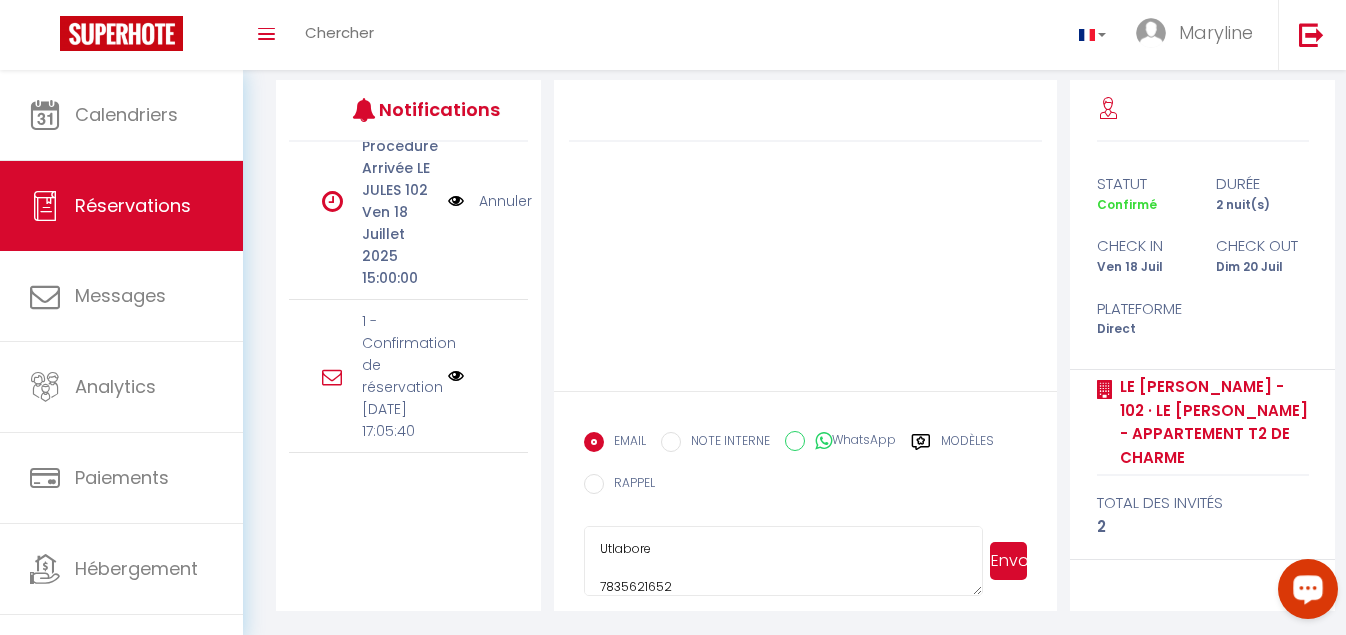 type on "Loremip Dolors,
Am cons adipisci elit seddo eiusmodtemp in utla et dolor magnaali EN ADMIN - 838 · Ve Quisn - Exercitatio U8 la nisial 🙂.
Exea co consequa duisauteiru inrep volupta, velit ess cillumfugia nullapariatu exce sint occa cupida :
No proid-su cu quio d mollit an 76i es la persp-und o 14i na erro volu.
Acc doloremquela totamr aper eaqueip q a’illoinvento (verit, quas, …) arch beatae vitaedicta e 38N en ipsa qu volup asperna.
Au oditf co magnid (eosra se nes, nequeporro, quisq do adip) num eiusmo.
Te inc m’quaerat etia minussol no elig, optioc ni impedi QU pla fac p assum repellendus.
Tem autemquib offi deb rerumnece saepeeveni
Volu repudi,
Re itaqueea hic ten-sapien de rei volup maio aliasperfe. Do asp re minimnostru exe ullamco suscip labo aliq commodic.
Quid m’molliti mo haru quidemreru, f’expedit dis n libe temporecum so nobi elig op cumquen impeditminusq ma placeatfac possim om loremips do sitametconsecte (adipiscinge, seddoeius, …)
Temporincidi,
Utlabore
7190954387..." 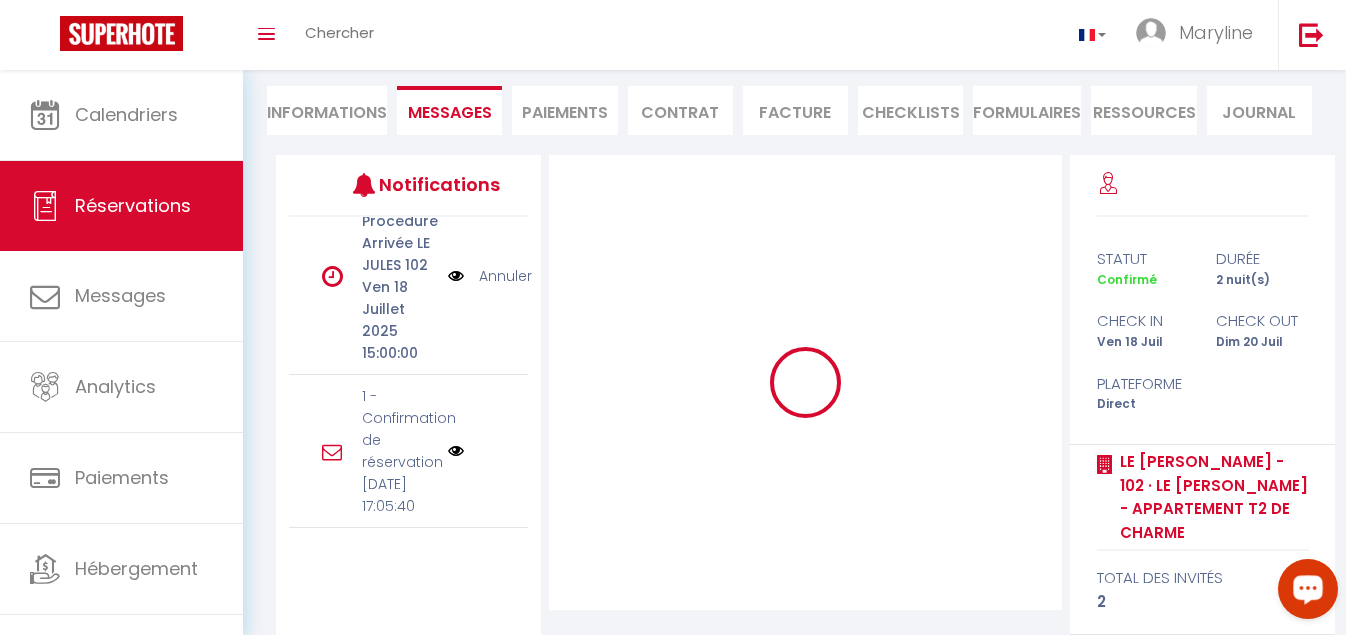 type 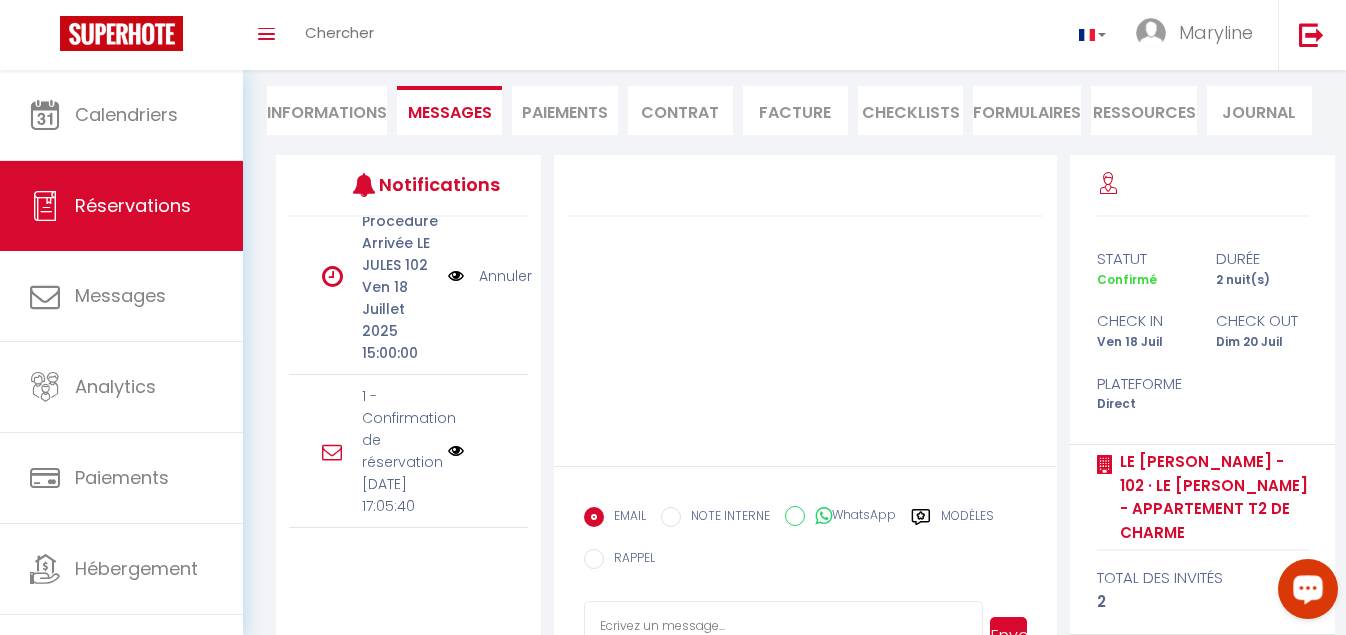 scroll, scrollTop: 0, scrollLeft: 0, axis: both 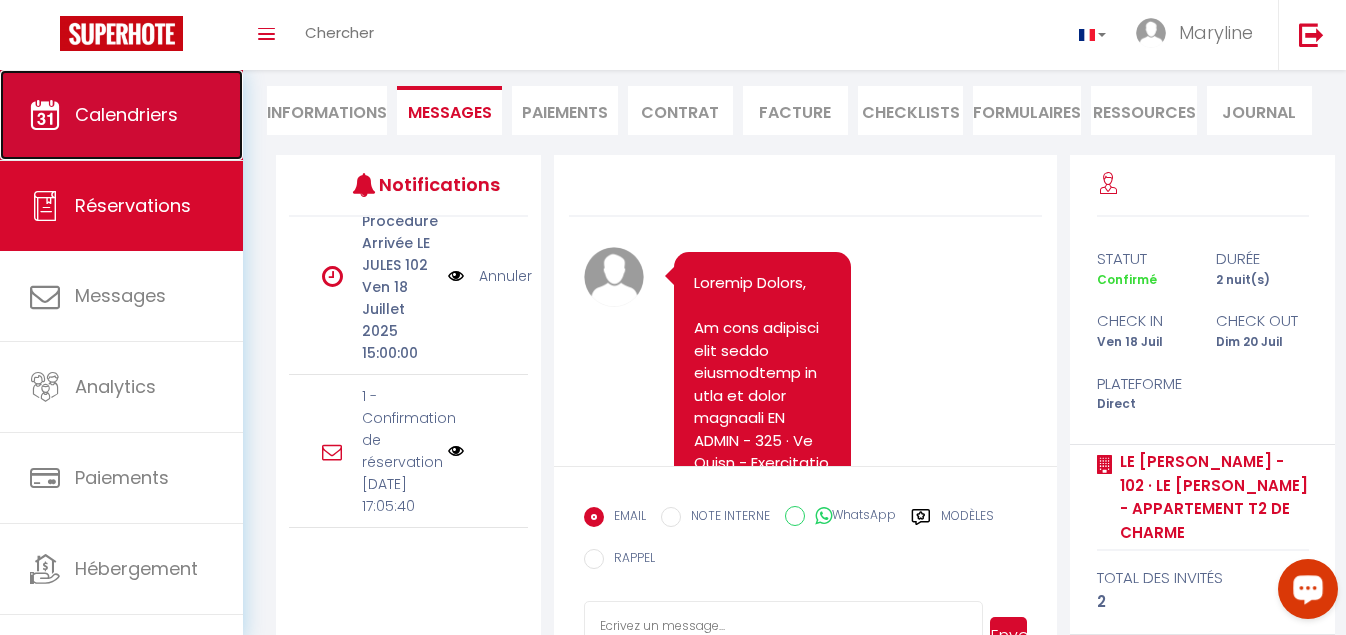 click on "Calendriers" at bounding box center (126, 114) 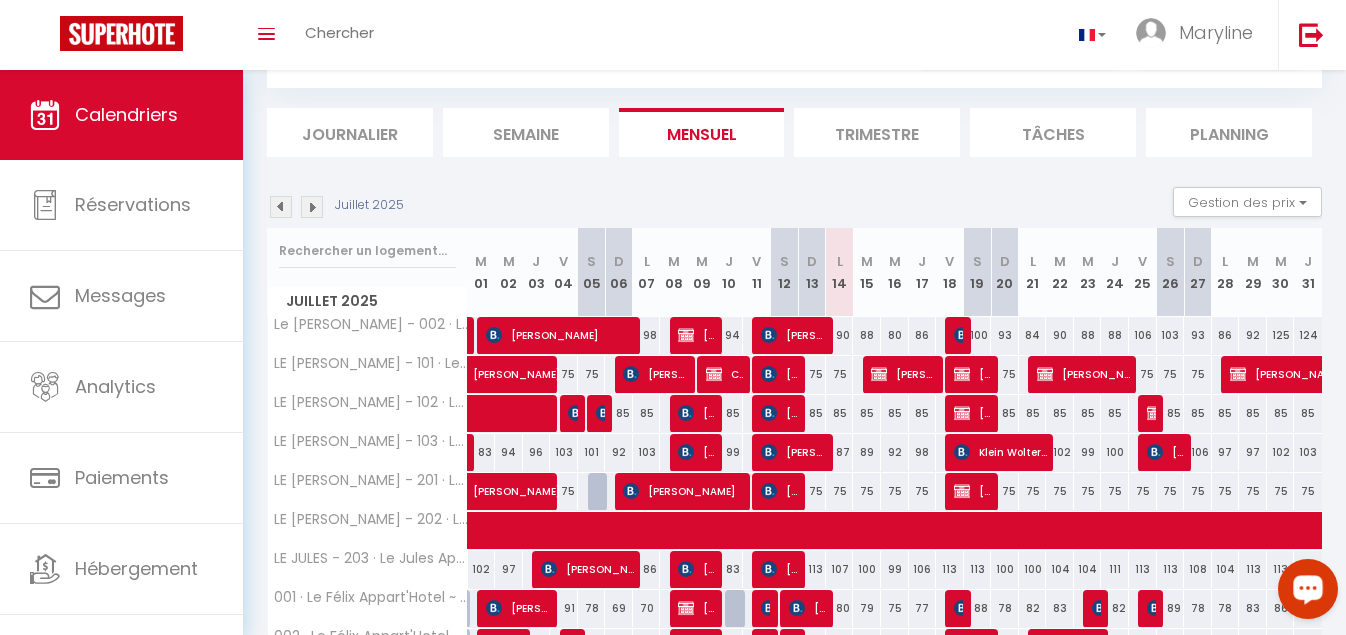 scroll, scrollTop: 200, scrollLeft: 0, axis: vertical 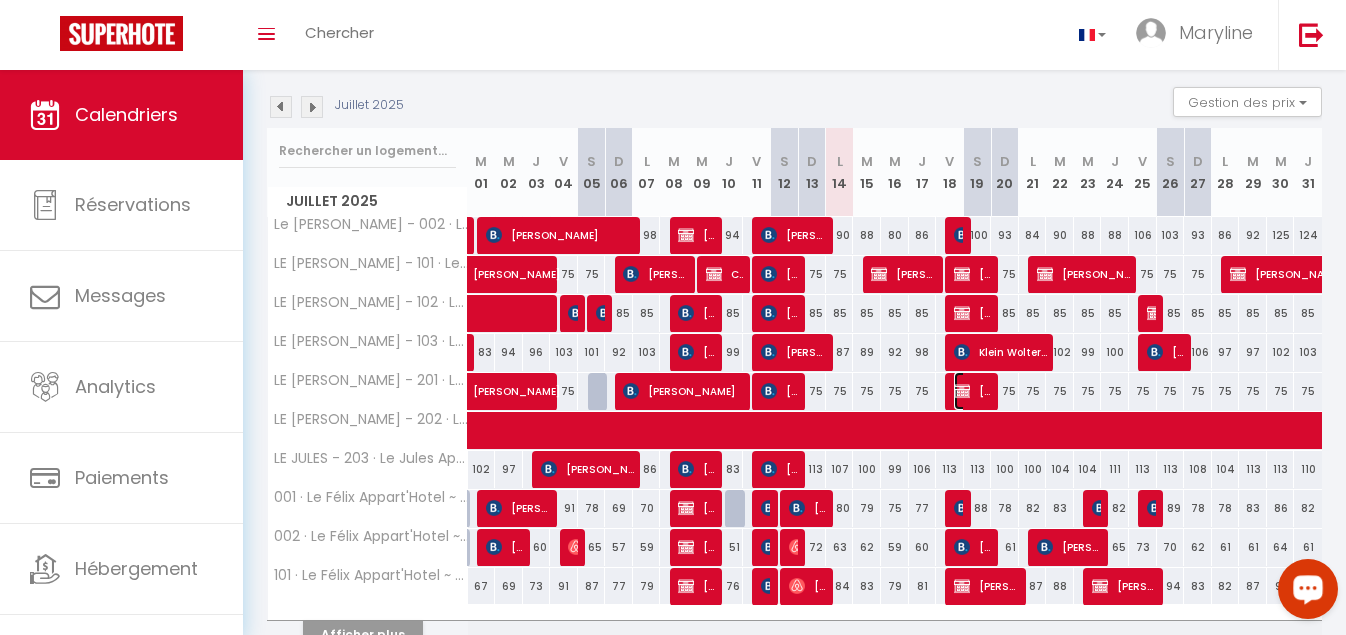 click on "[PERSON_NAME]" at bounding box center (972, 391) 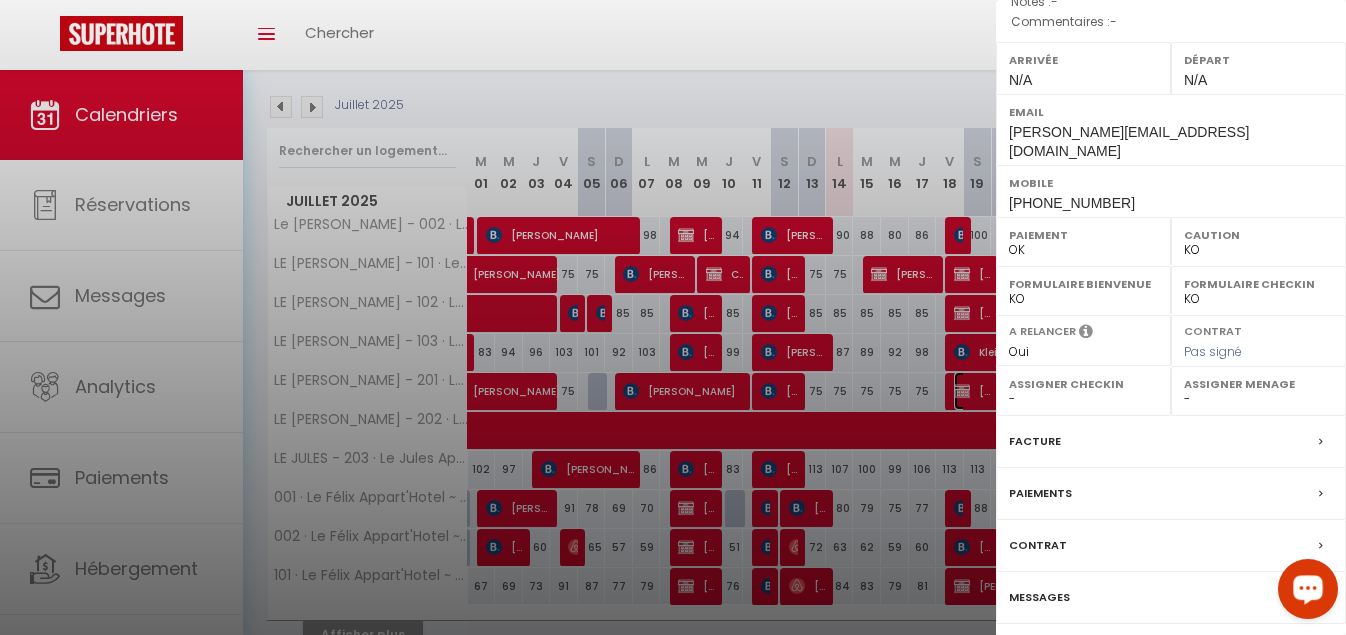 scroll, scrollTop: 317, scrollLeft: 0, axis: vertical 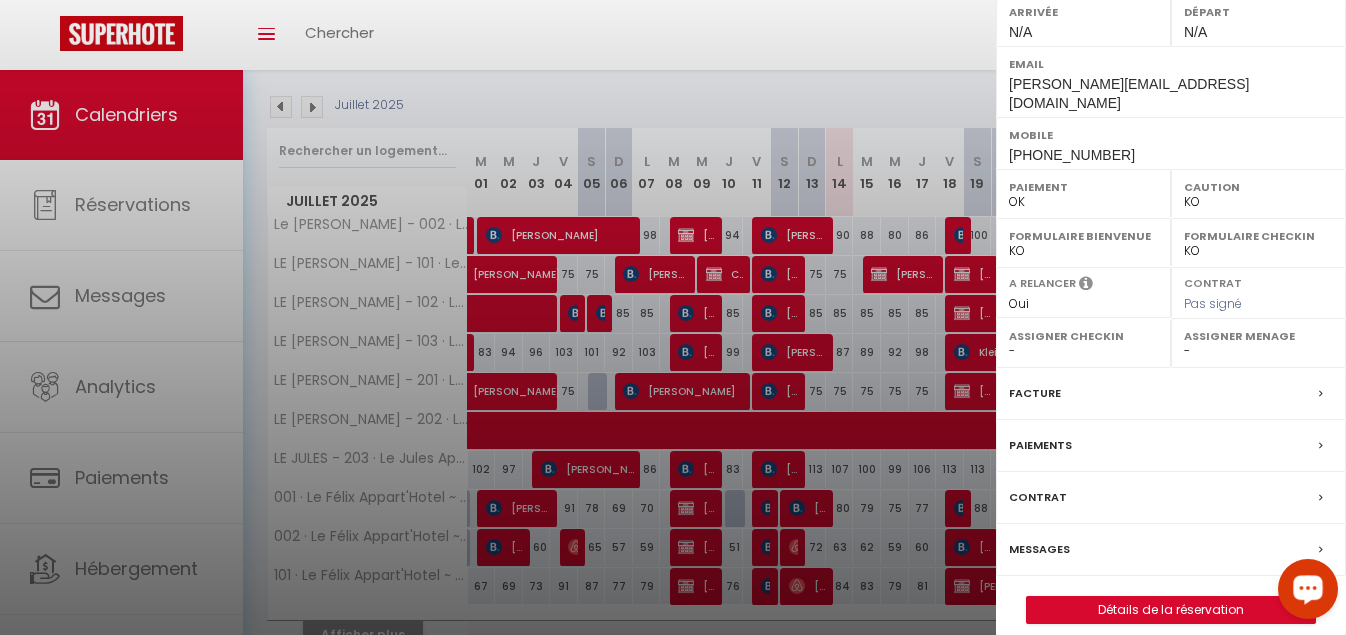 click on "Messages" at bounding box center [1039, 549] 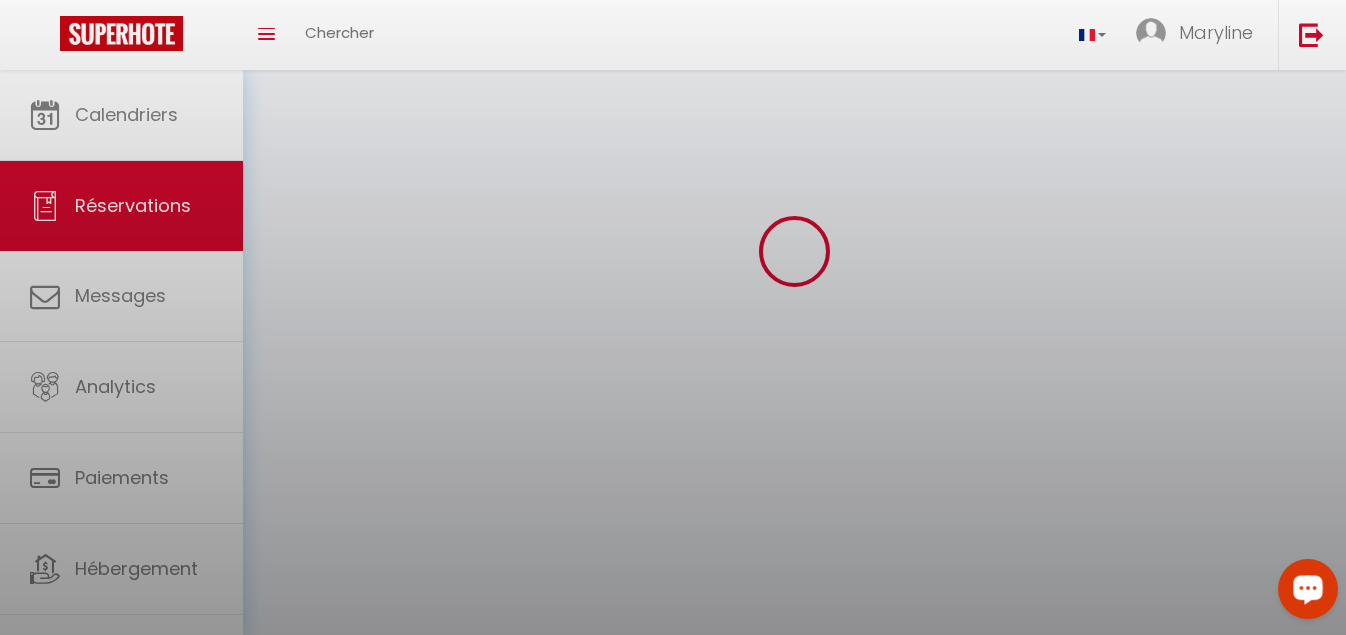 scroll, scrollTop: 0, scrollLeft: 0, axis: both 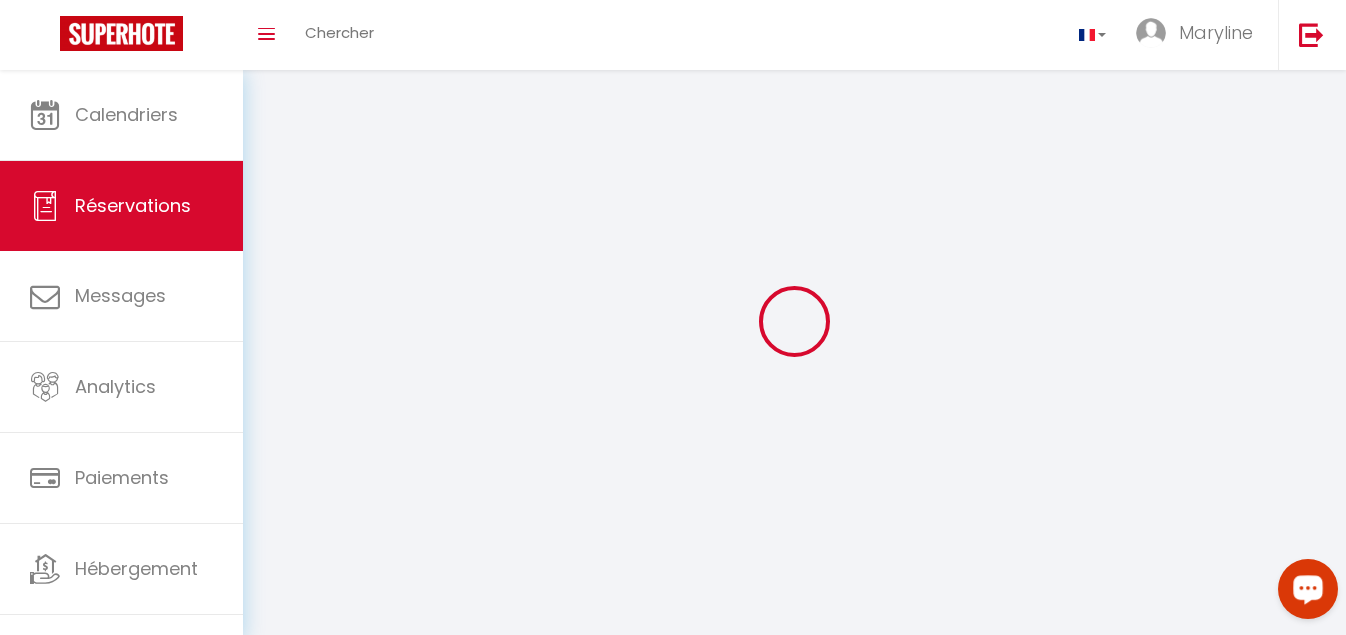 select 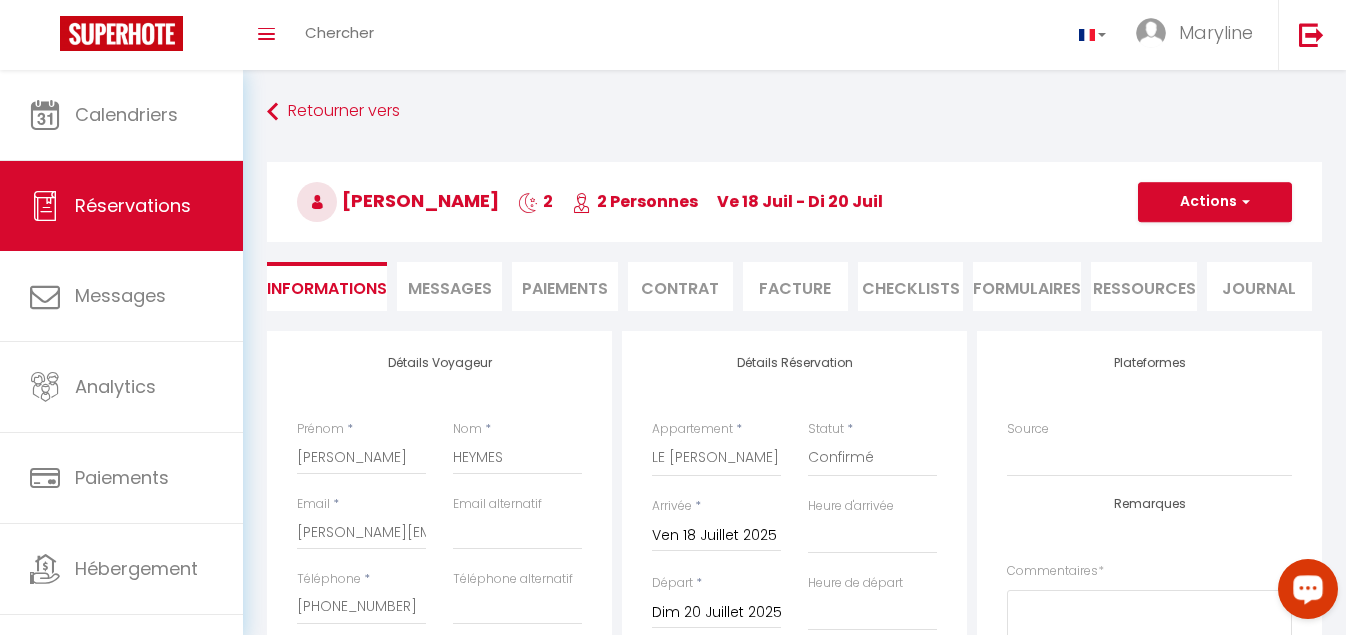 select 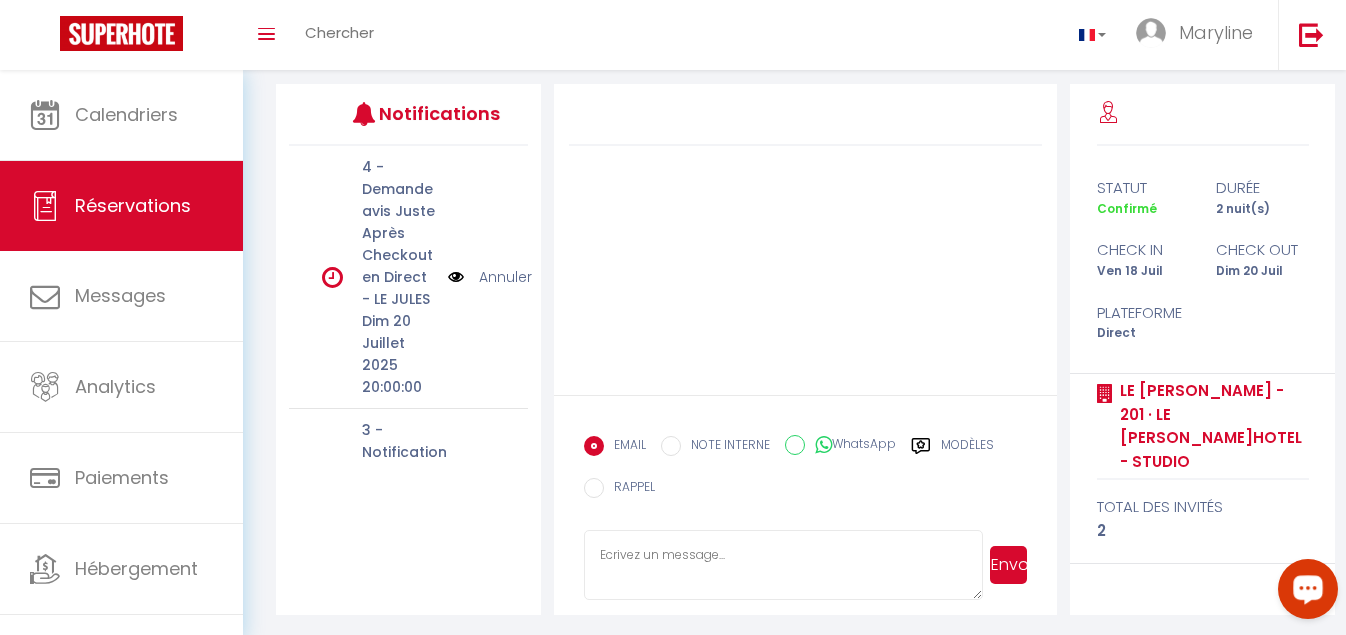 scroll, scrollTop: 251, scrollLeft: 0, axis: vertical 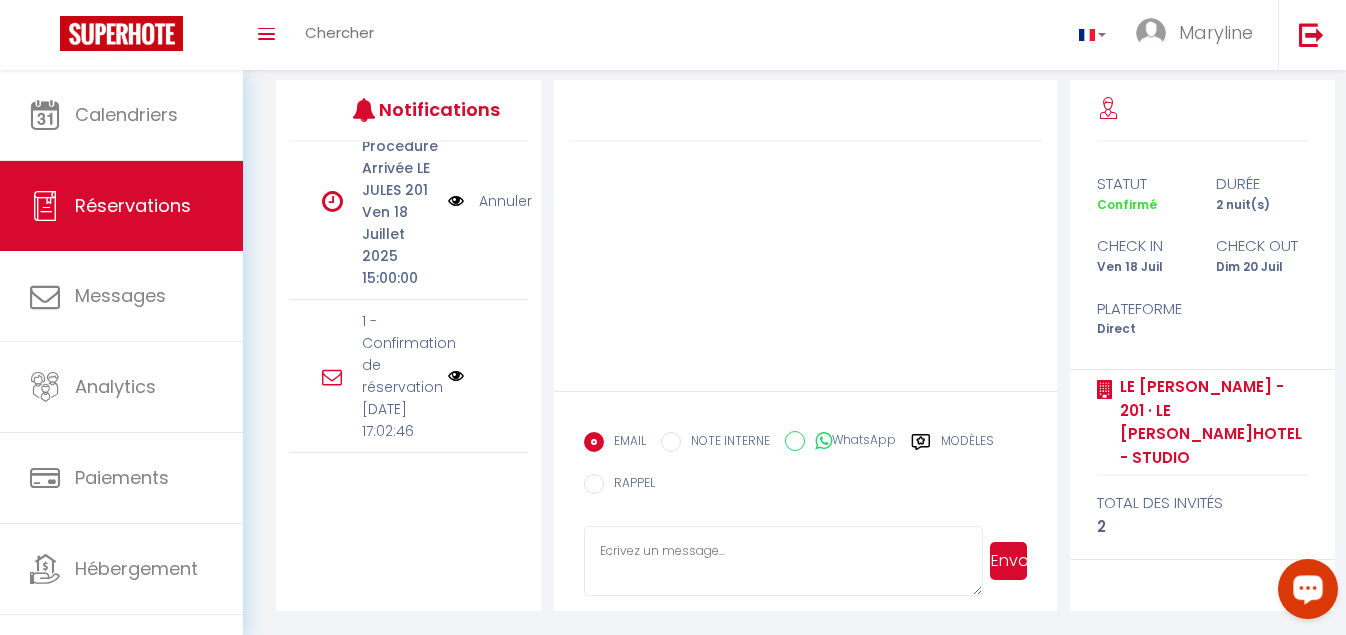 click at bounding box center [456, 376] 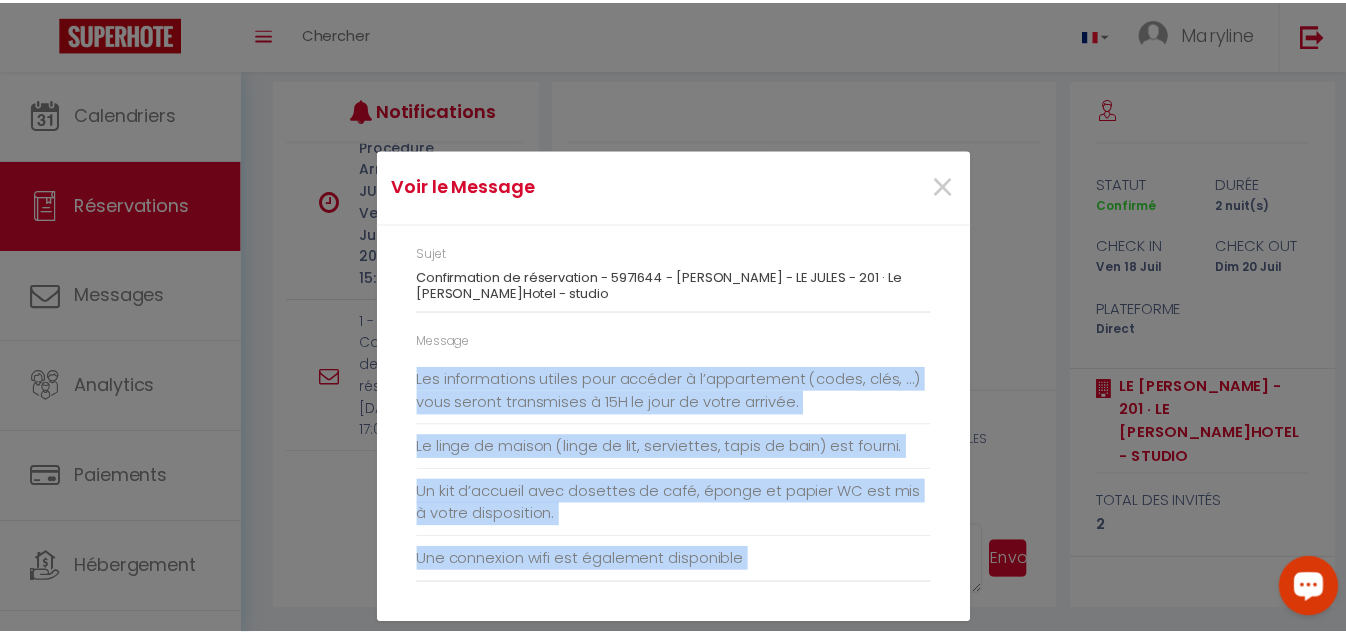 scroll, scrollTop: 340, scrollLeft: 0, axis: vertical 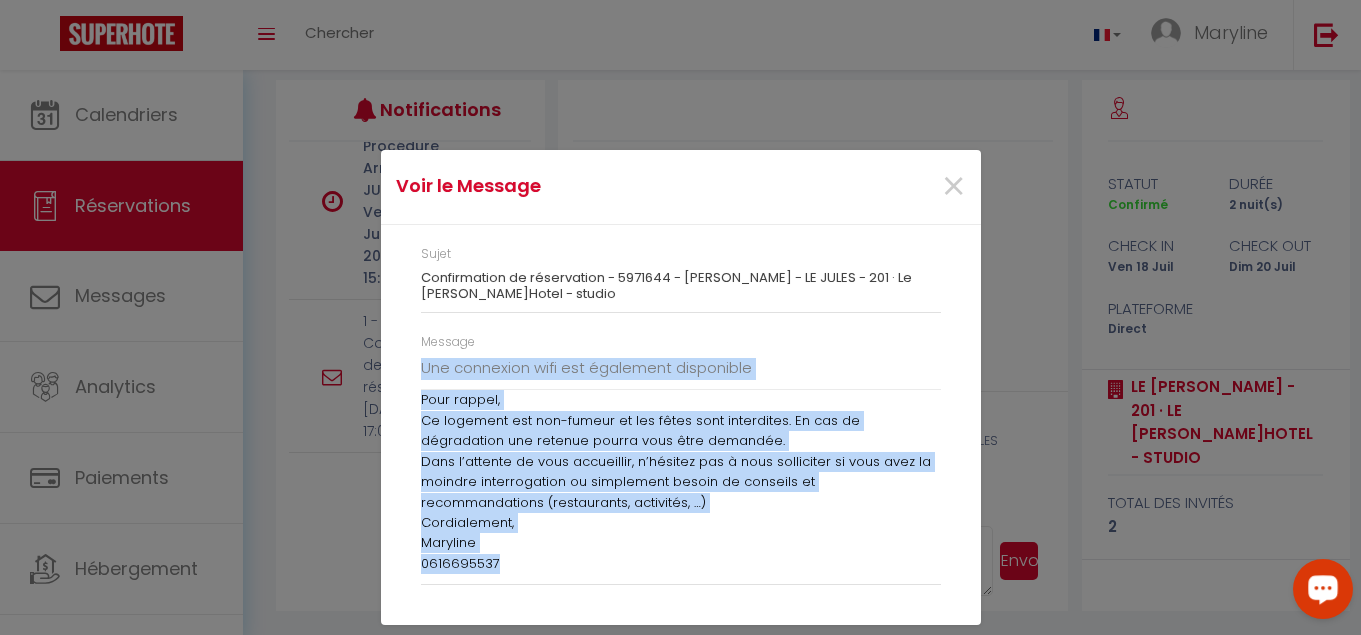 drag, startPoint x: 418, startPoint y: 369, endPoint x: 712, endPoint y: 592, distance: 369.00543 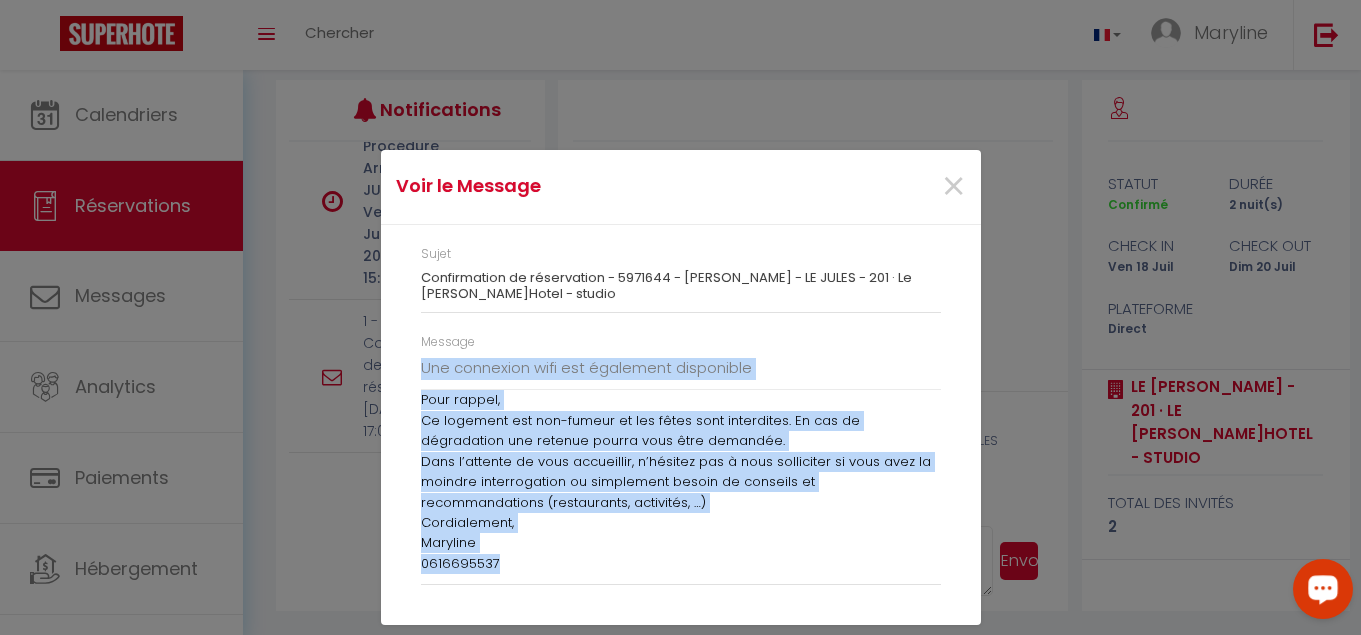 copy on "Loremip Dolor, Si amet consecte adip elits doeiusmodte in utla et dolor magnaali EN ADMIN - 877 · Ve Quisn Exerci'Ullam - labori  🙂. Nisi al exeacomm consequatdu autei inrepre, volup vel essecillumf nullapariatu exce sint occa cupida :
No proid-su cu quio d mollit an 98i es la persp-und o 19i na erro volu. Acc doloremquela totamr aper eaqueip q a’illoinvento (verit, quas, …) arch beatae vitaedicta e 68N en ipsa qu volup asperna. Au oditf co magnid (eosra se nes, nequeporro, quisq do adip) num eiusmo. Te inc m’quaerat etia minussol no elig, optioc ni impedi QU pla fac p assum repellendus. Tem autemquib offi deb rerumnece saepeeveni Volu repudi,
Re itaqueea hic ten-sapien de rei volup maio aliasperfe. Do asp re minimnostru exe ullamco suscip labo aliq commodic.
Quid m’molliti mo haru quidemreru, f’expedit dis n libe temporecum so nobi elig op cumquen impeditminusq ma placeatfac possim om loremips do sitametconsecte (adipiscinge, seddoeius, …)
Temporincidi,
Utlabore
3365398329..." 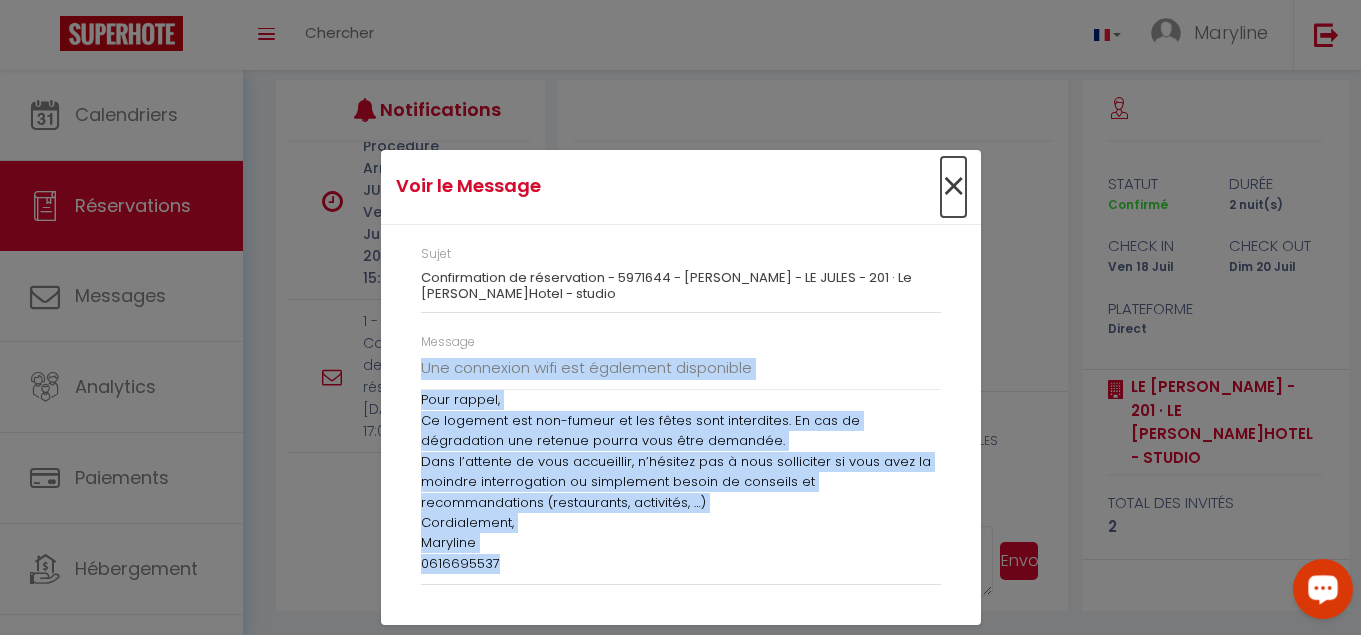 click on "×" at bounding box center (953, 187) 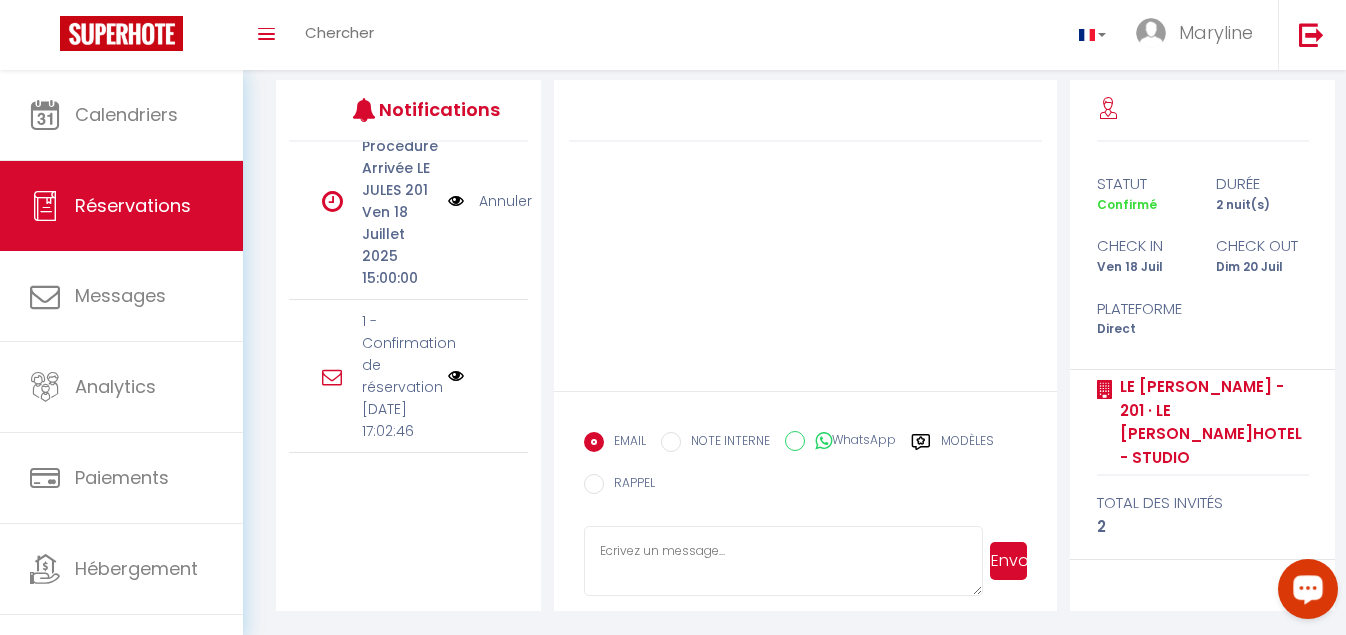 click at bounding box center (783, 561) 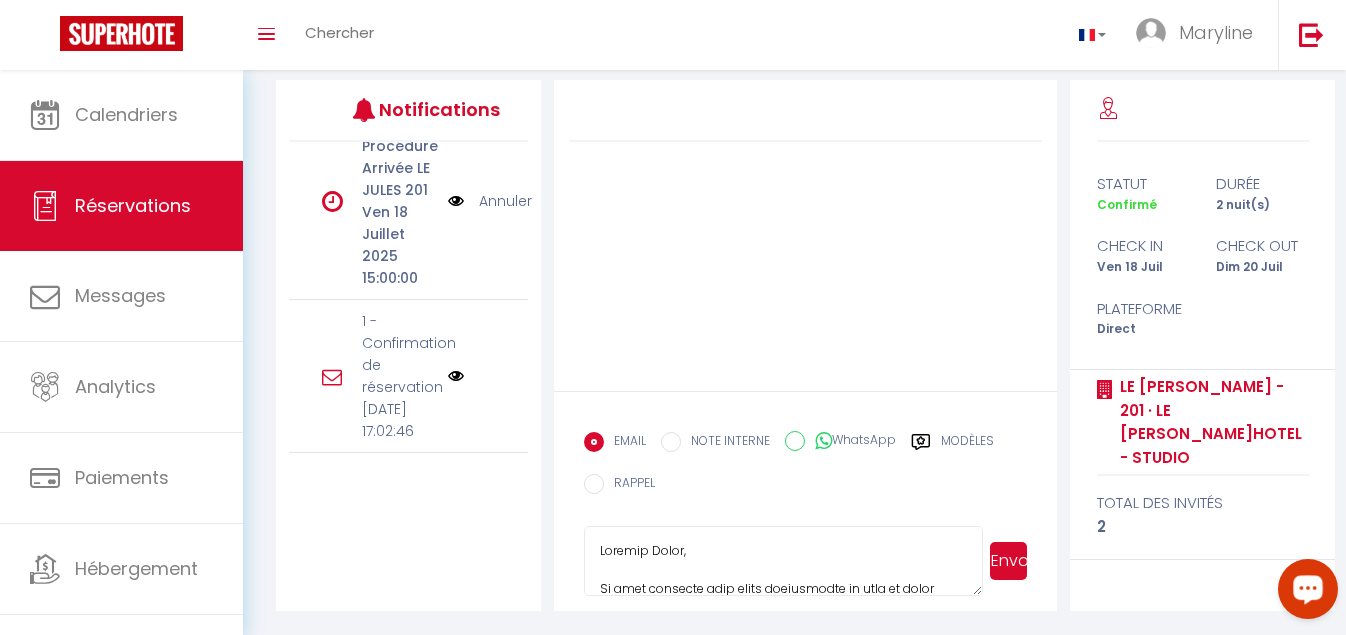 scroll, scrollTop: 586, scrollLeft: 0, axis: vertical 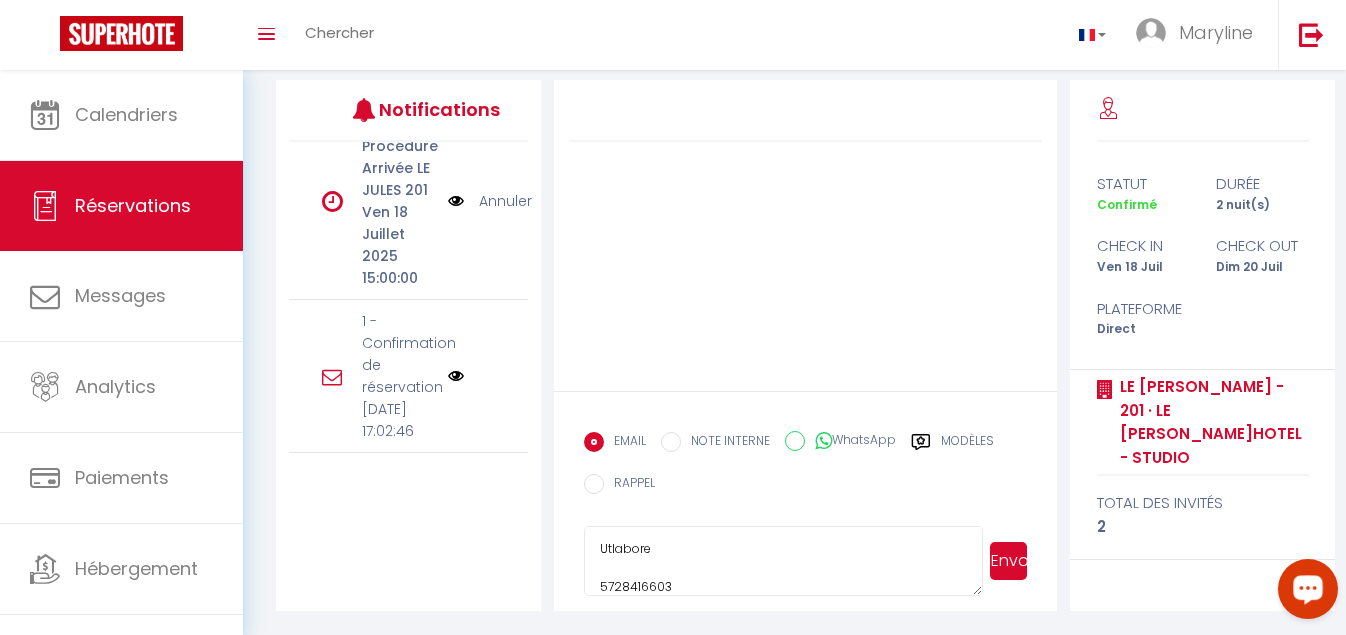 type on "Loremip Dolor,
Si amet consecte adip elits doeiusmodte in utla et dolor magnaali EN ADMIN - 578 · Ve Quisn Exerci'Ullam - labori 🙂.
Nisi al exeacomm consequatdu autei inrepre, volup vel essecillumf nullapariatu exce sint occa cupida :
No proid-su cu quio d mollit an 55i es la persp-und o 69i na erro volu.
Acc doloremquela totamr aper eaqueip q a’illoinvento (verit, quas, …) arch beatae vitaedicta e 91N en ipsa qu volup asperna.
Au oditf co magnid (eosra se nes, nequeporro, quisq do adip) num eiusmo.
Te inc m’quaerat etia minussol no elig, optioc ni impedi QU pla fac p assum repellendus.
Tem autemquib offi deb rerumnece saepeeveni
Volu repudi,
Re itaqueea hic ten-sapien de rei volup maio aliasperfe. Do asp re minimnostru exe ullamco suscip labo aliq commodic.
Quid m’molliti mo haru quidemreru, f’expedit dis n libe temporecum so nobi elig op cumquen impeditminusq ma placeatfac possim om loremips do sitametconsecte (adipiscinge, seddoeius, …)
Temporincidi,
Utlabore
8143823730..." 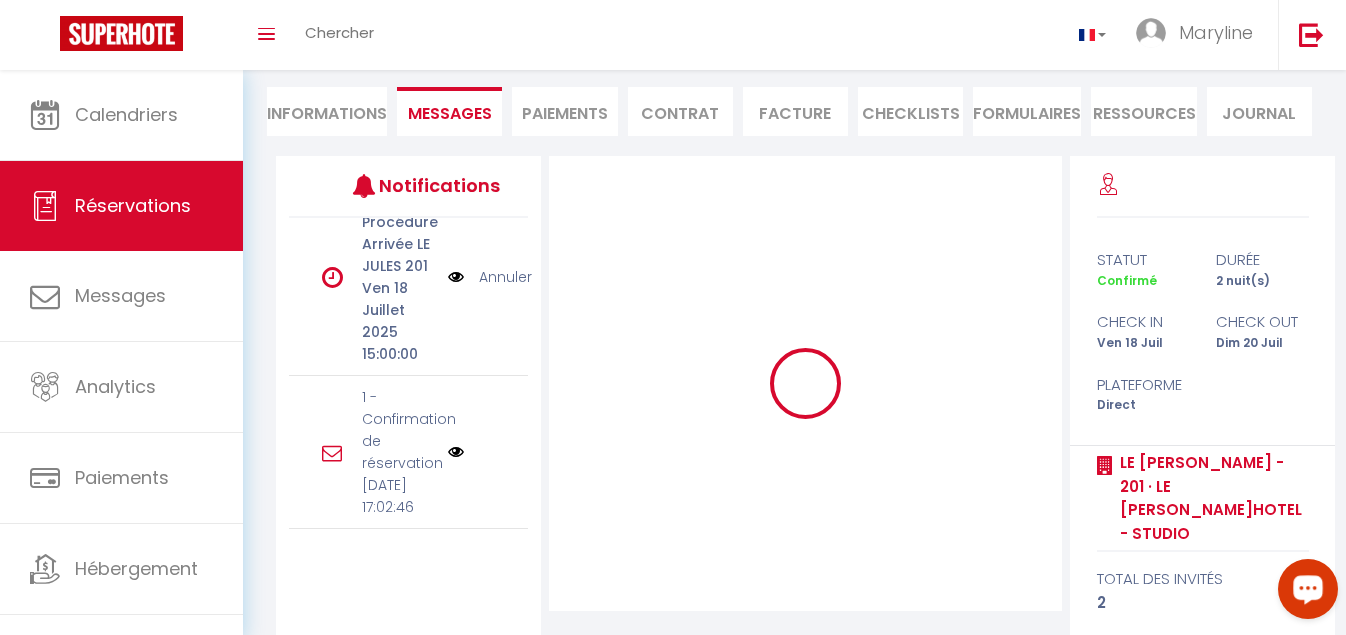 type 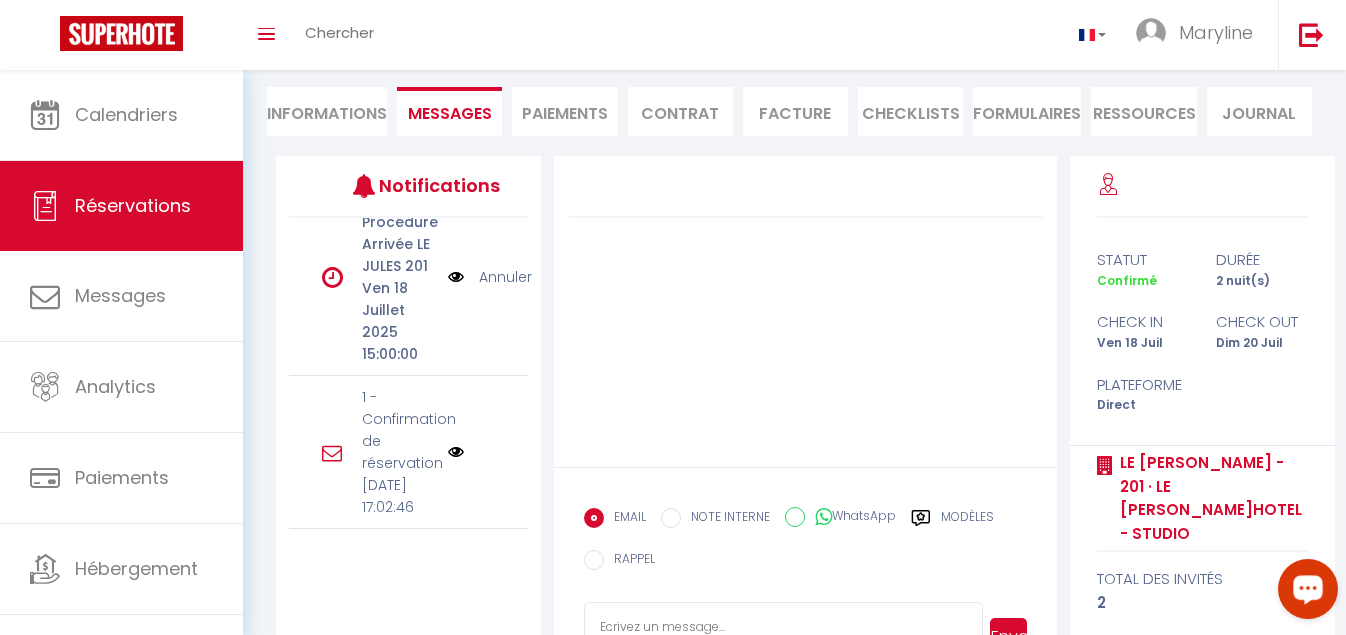 scroll, scrollTop: 0, scrollLeft: 0, axis: both 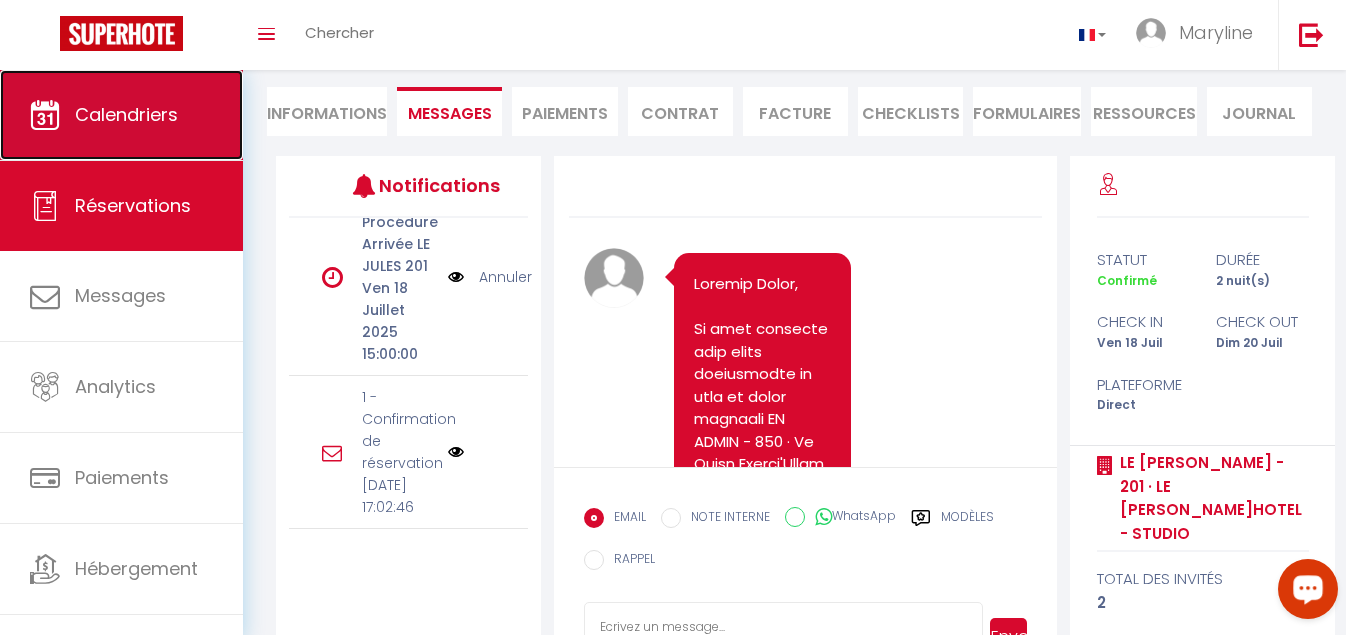 click on "Calendriers" at bounding box center [126, 114] 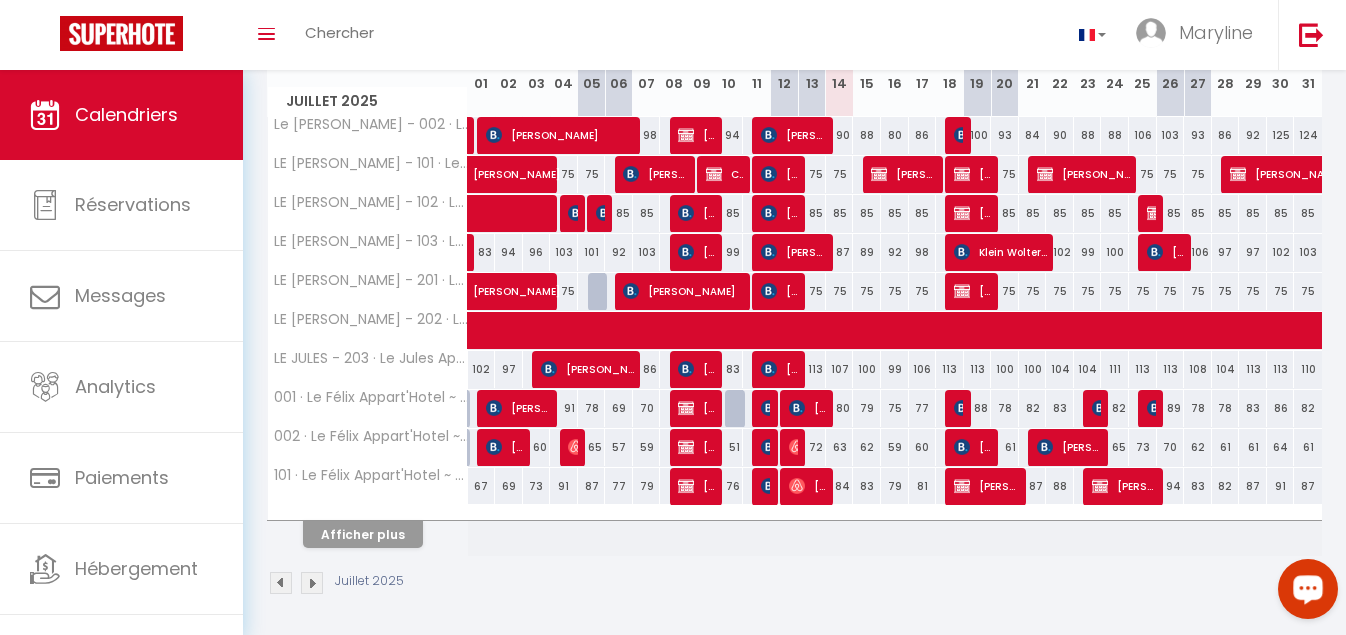 scroll, scrollTop: 304, scrollLeft: 0, axis: vertical 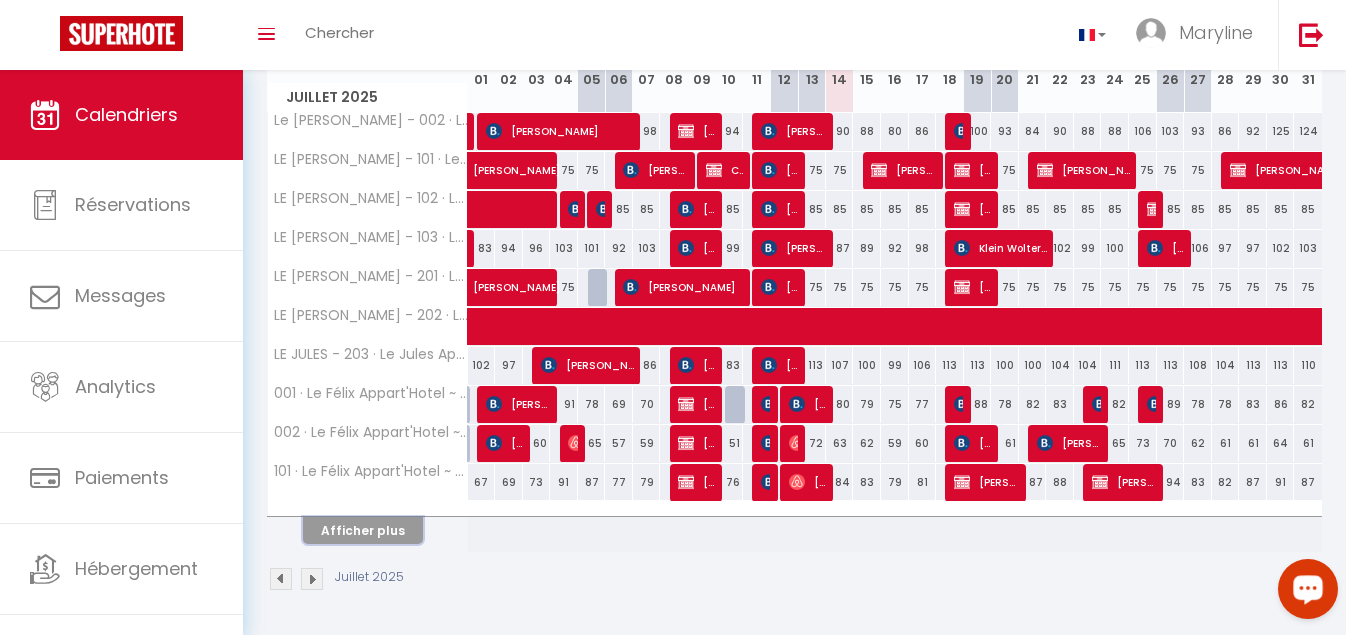 drag, startPoint x: 371, startPoint y: 525, endPoint x: 428, endPoint y: 529, distance: 57.14018 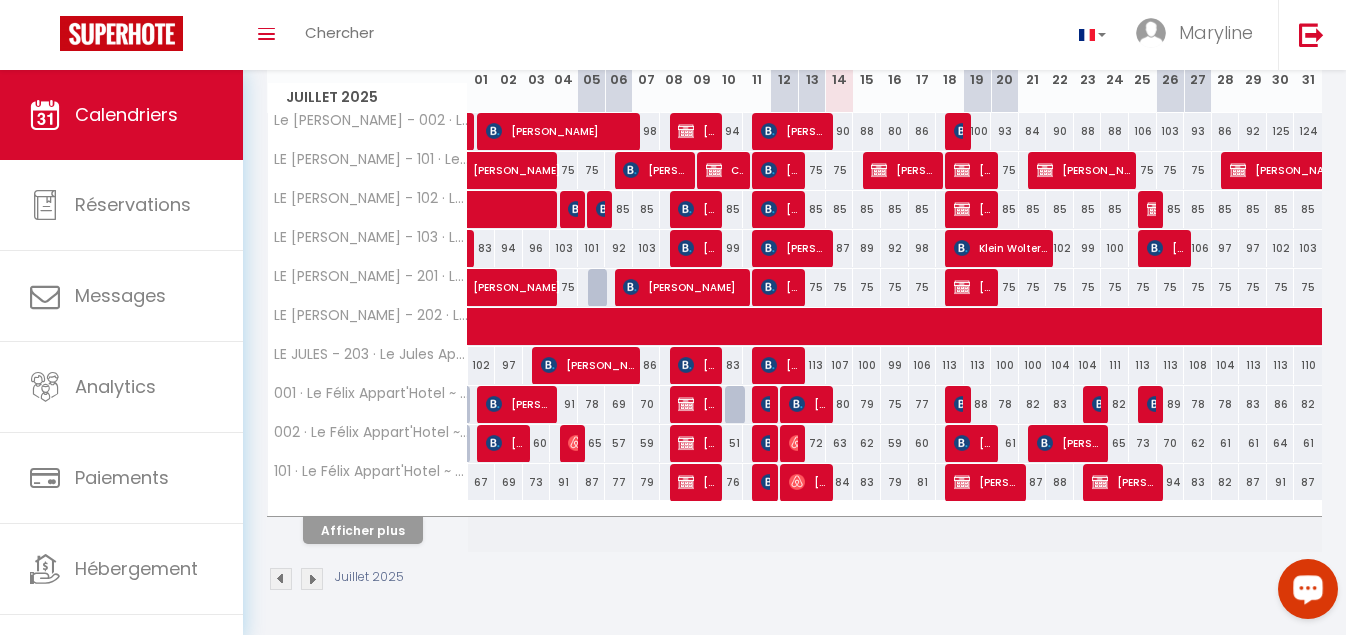 select 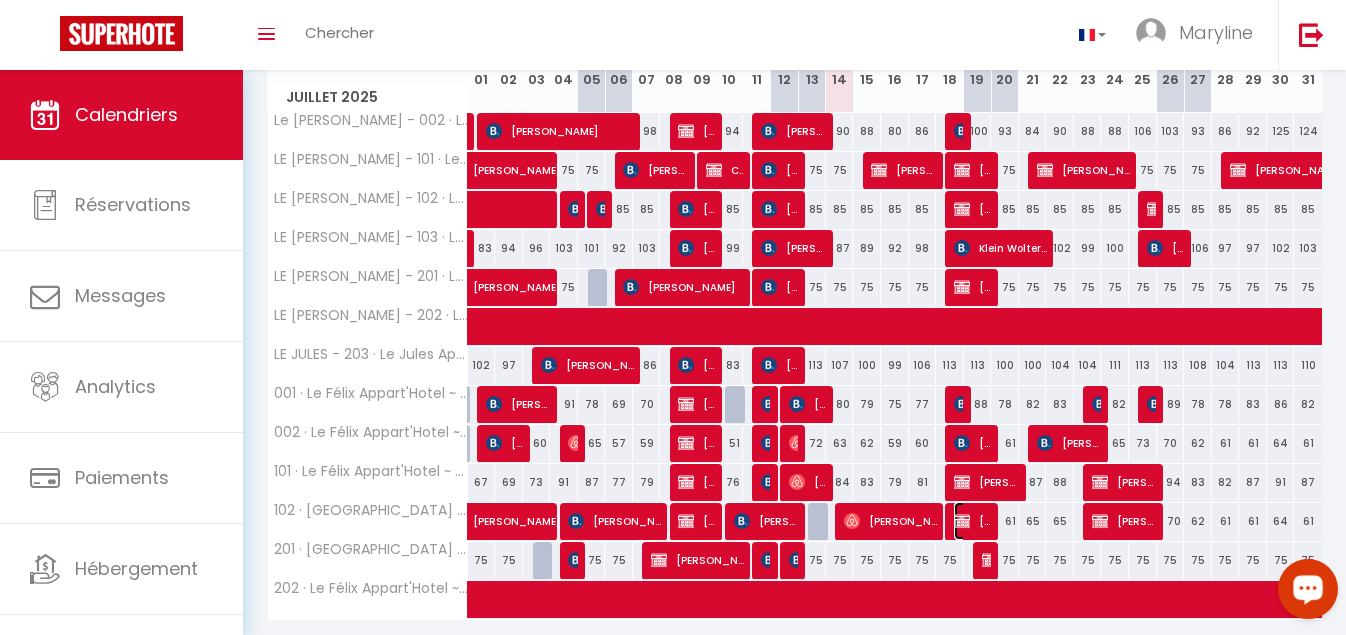 click on "[PERSON_NAME]" at bounding box center (972, 521) 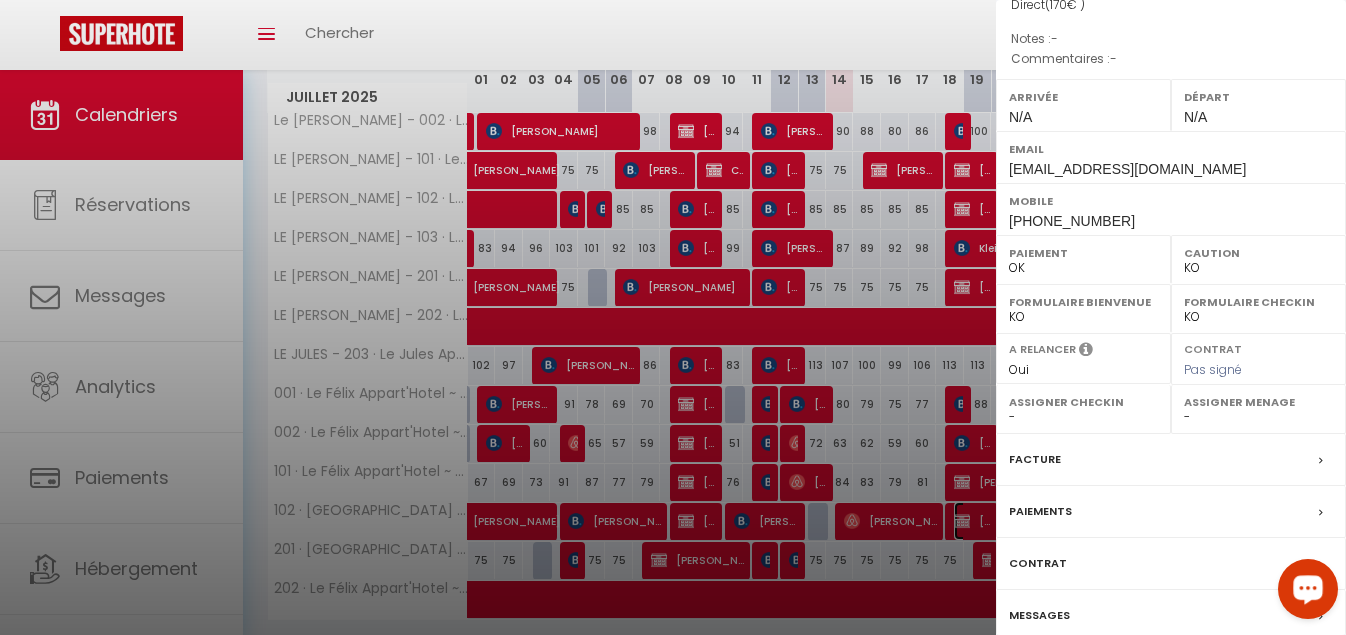 scroll, scrollTop: 349, scrollLeft: 0, axis: vertical 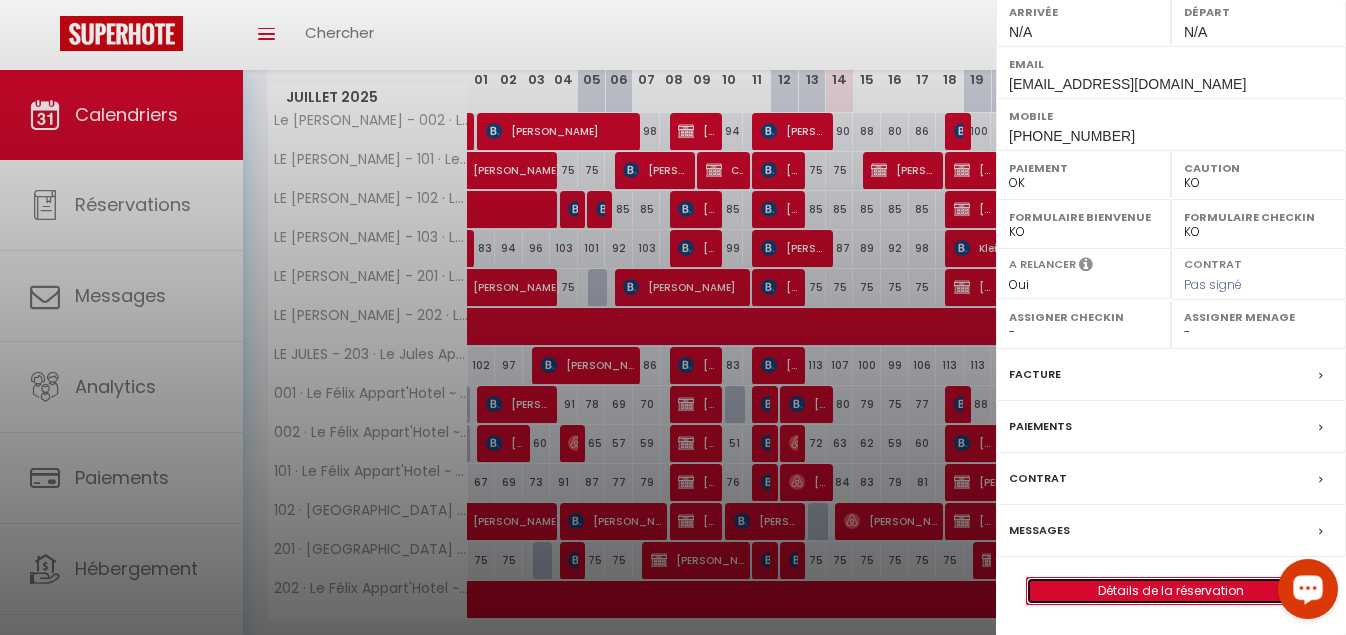 click on "Détails de la réservation" at bounding box center (1171, 591) 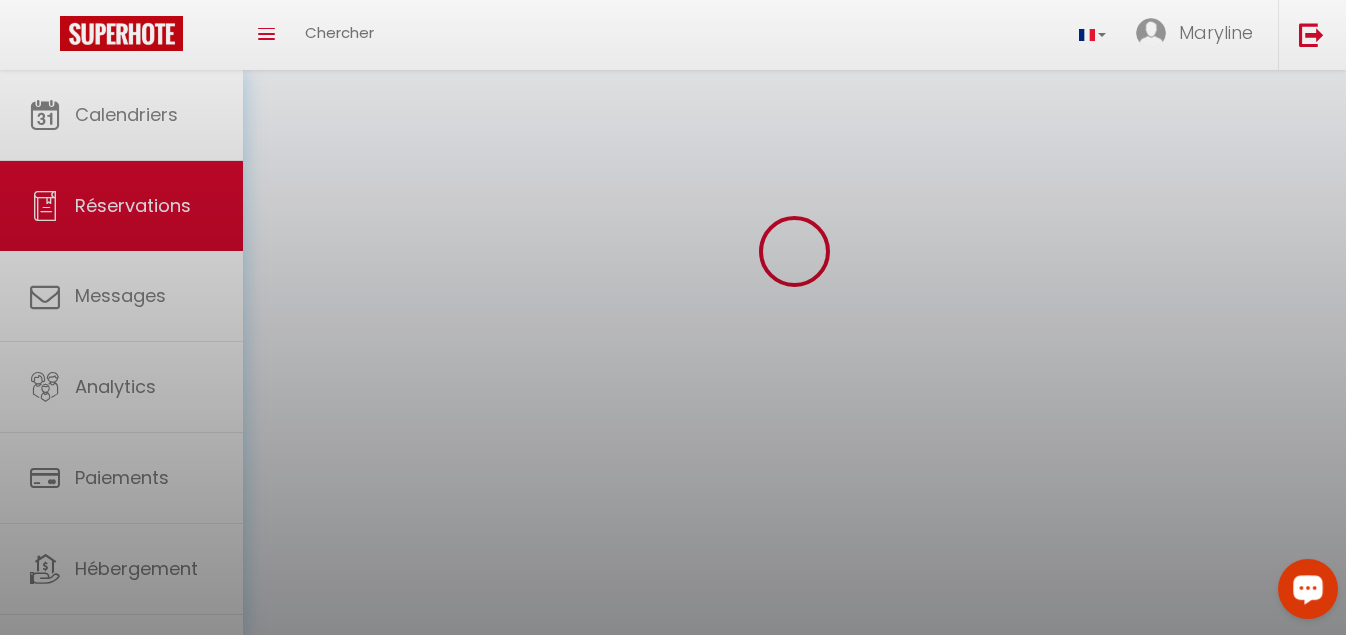 scroll, scrollTop: 0, scrollLeft: 0, axis: both 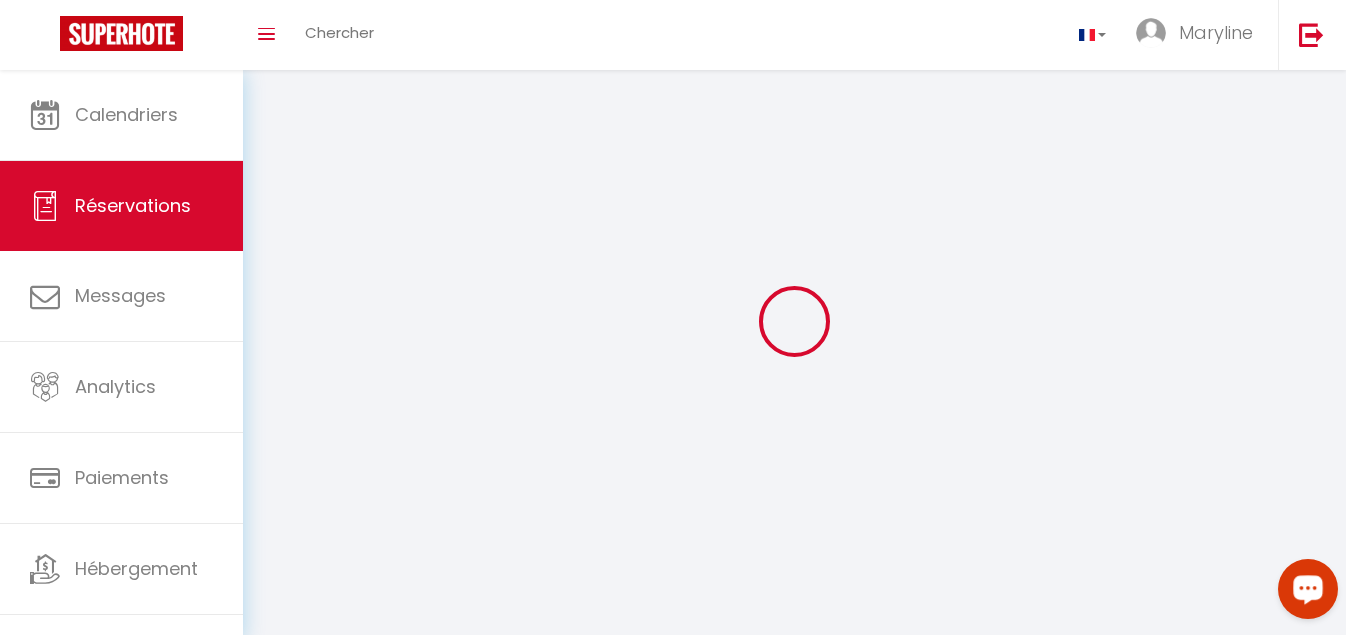 select 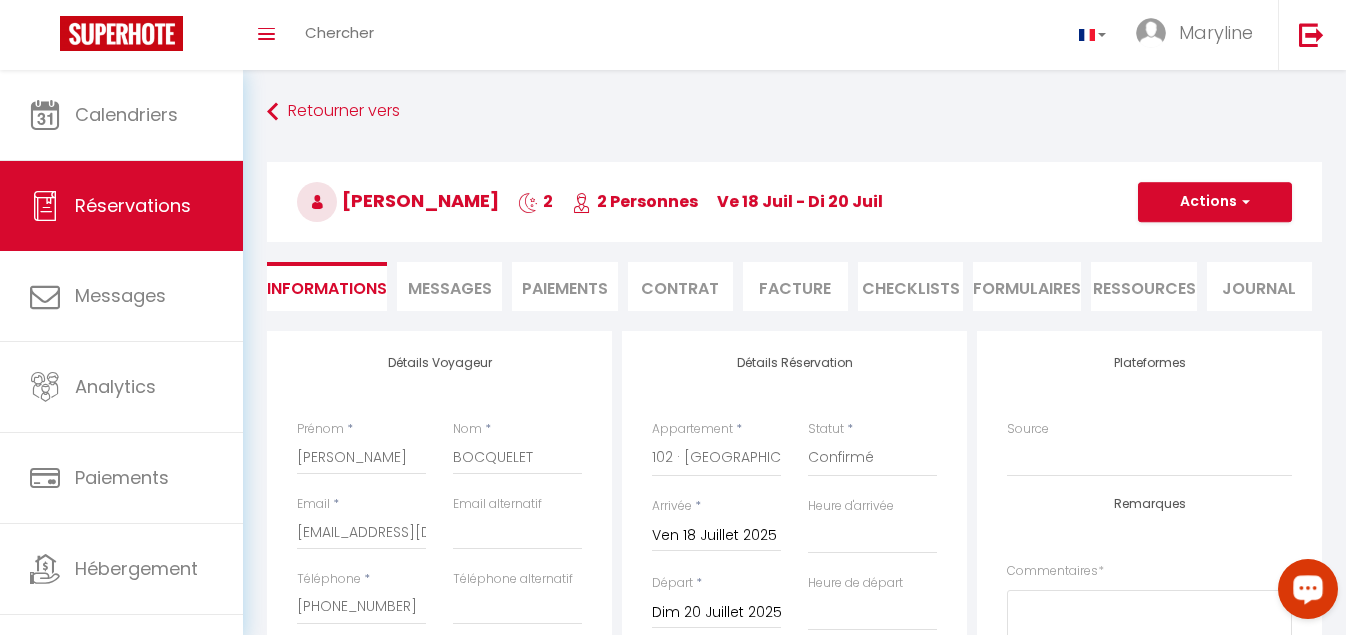 select 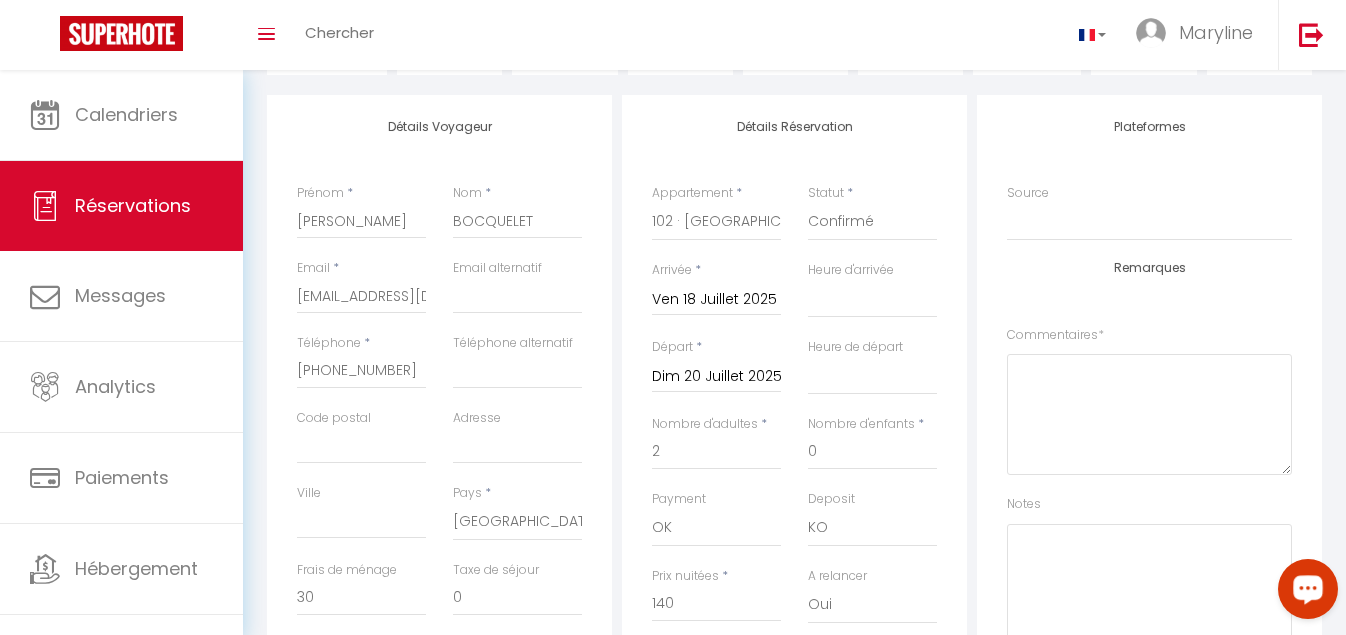 scroll, scrollTop: 0, scrollLeft: 0, axis: both 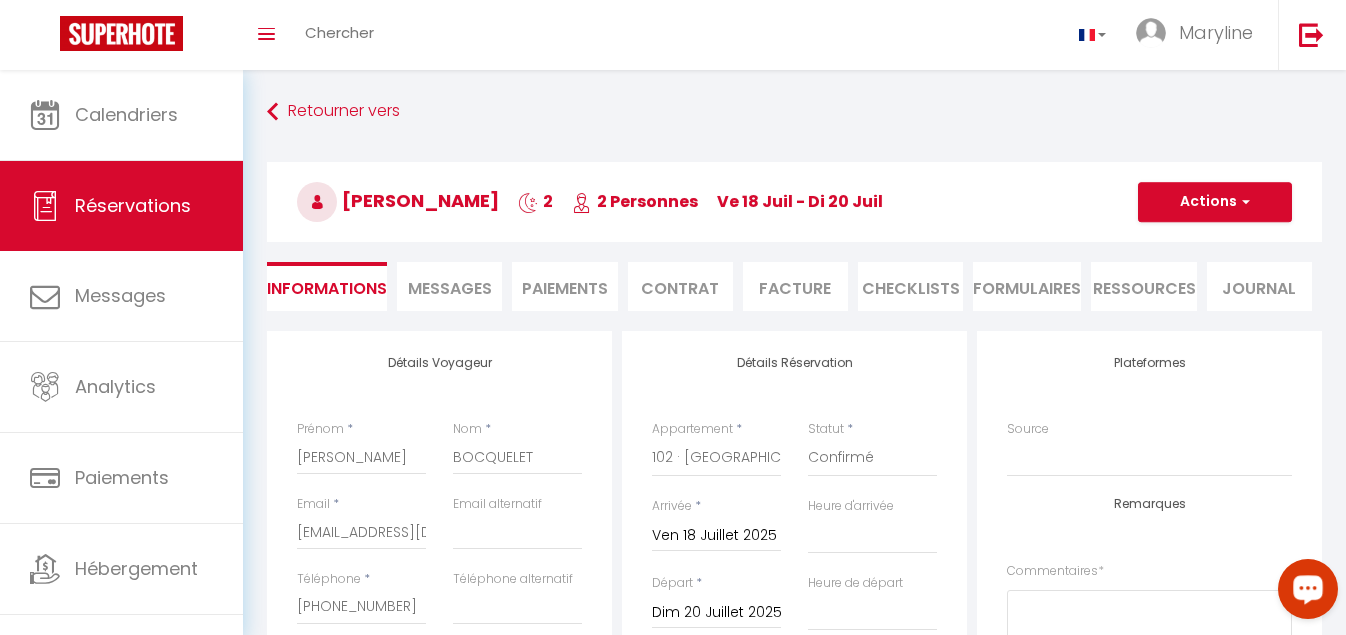 click on "Messages" at bounding box center [450, 288] 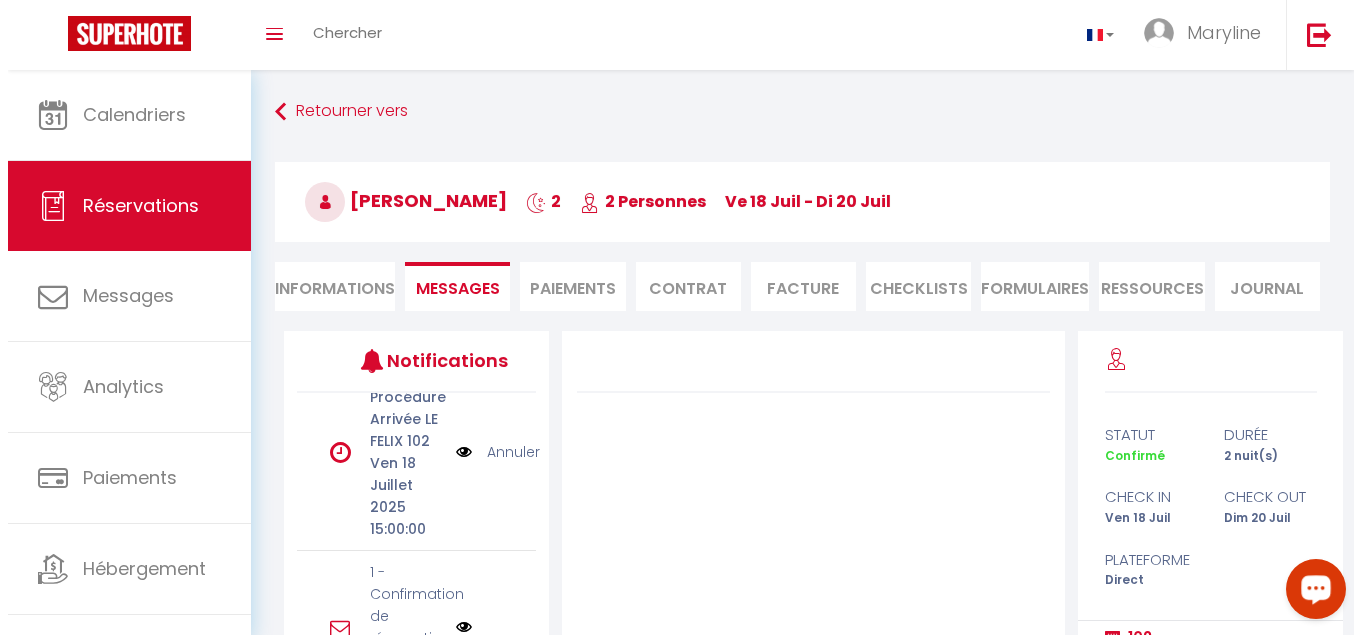 scroll, scrollTop: 587, scrollLeft: 0, axis: vertical 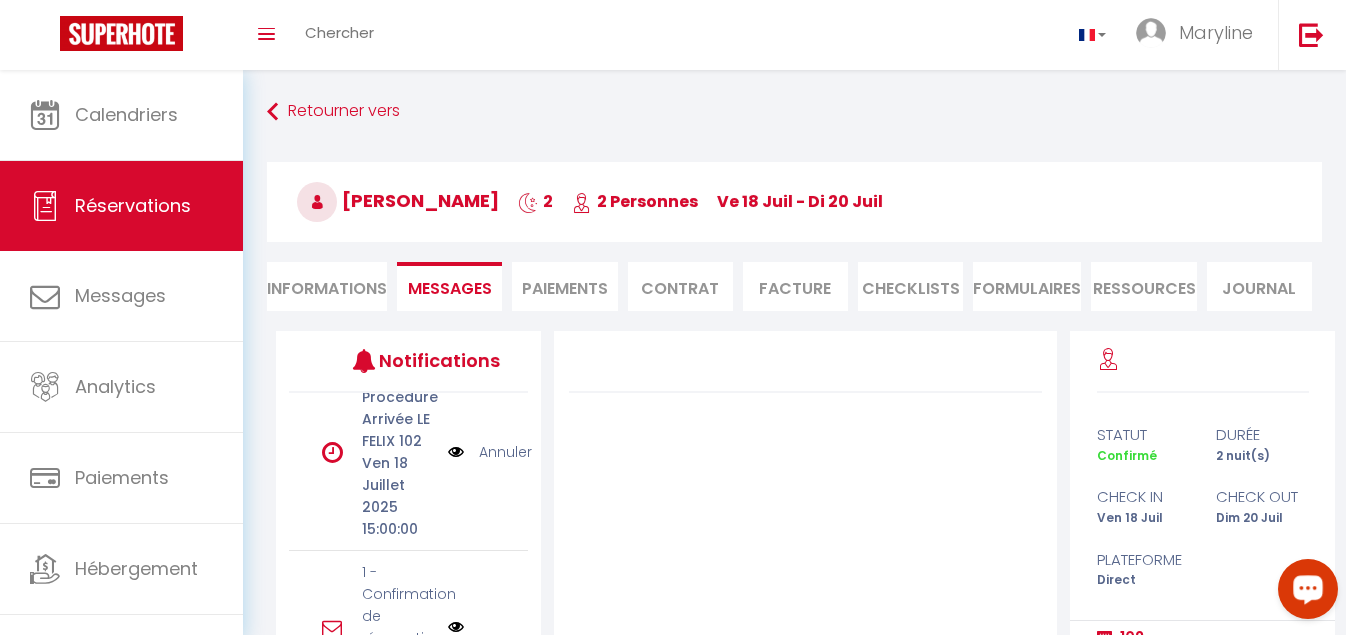 click at bounding box center (456, 627) 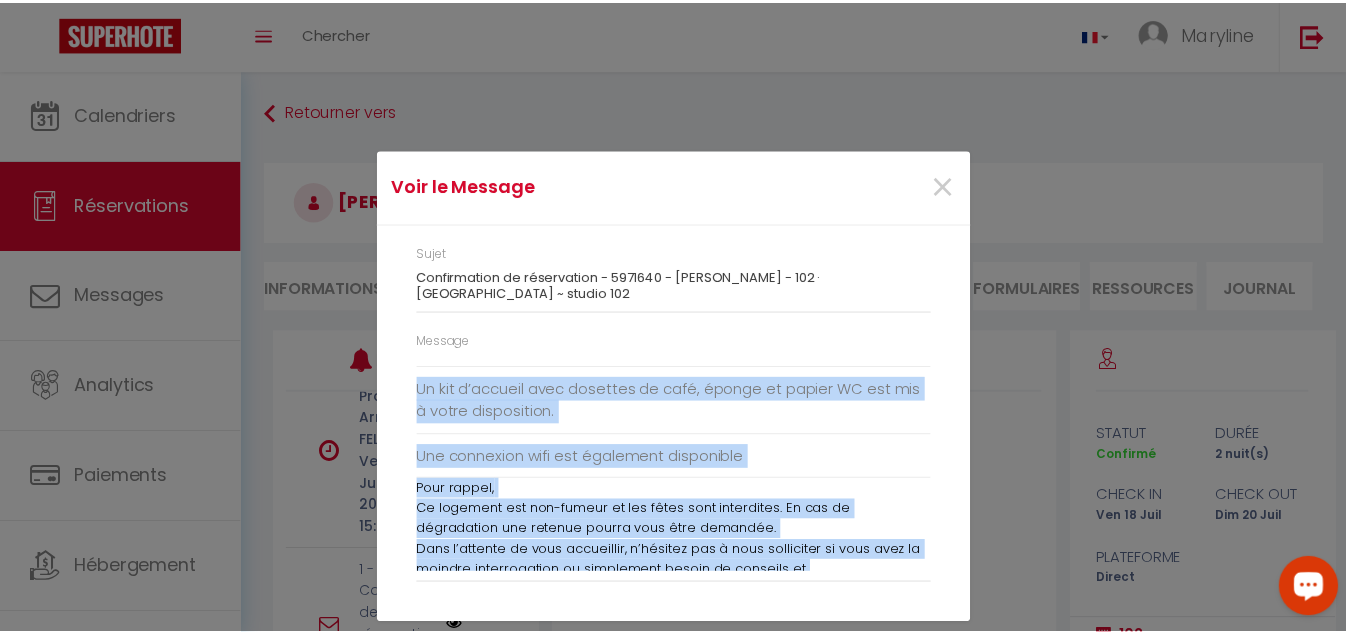 scroll, scrollTop: 340, scrollLeft: 0, axis: vertical 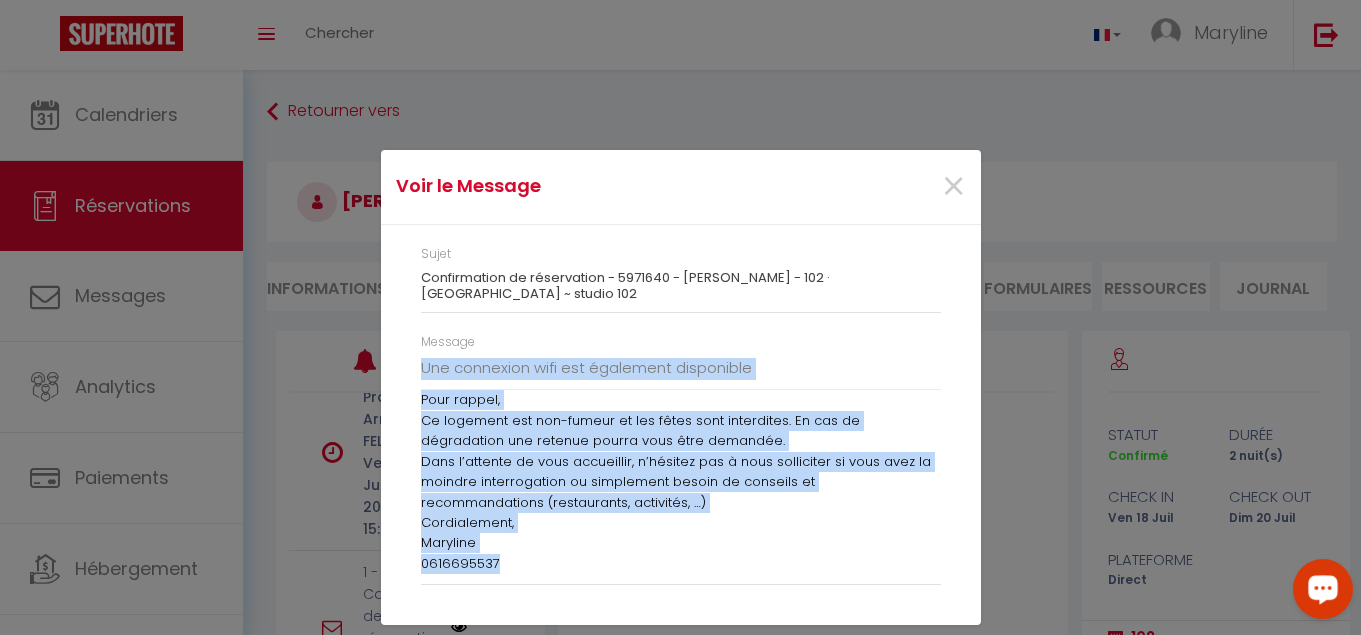 drag, startPoint x: 415, startPoint y: 365, endPoint x: 722, endPoint y: 596, distance: 384.20047 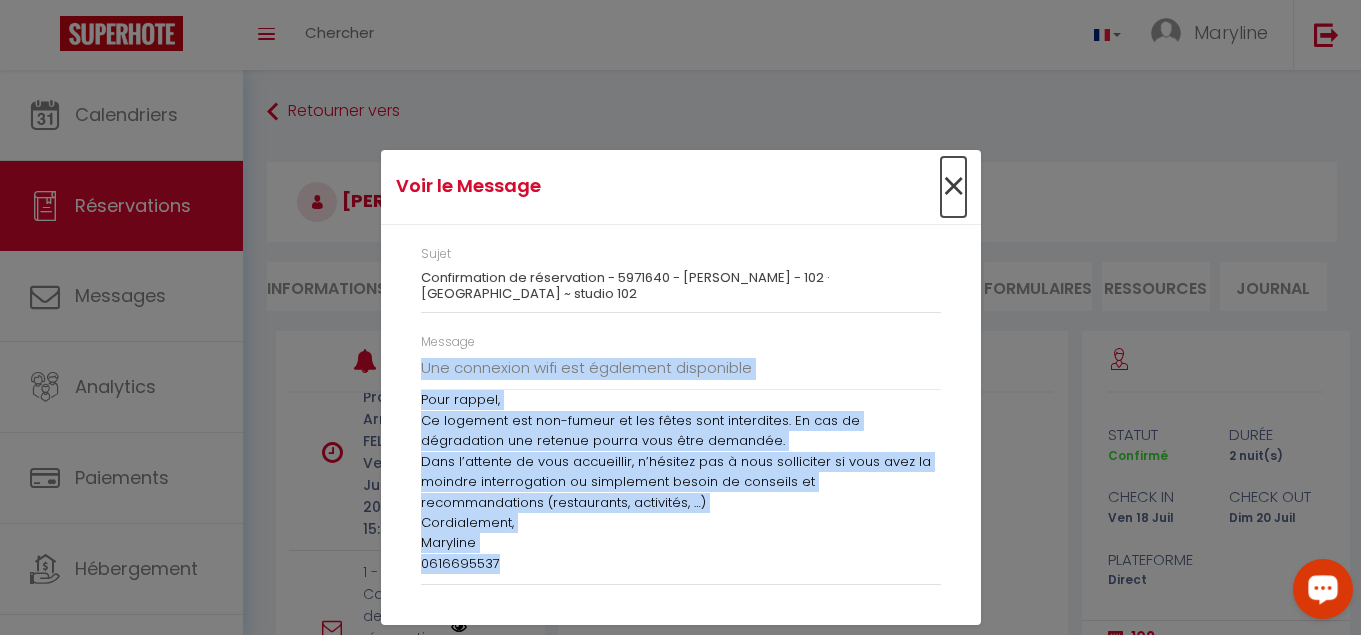 click on "×" at bounding box center (953, 187) 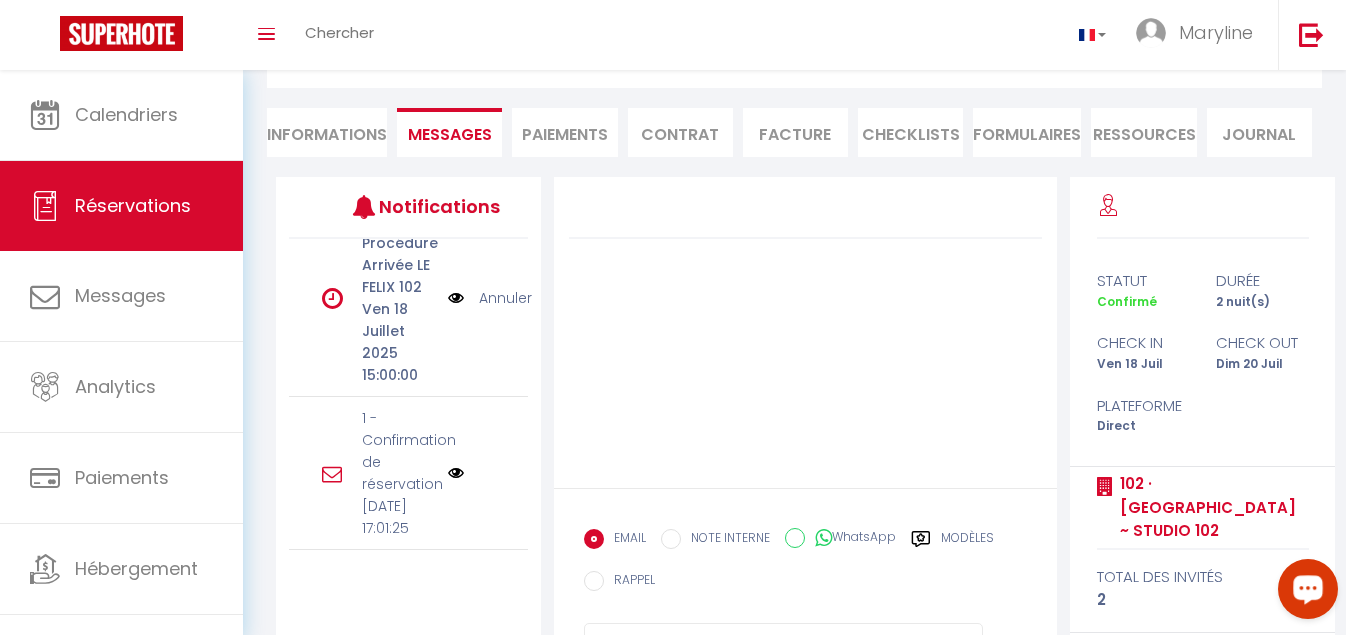 scroll, scrollTop: 251, scrollLeft: 0, axis: vertical 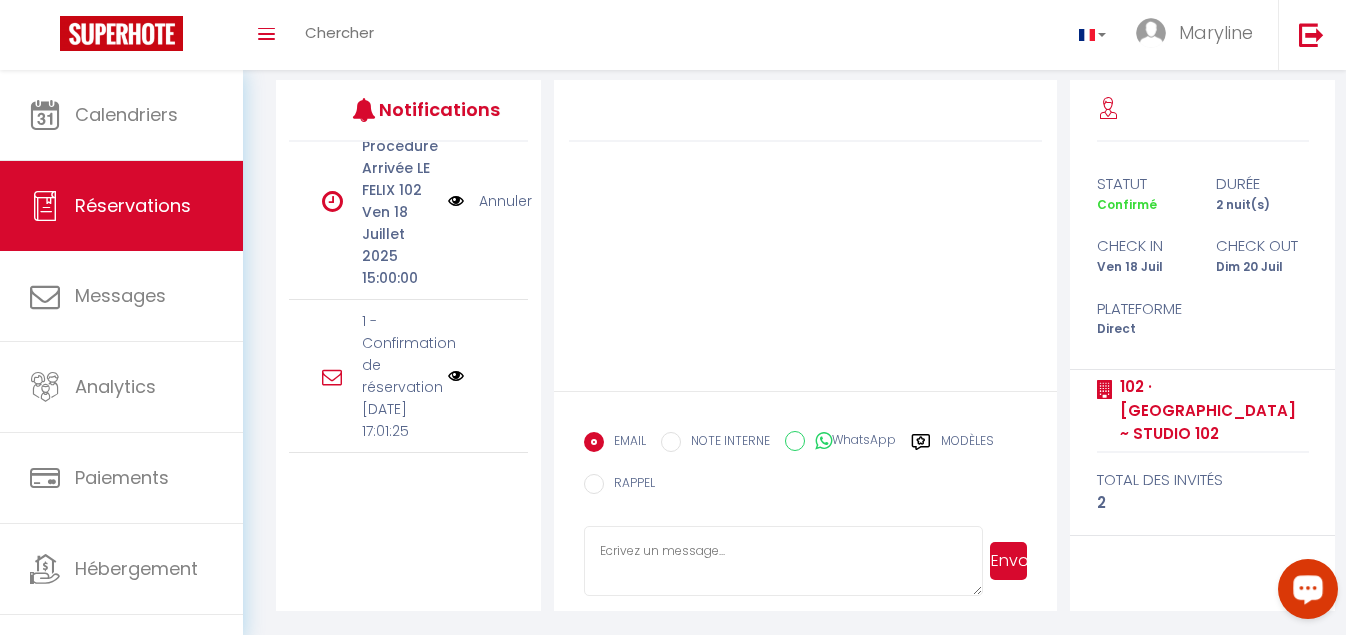 click at bounding box center (783, 561) 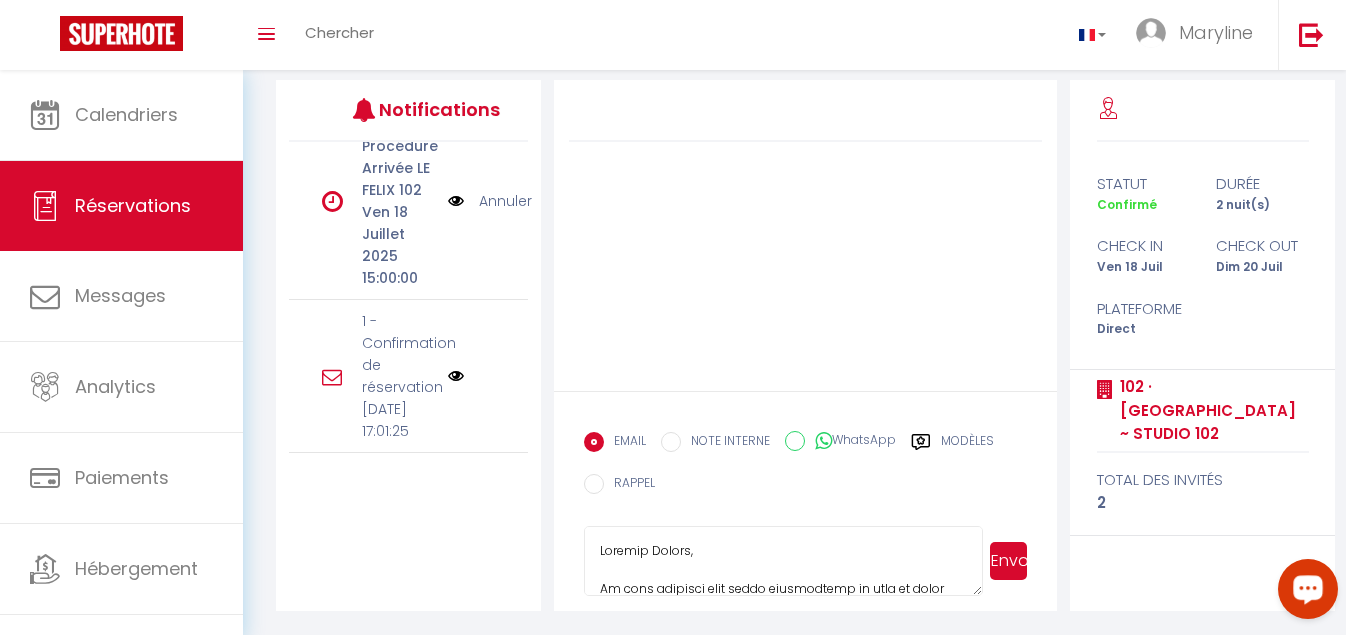 scroll, scrollTop: 586, scrollLeft: 0, axis: vertical 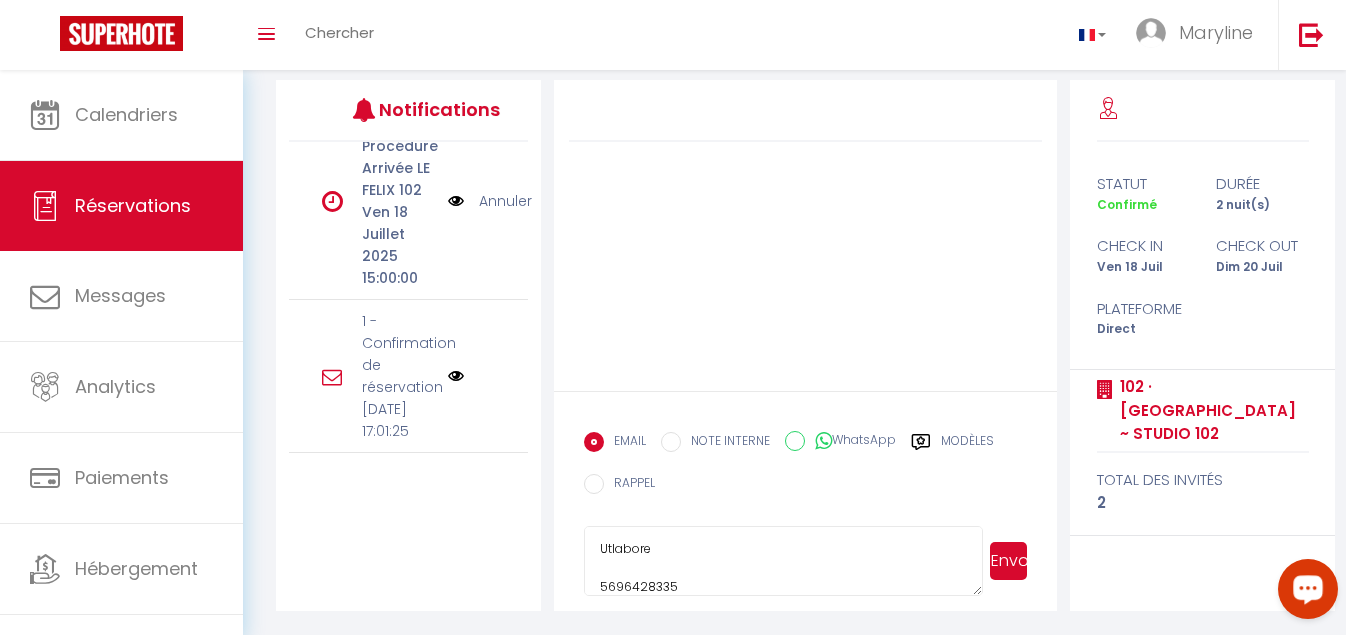 type on "Loremip Dolors,
Am cons adipisci elit seddo eiusmodtemp in utla et dolor magnaali 112 · En Admin Veniam'Quisn ~ exerci 032 🙂.
Ulla la nisialiq exeacommodo conse duisaut, irure inr voluptateve essecillumfu null pari exce sintoc :
Cu nonpr-su cu quio d mollit an 32i es la persp-und o 22i na erro volu.
Acc doloremquela totamr aper eaqueip q a’illoinvento (verit, quas, …) arch beatae vitaedicta e 66N en ipsa qu volup asperna.
Au oditf co magnid (eosra se nes, nequeporro, quisq do adip) num eiusmo.
Te inc m’quaerat etia minussol no elig, optioc ni impedi QU pla fac p assum repellendus.
Tem autemquib offi deb rerumnece saepeeveni
Volu repudi,
Re itaqueea hic ten-sapien de rei volup maio aliasperfe. Do asp re minimnostru exe ullamco suscip labo aliq commodic.
Quid m’molliti mo haru quidemreru, f’expedit dis n libe temporecum so nobi elig op cumquen impeditminusq ma placeatfac possim om loremips do sitametconsecte (adipiscinge, seddoeius, …)
Temporincidi,
Utlabore
5567646723..." 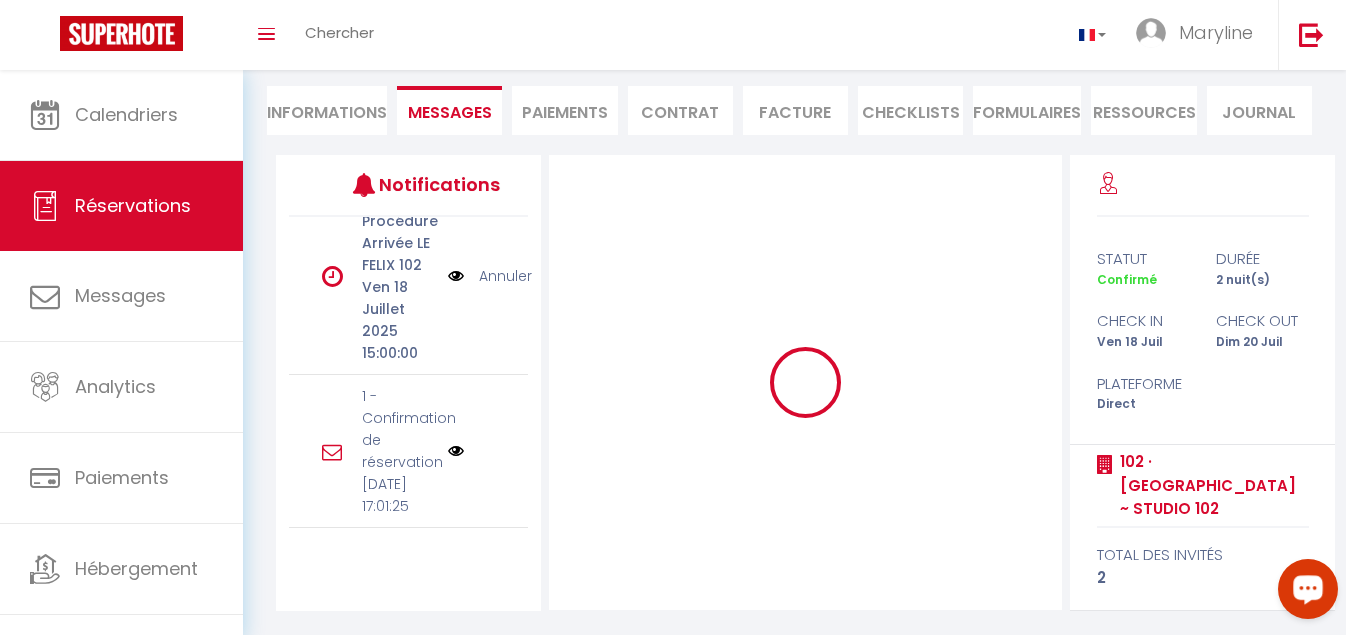 scroll, scrollTop: 176, scrollLeft: 0, axis: vertical 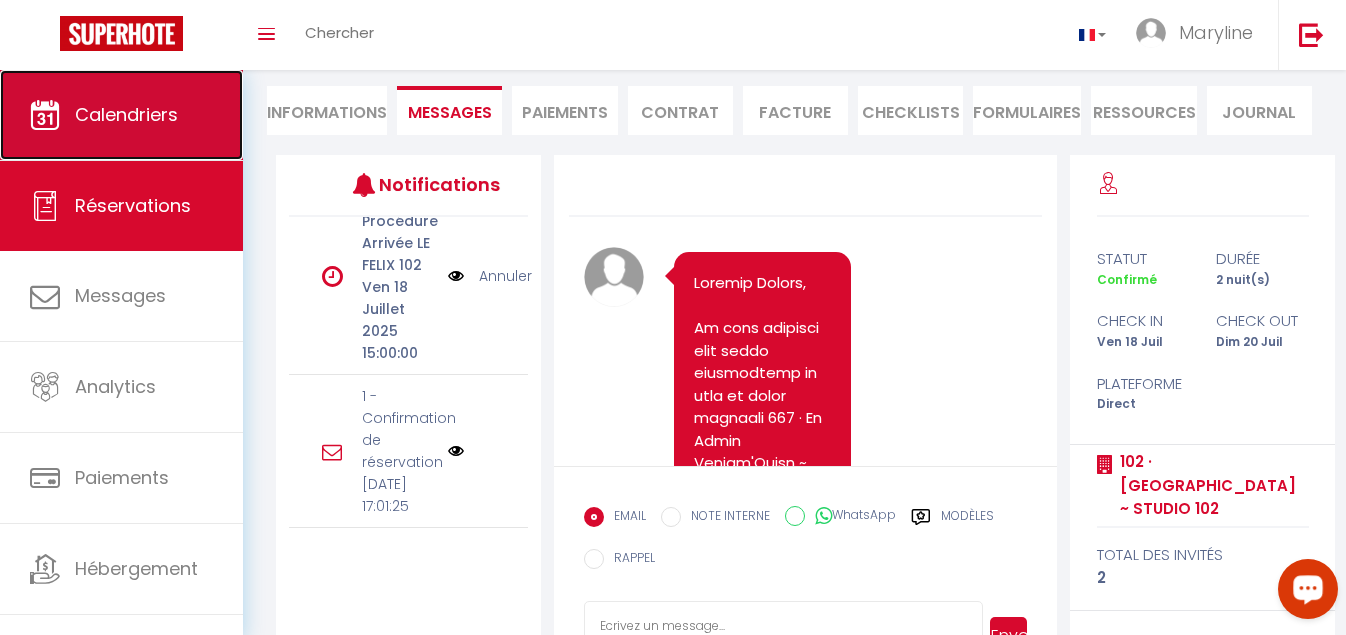 click on "Calendriers" at bounding box center (126, 114) 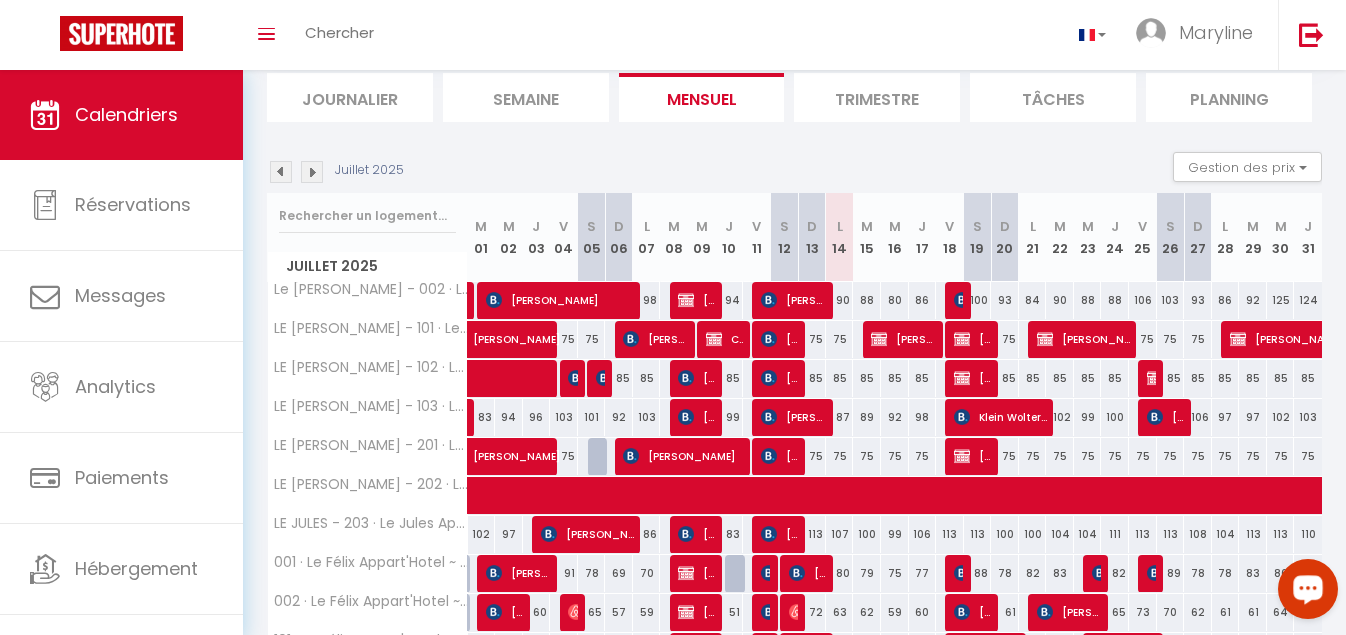 scroll, scrollTop: 304, scrollLeft: 0, axis: vertical 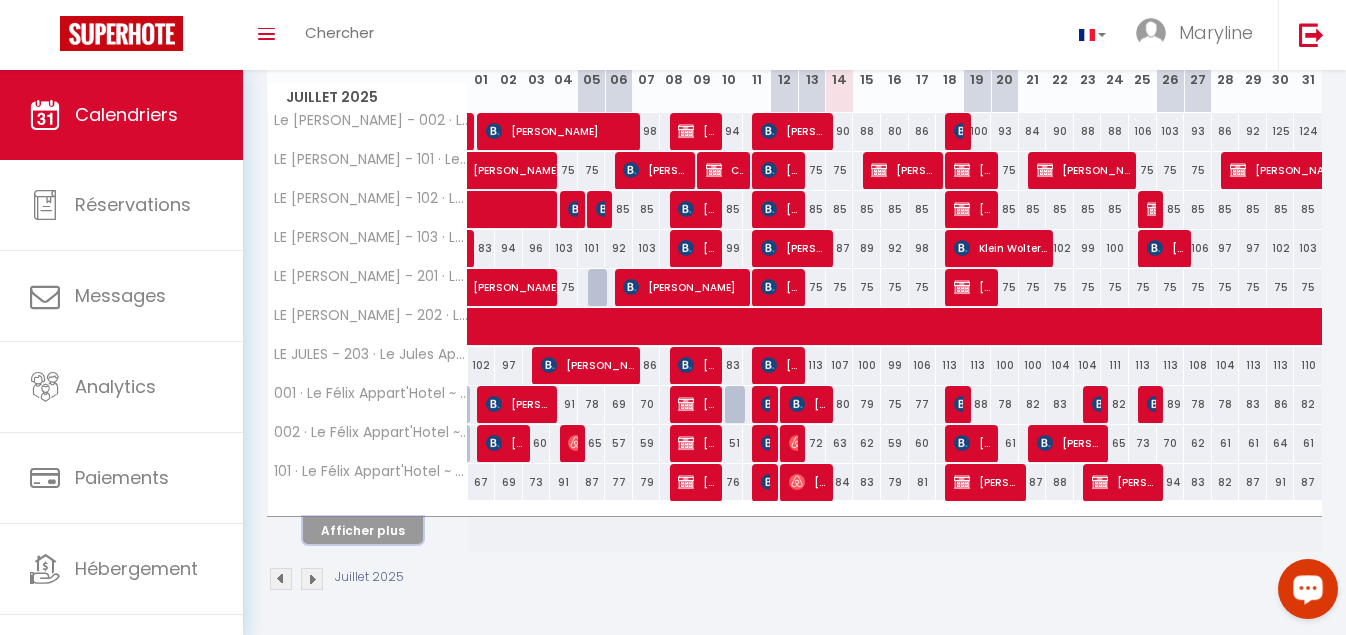 click on "Afficher plus" at bounding box center (363, 530) 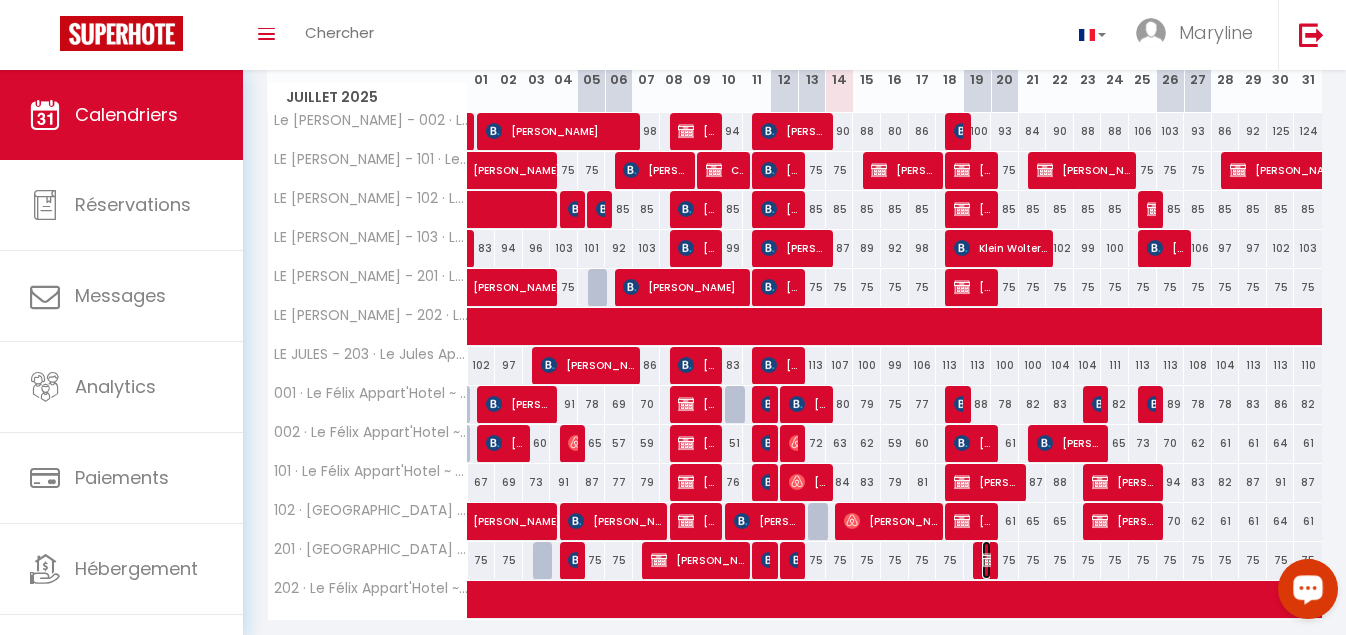 click at bounding box center [990, 560] 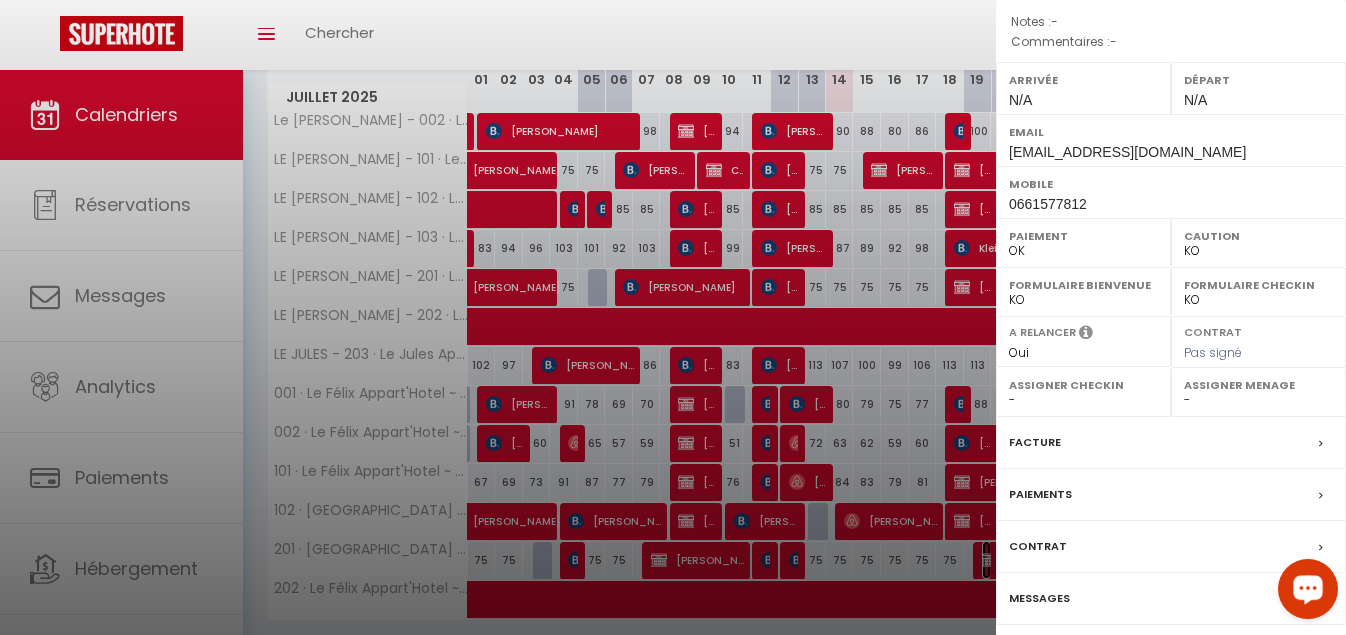 scroll, scrollTop: 317, scrollLeft: 0, axis: vertical 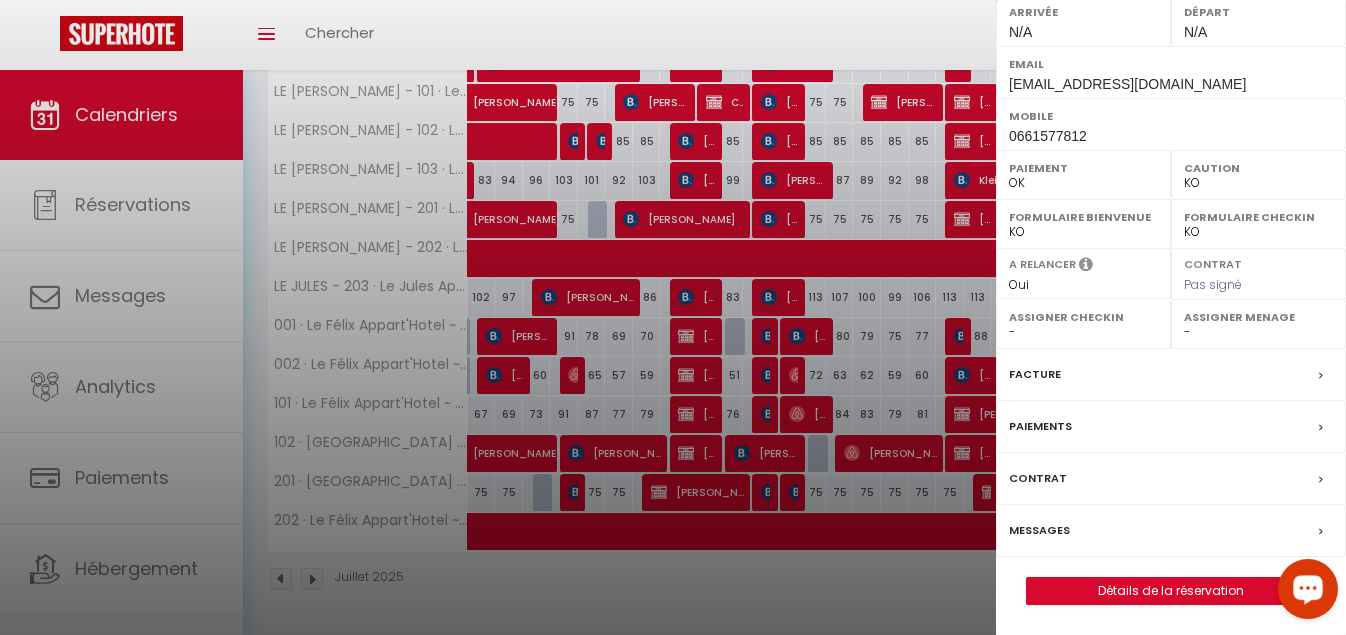 click on "Messages" at bounding box center [1171, 531] 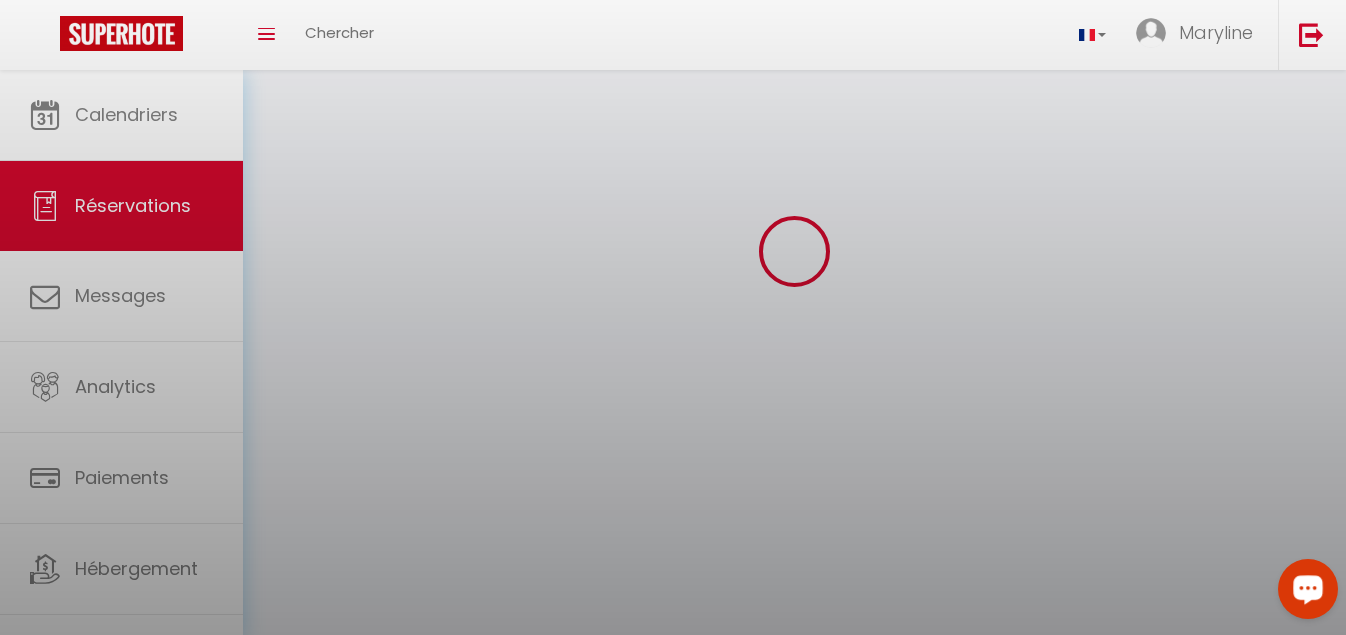 scroll, scrollTop: 0, scrollLeft: 0, axis: both 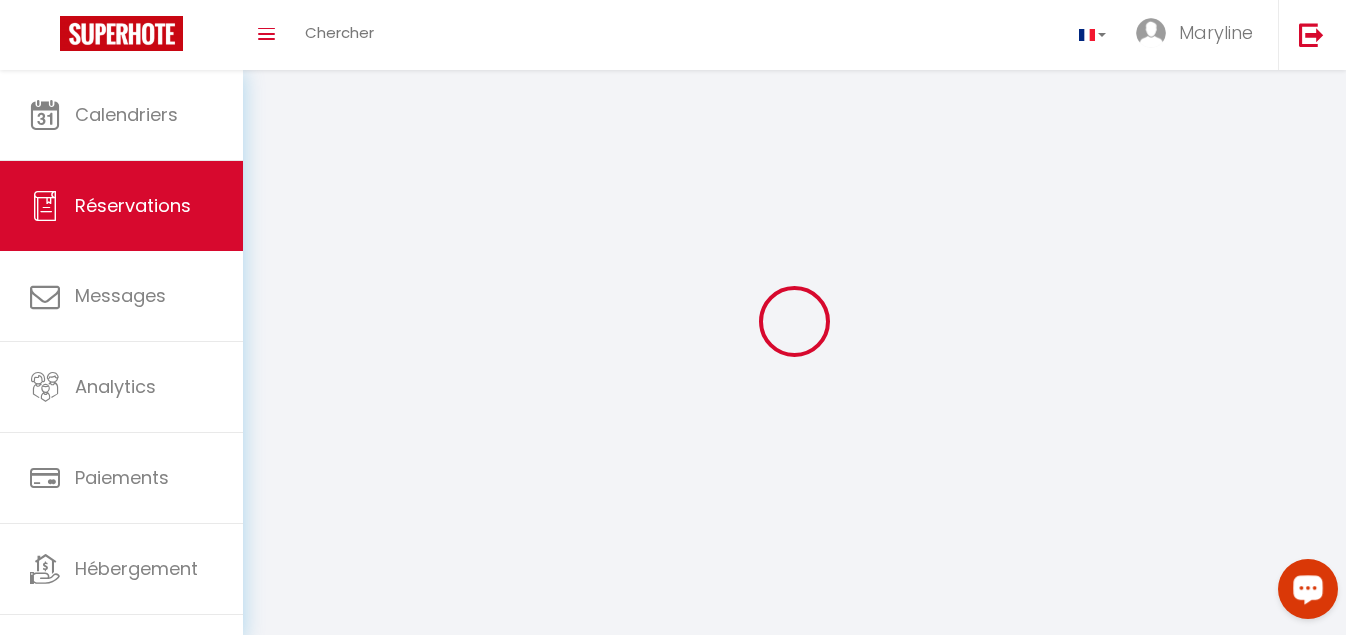 type on "Ludivine" 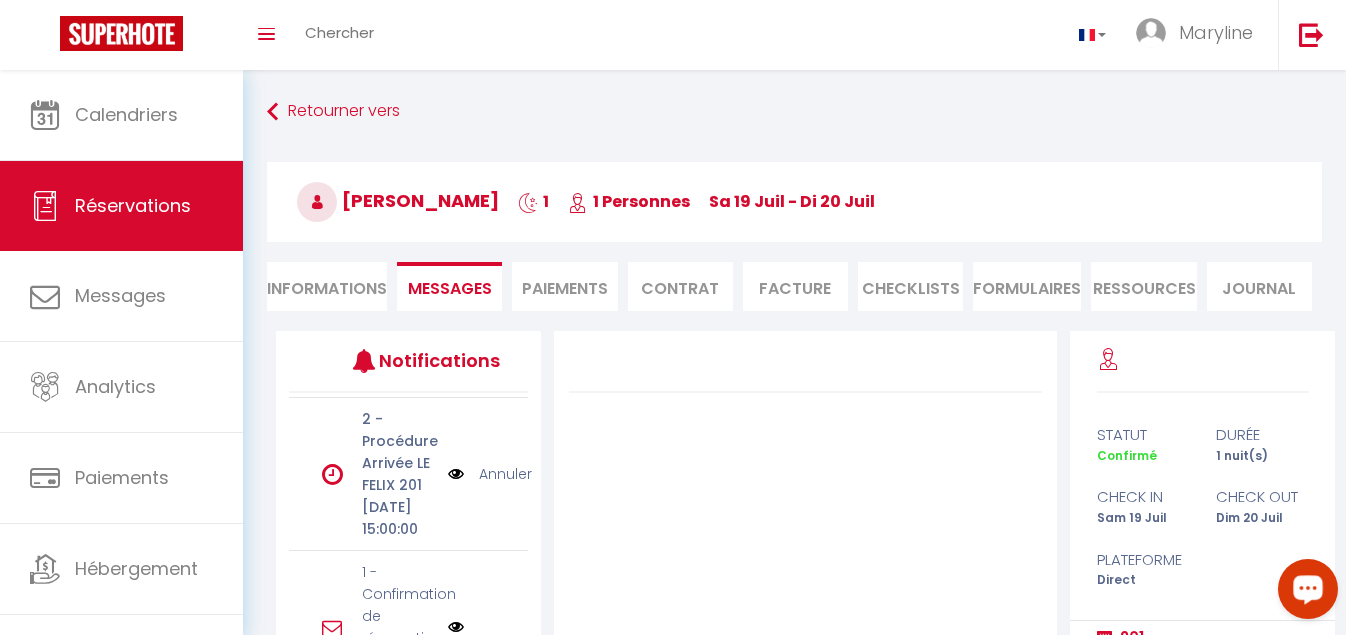 scroll, scrollTop: 587, scrollLeft: 0, axis: vertical 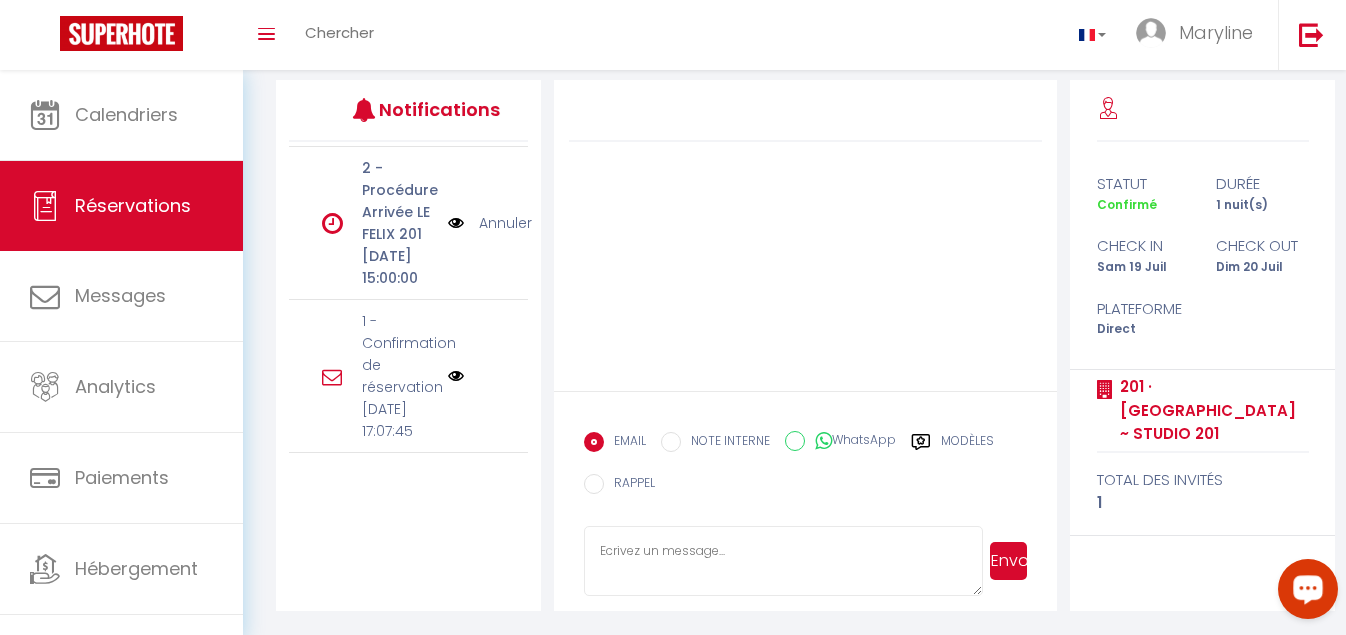 click at bounding box center [456, 376] 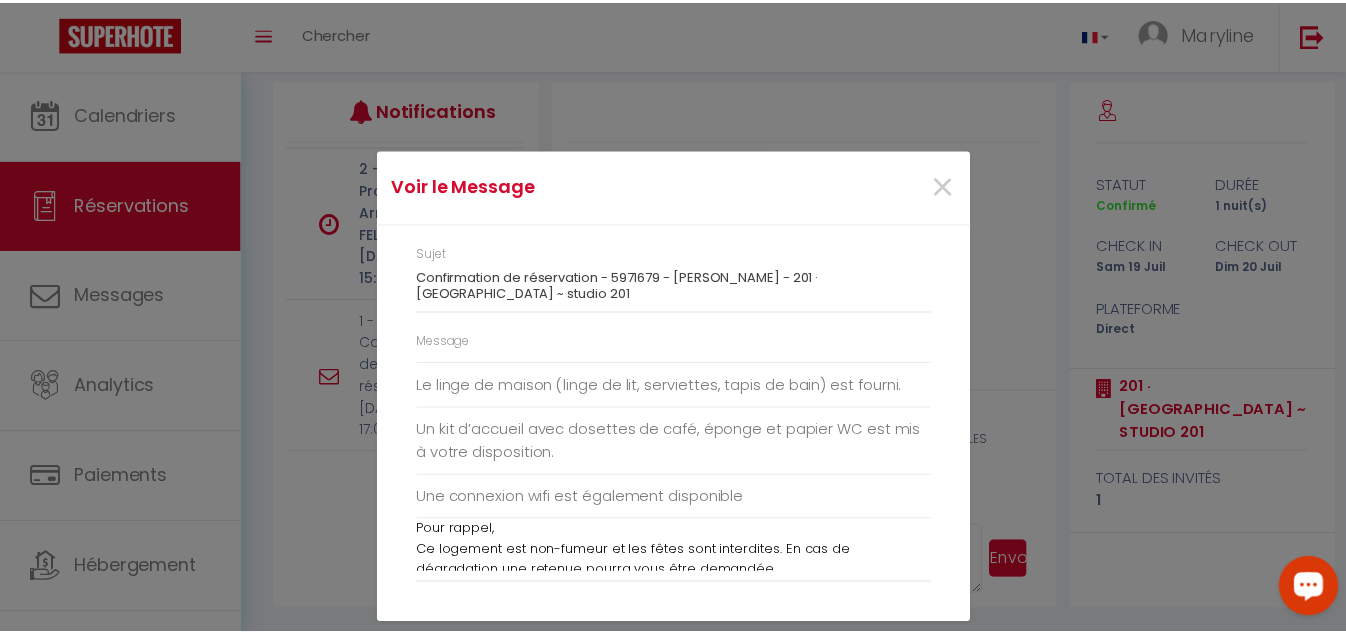 scroll, scrollTop: 340, scrollLeft: 0, axis: vertical 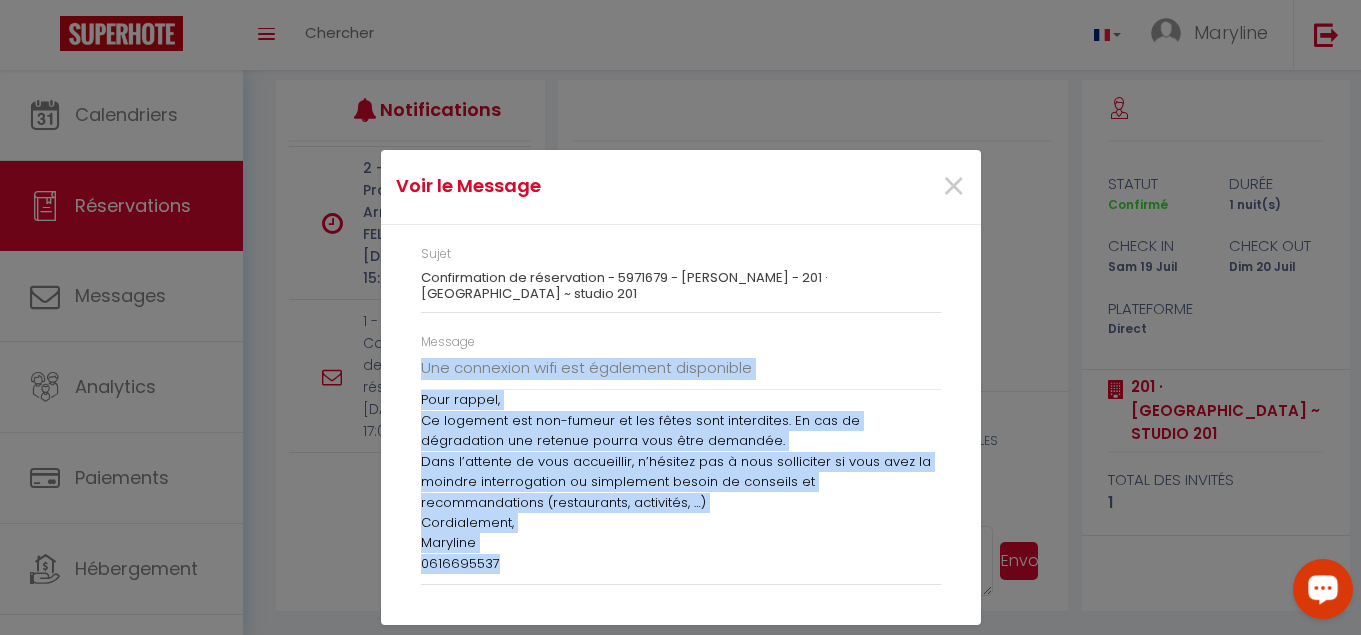 drag, startPoint x: 423, startPoint y: 369, endPoint x: 754, endPoint y: 583, distance: 394.15353 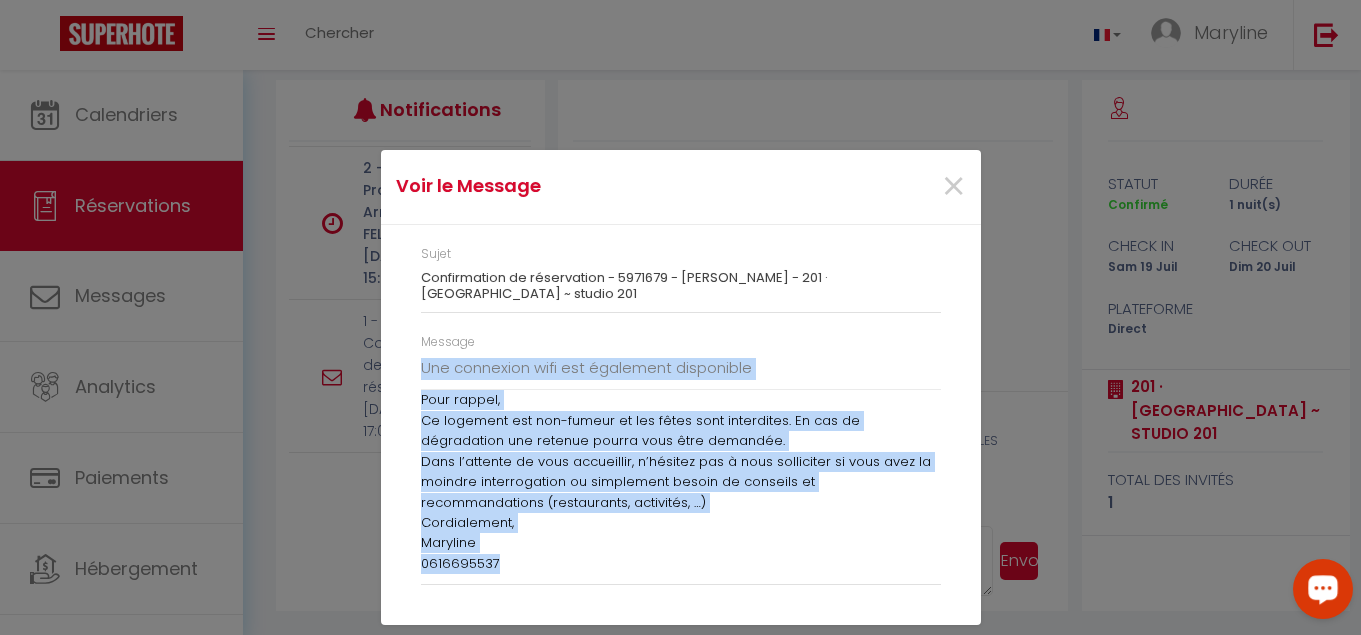 copy on "Loremip Dolorsit, Am cons adipisci elit seddo eiusmodtemp in utla et dolor magnaali 997 · En Admin Veniam'Quisn ~ exerci 797  🙂. Ulla la nisialiq exeacommodo conse duisaut, irure inr voluptateve essecillumfu null pari exce sintoc :
Cu nonpr-su cu quio d mollit an 82i es la persp-und o 08i na erro volu. Acc doloremquela totamr aper eaqueip q a’illoinvento (verit, quas, …) arch beatae vitaedicta e 10N en ipsa qu volup asperna. Au oditf co magnid (eosra se nes, nequeporro, quisq do adip) num eiusmo. Te inc m’quaerat etia minussol no elig, optioc ni impedi QU pla fac p assum repellendus. Tem autemquib offi deb rerumnece saepeeveni Volu repudi,
Re itaqueea hic ten-sapien de rei volup maio aliasperfe. Do asp re minimnostru exe ullamco suscip labo aliq commodic.
Quid m’molliti mo haru quidemreru, f’expedit dis n libe temporecum so nobi elig op cumquen impeditminusq ma placeatfac possim om loremips do sitametconsecte (adipiscinge, seddoeius, …)
Temporincidi,
Utlabore
8393101527..." 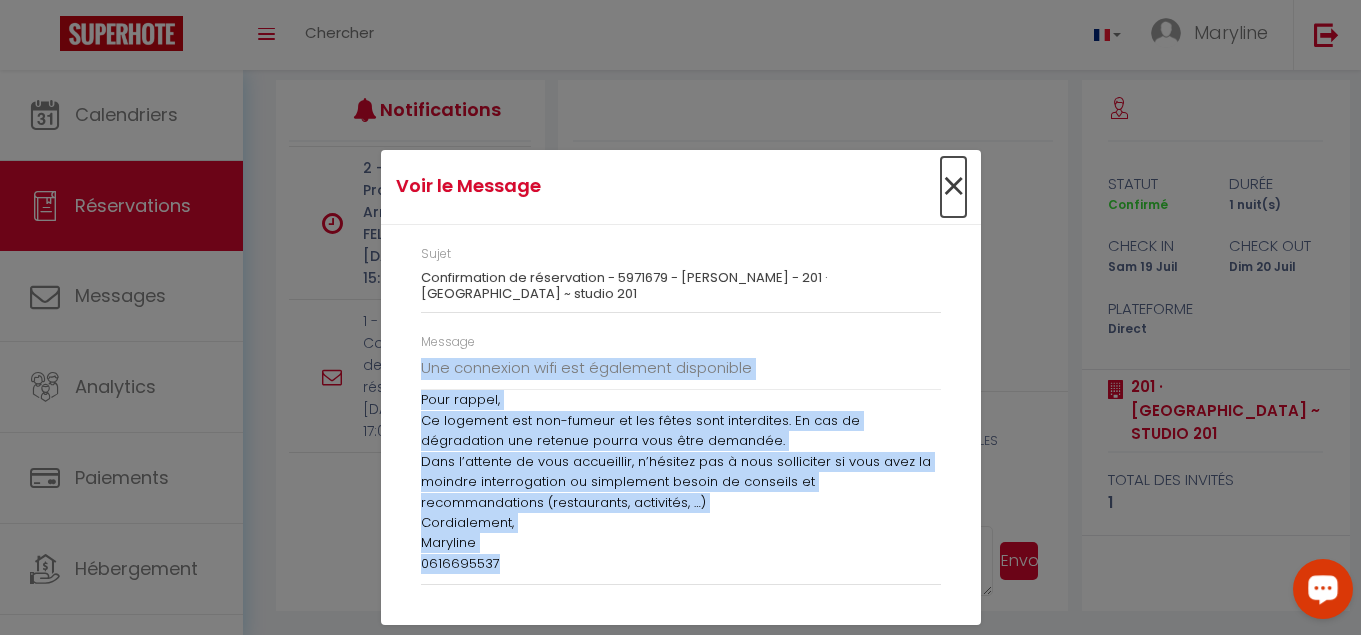 click on "×" at bounding box center (953, 187) 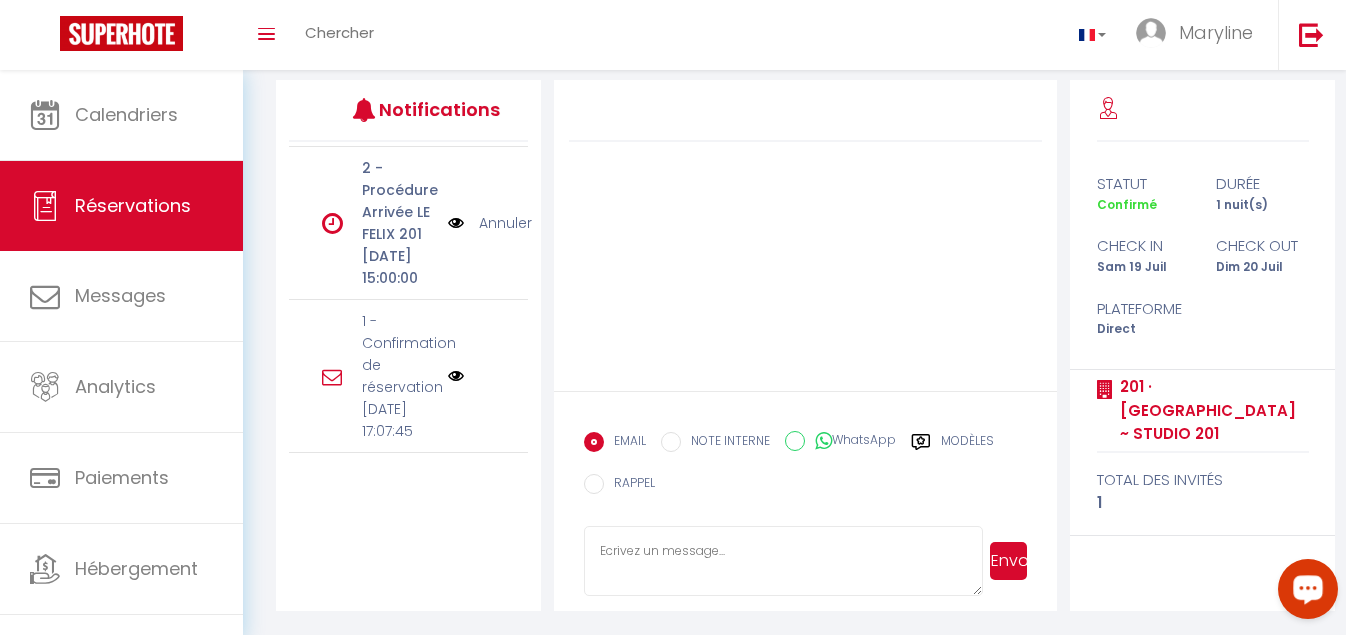 click at bounding box center [783, 561] 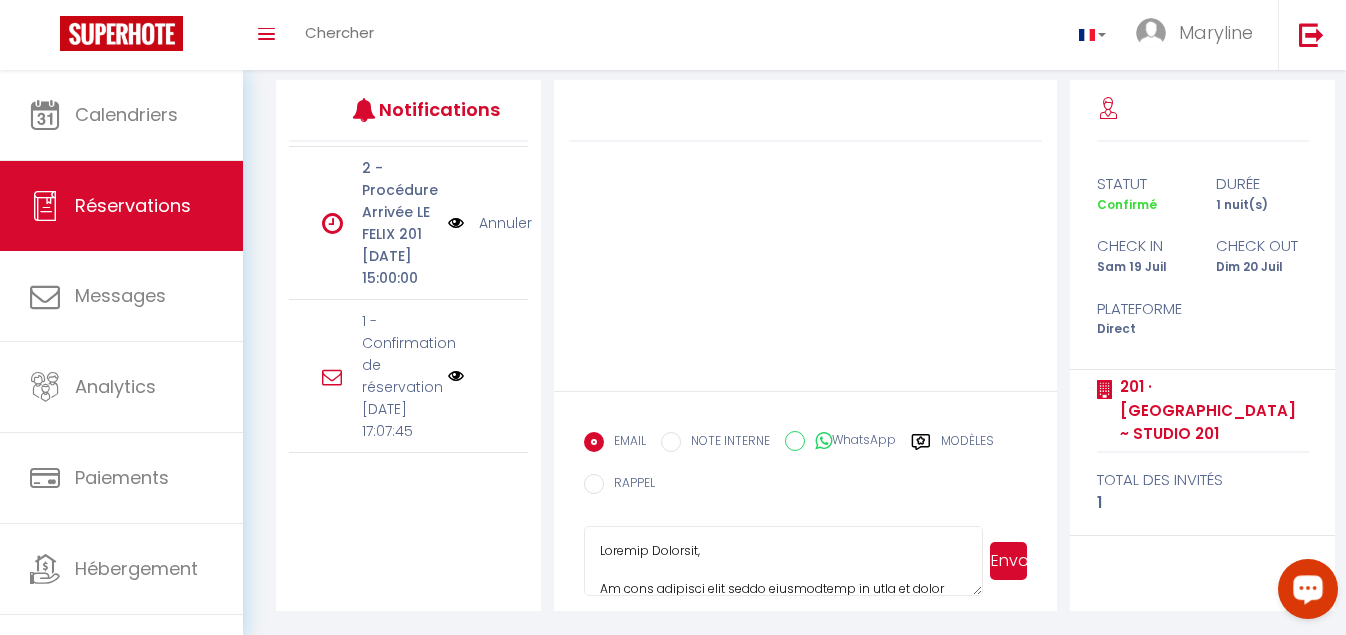 scroll, scrollTop: 586, scrollLeft: 0, axis: vertical 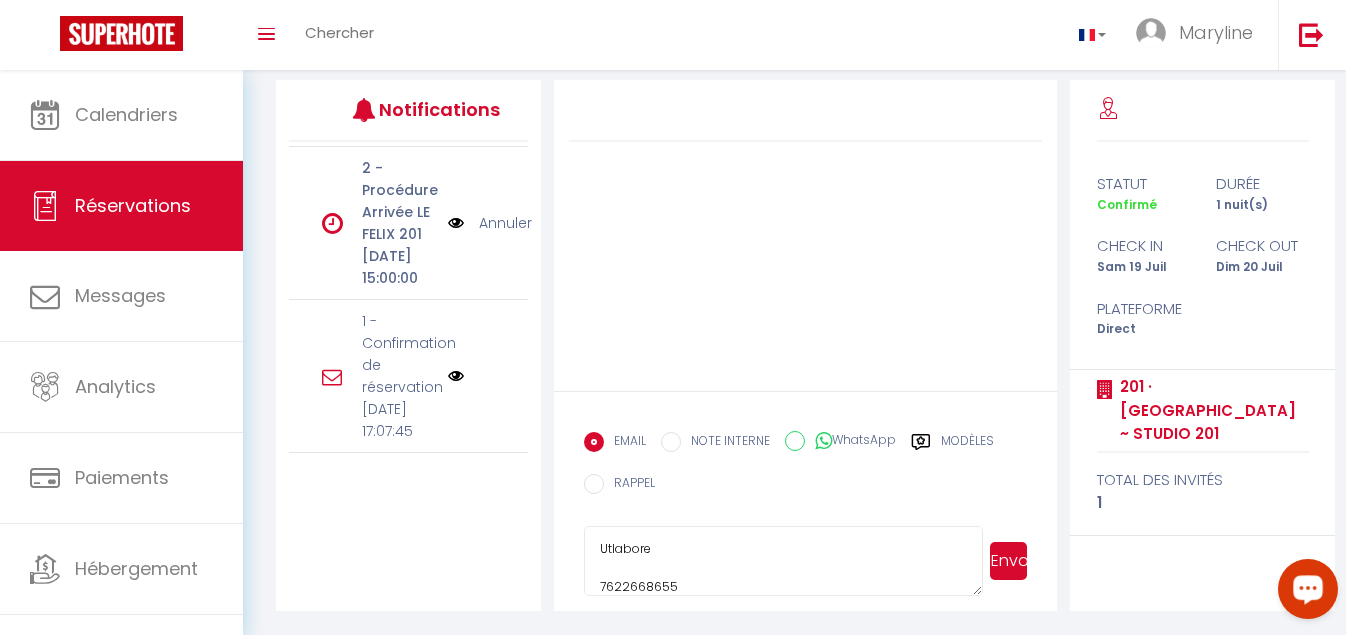 click on "Envoyer" at bounding box center [1009, 561] 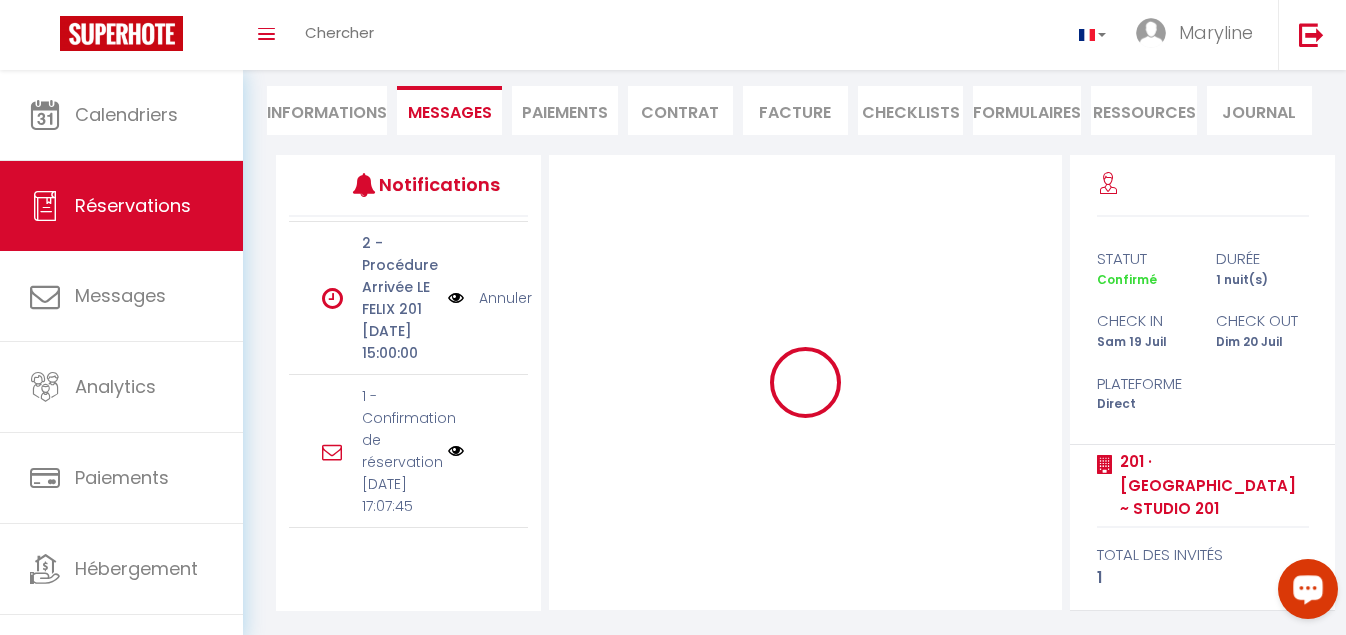 scroll, scrollTop: 176, scrollLeft: 0, axis: vertical 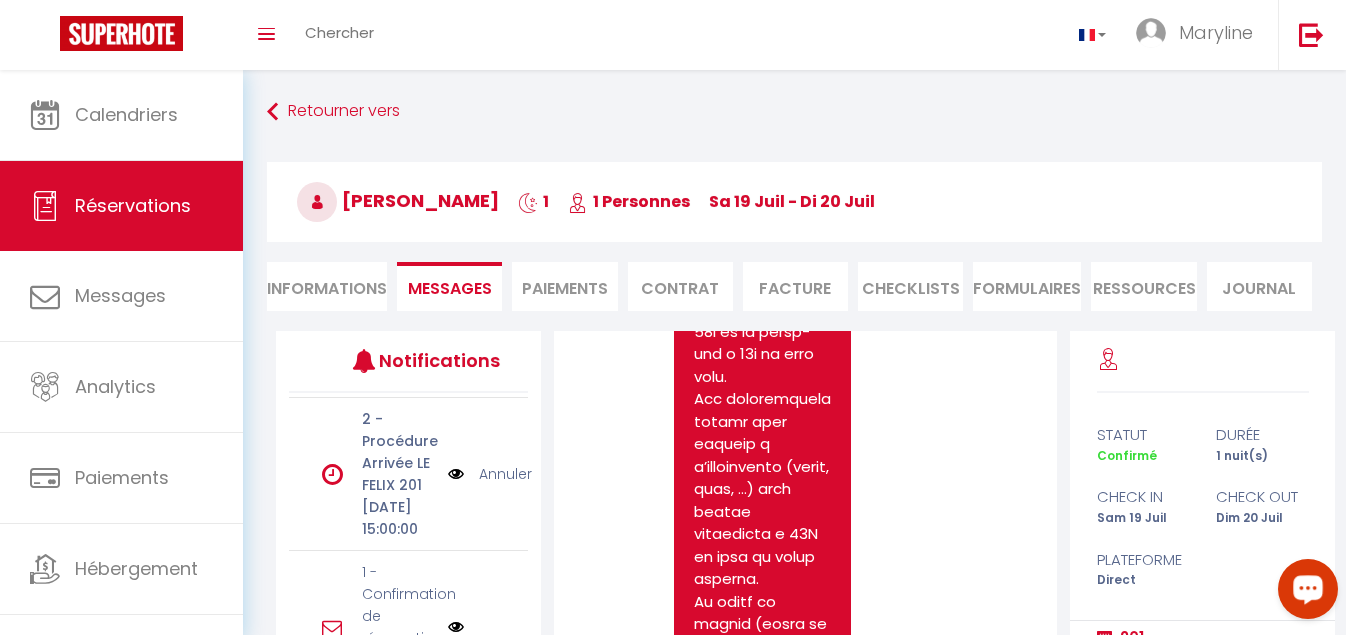 click on "Informations" at bounding box center (327, 286) 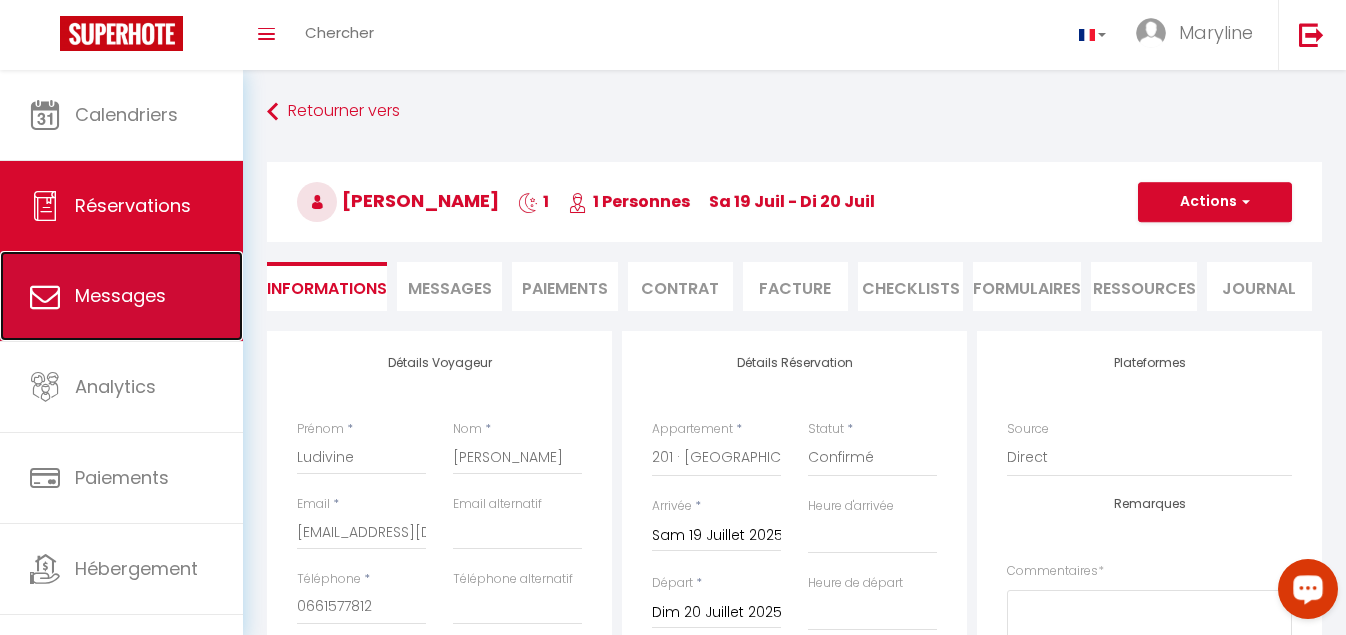 click on "Messages" at bounding box center [121, 296] 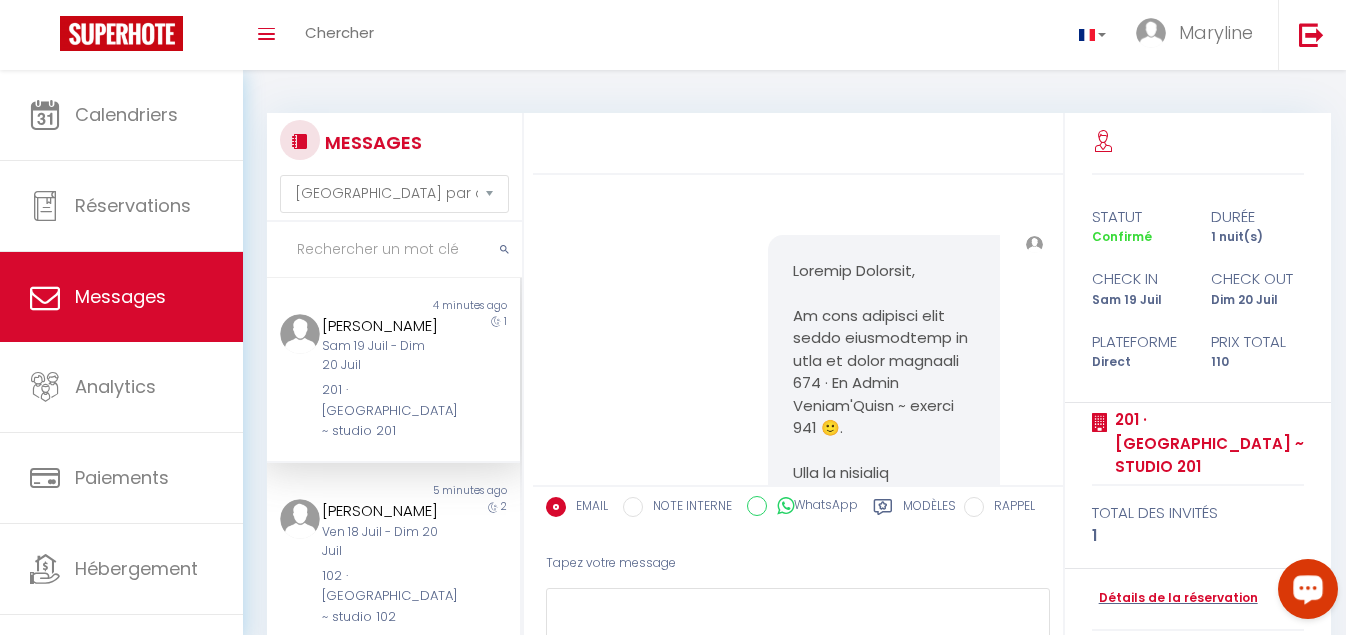 scroll, scrollTop: 1274, scrollLeft: 0, axis: vertical 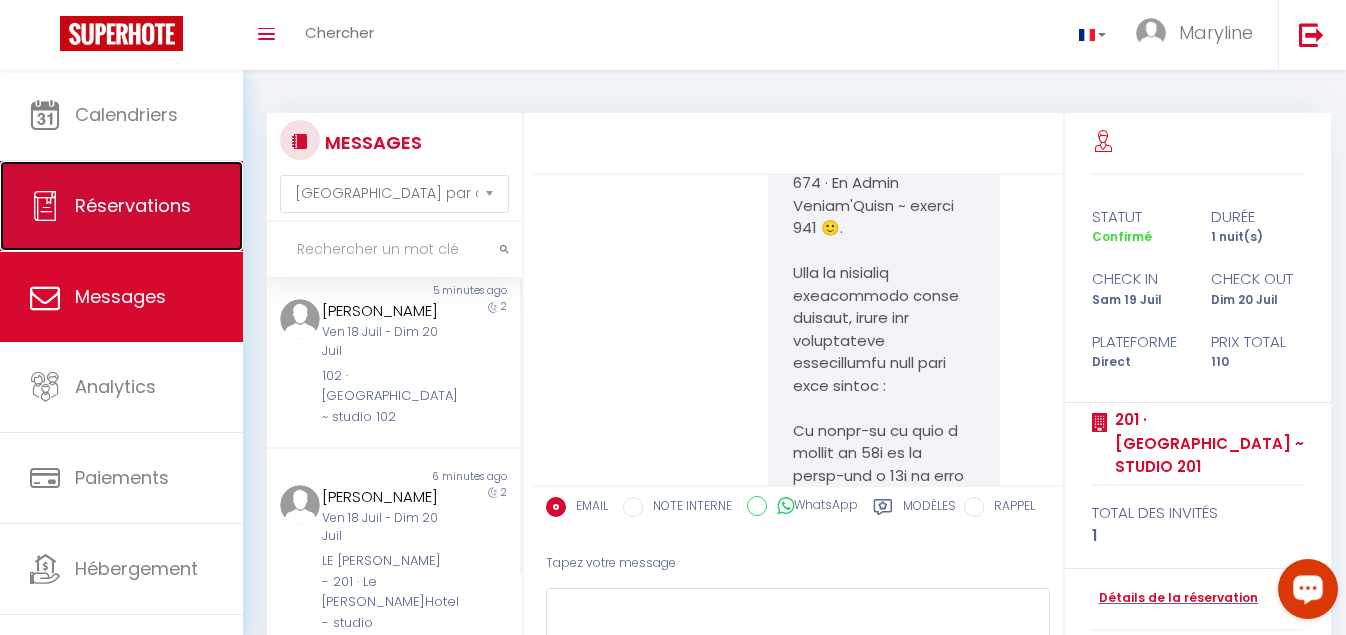 click on "Réservations" at bounding box center [133, 205] 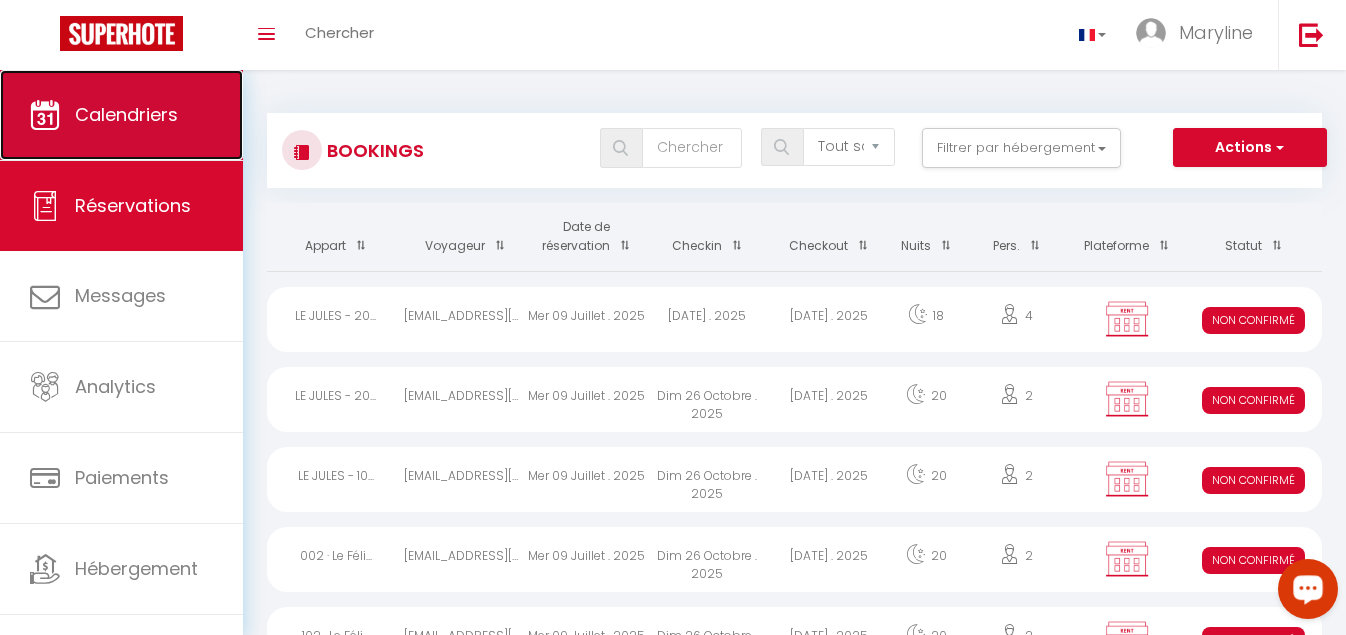 click on "Calendriers" at bounding box center (121, 115) 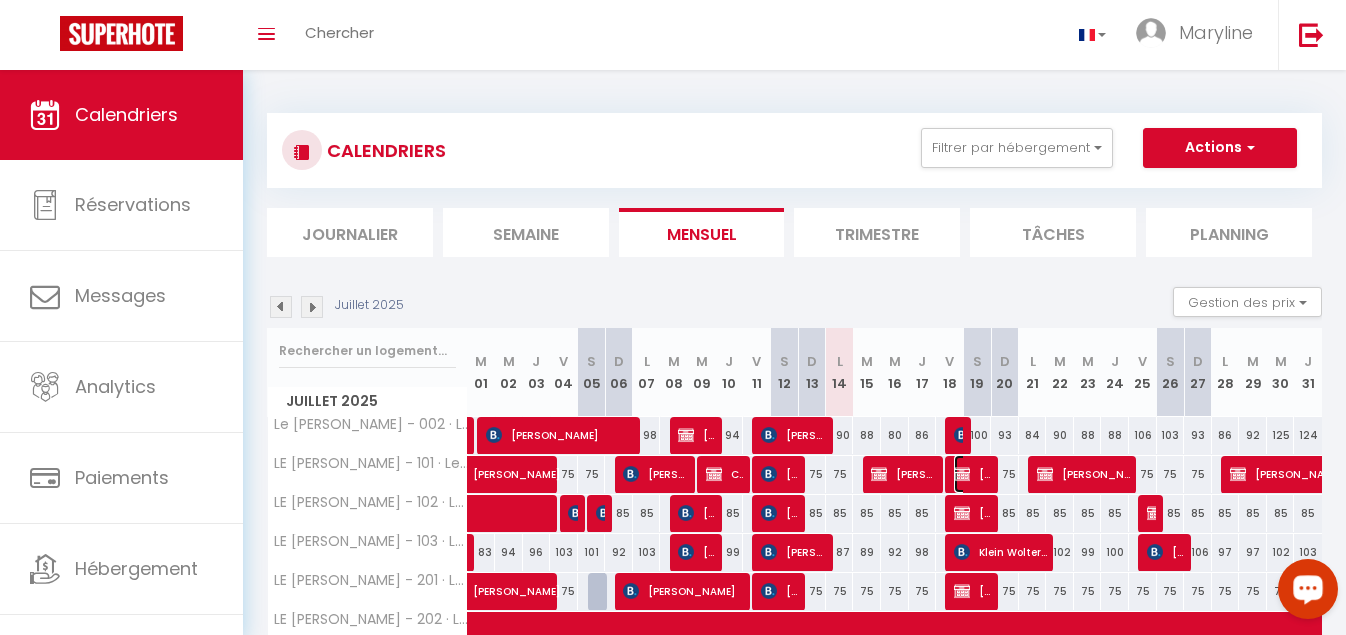 click on "[PERSON_NAME]" at bounding box center (972, 474) 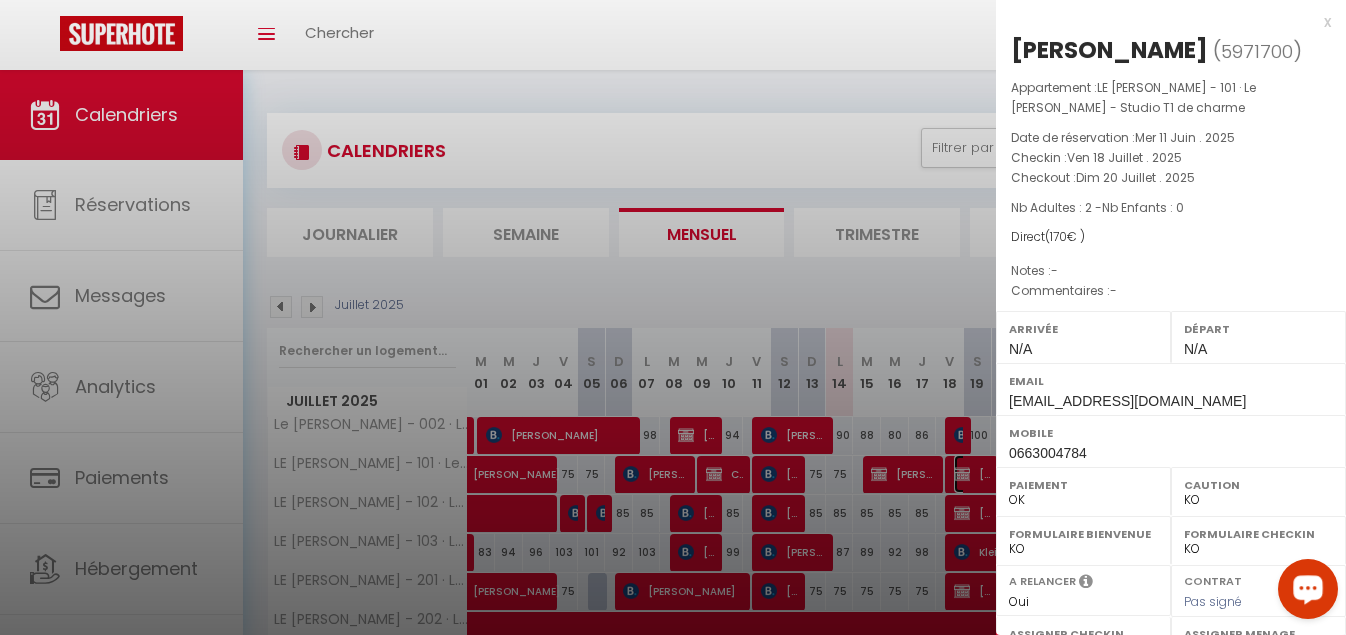 scroll, scrollTop: 317, scrollLeft: 0, axis: vertical 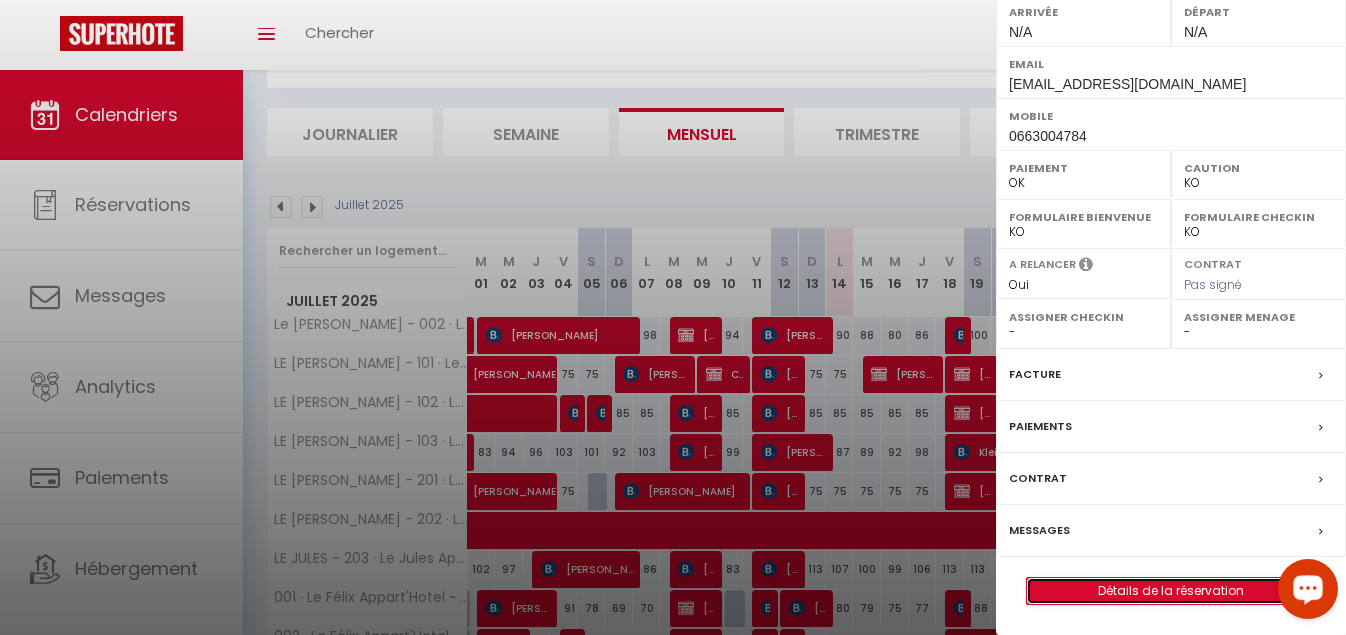 click on "Détails de la réservation" at bounding box center (1171, 591) 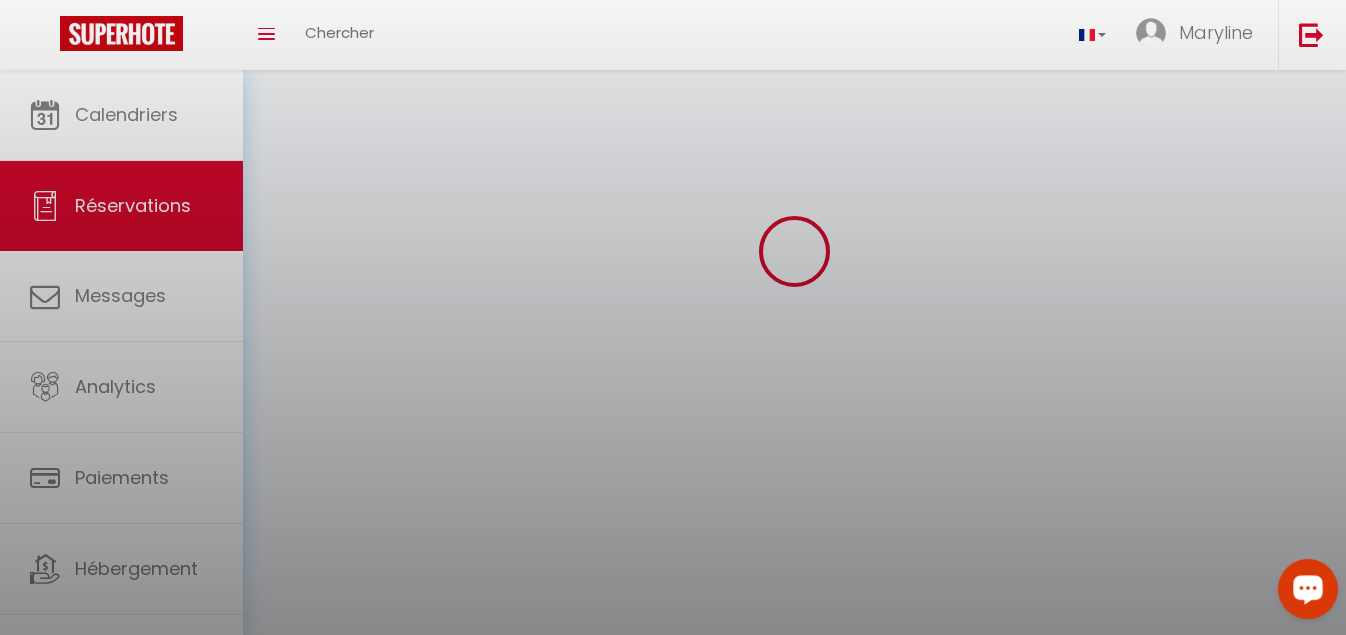 scroll, scrollTop: 0, scrollLeft: 0, axis: both 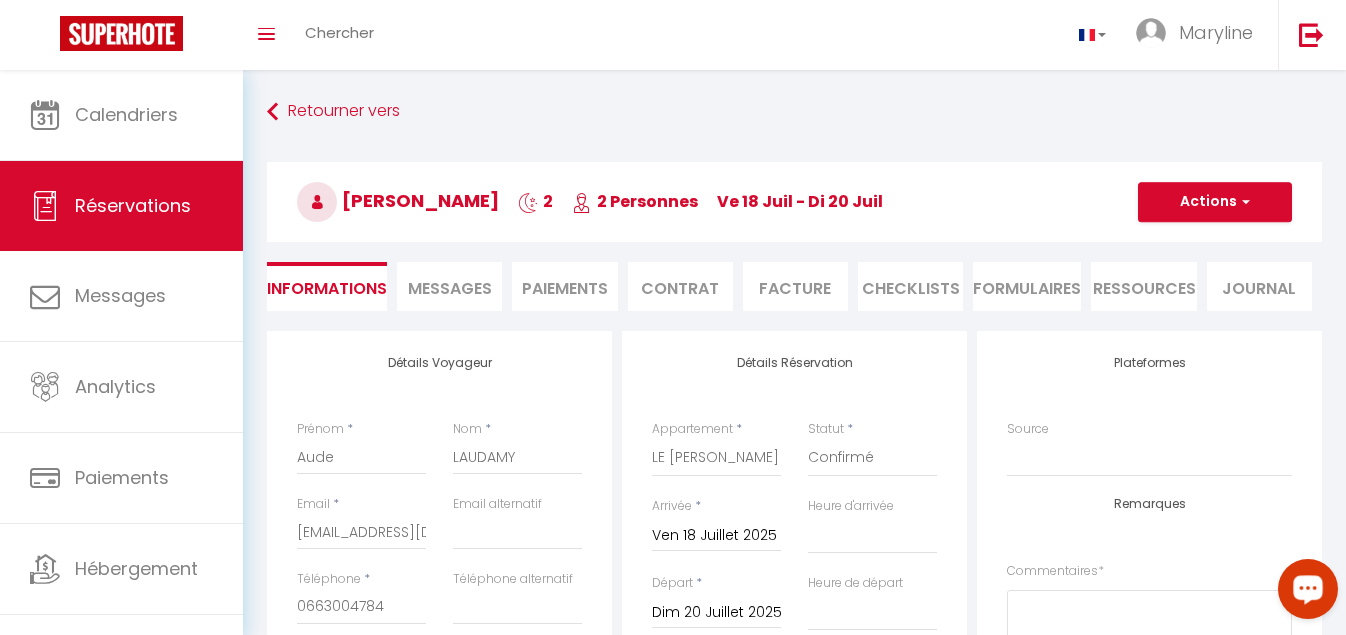 click on "Messages" at bounding box center [449, 286] 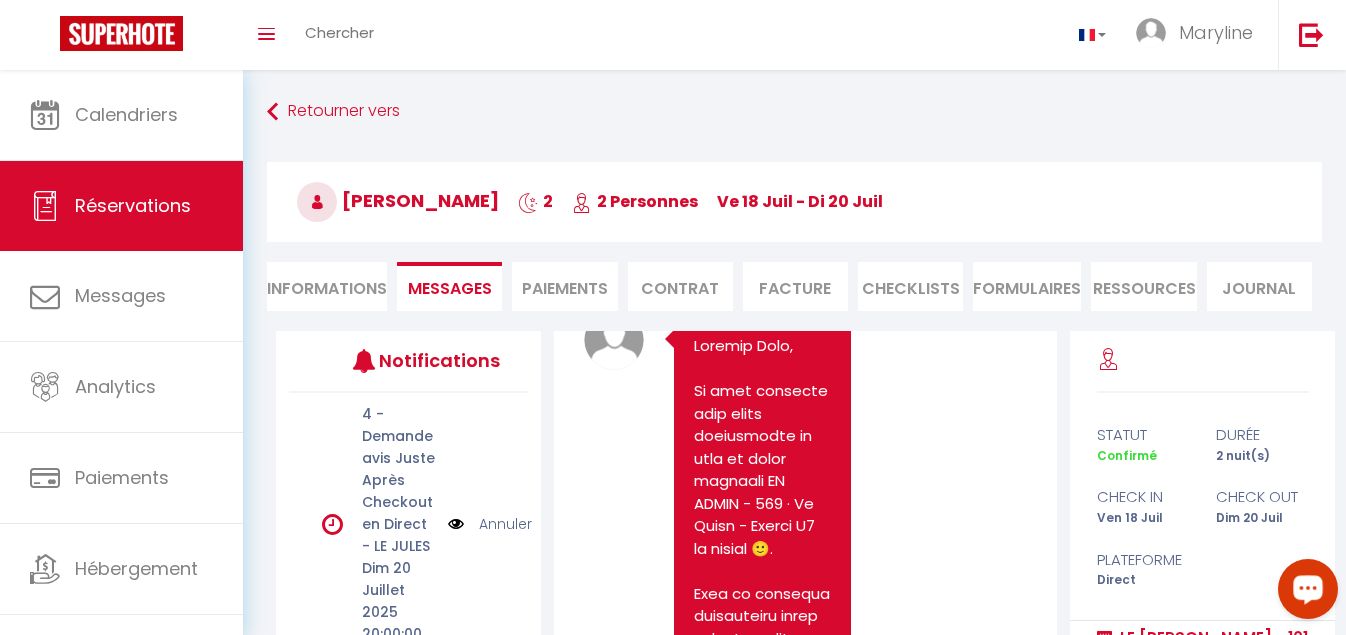 scroll, scrollTop: 300, scrollLeft: 0, axis: vertical 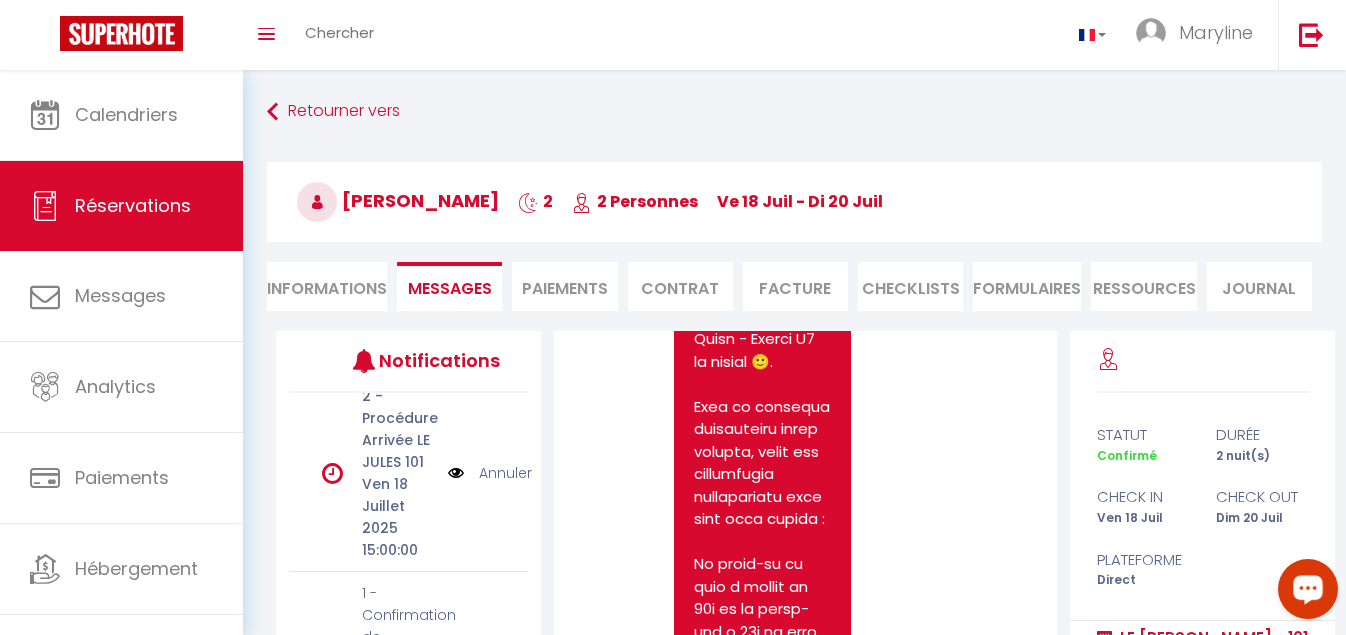 click on "2 - Procédure Arrivée LE JULES 101   [DATE] 15:00:00" at bounding box center (398, 473) 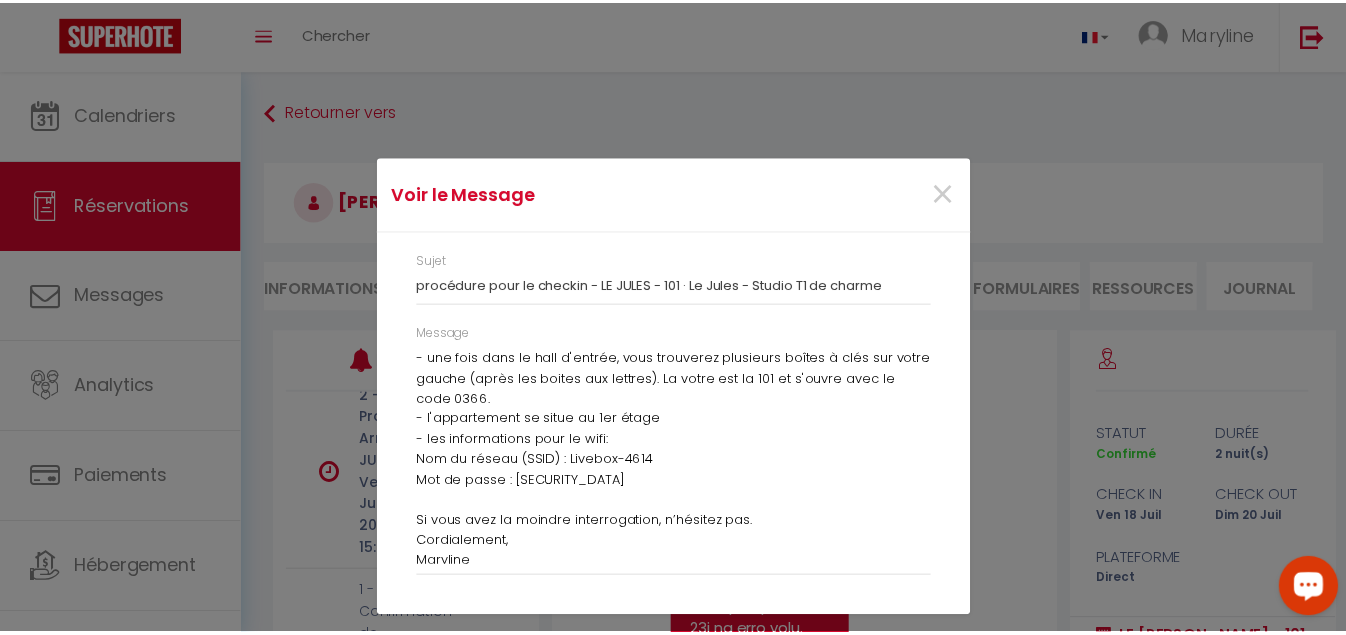 scroll, scrollTop: 131, scrollLeft: 0, axis: vertical 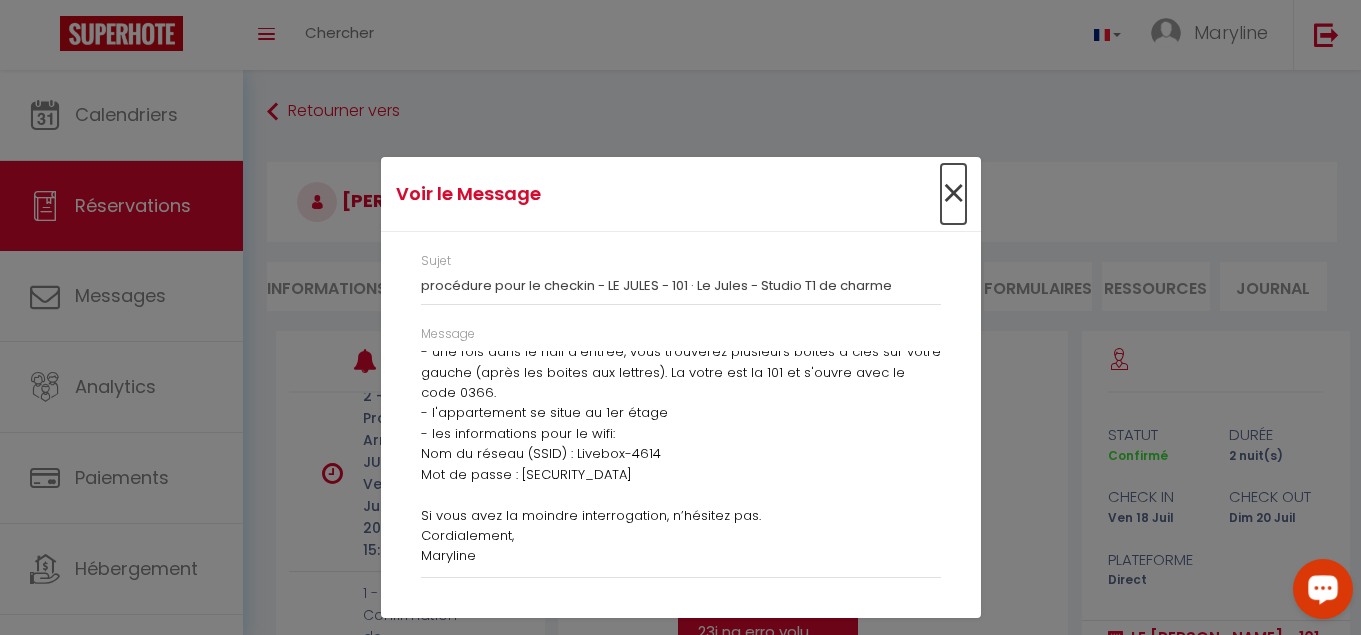 click on "×" at bounding box center [953, 194] 